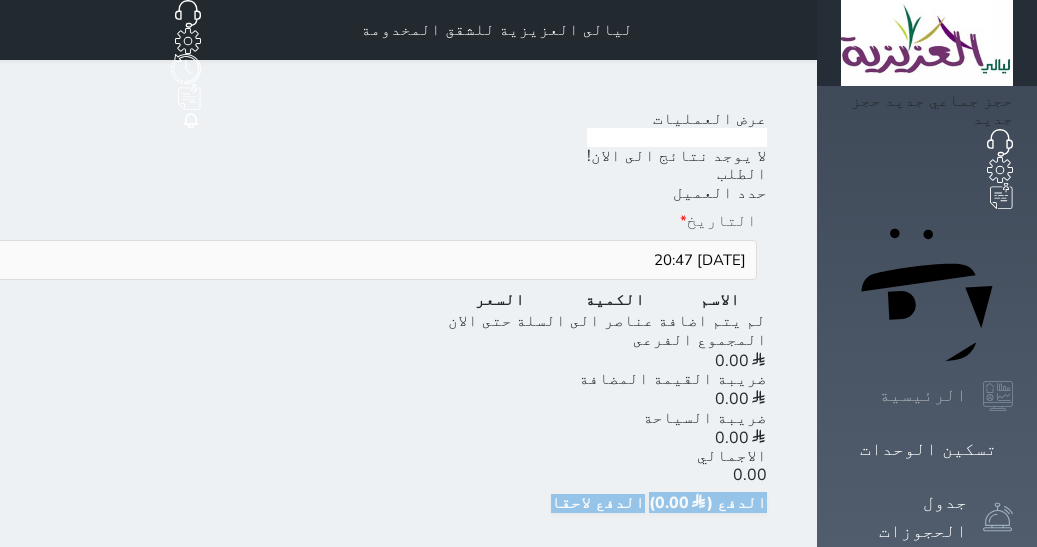 scroll, scrollTop: 0, scrollLeft: 0, axis: both 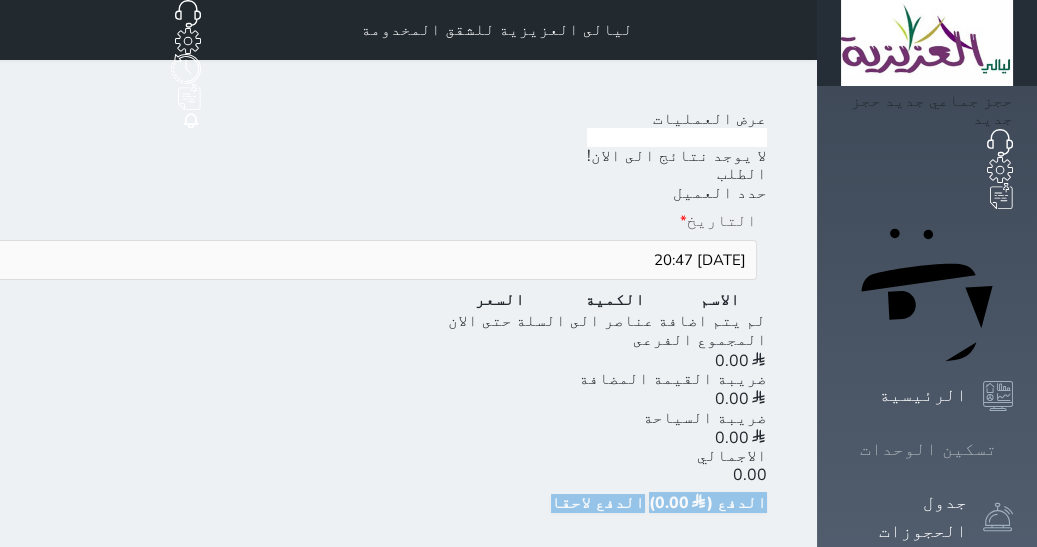 click on "تسكين الوحدات" at bounding box center (927, 449) 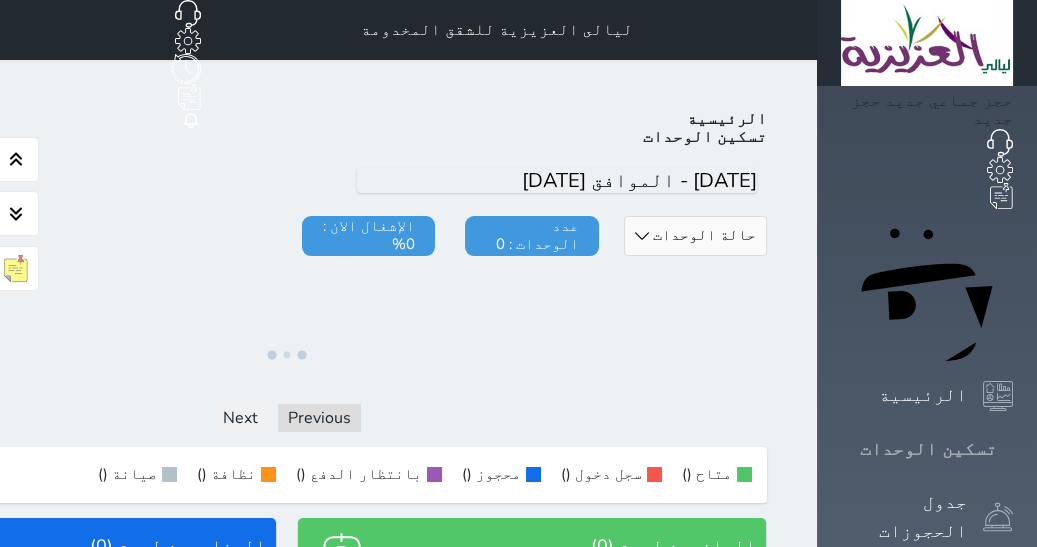 click on "تسكين الوحدات" at bounding box center (927, 449) 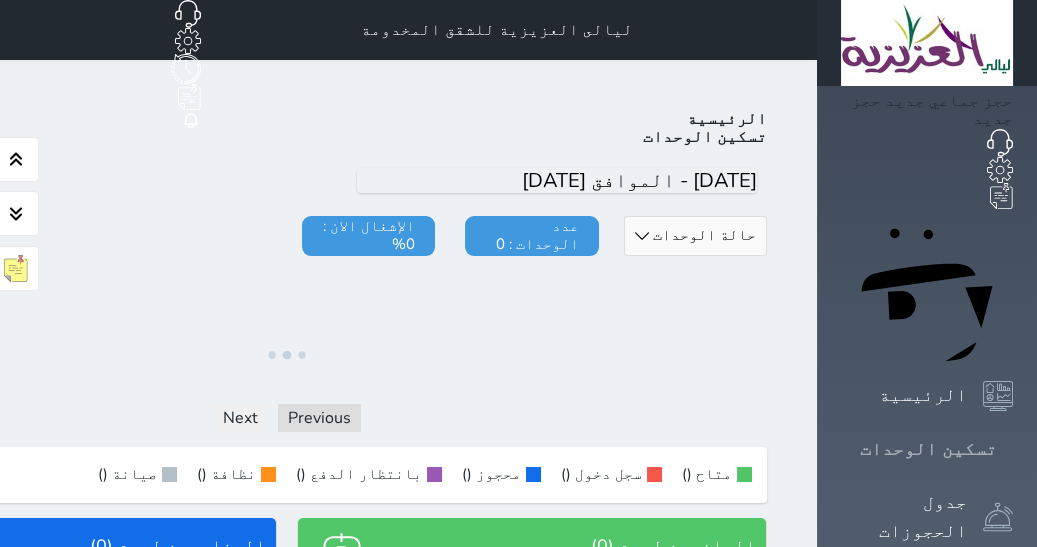 click on "تسكين الوحدات" at bounding box center (927, 449) 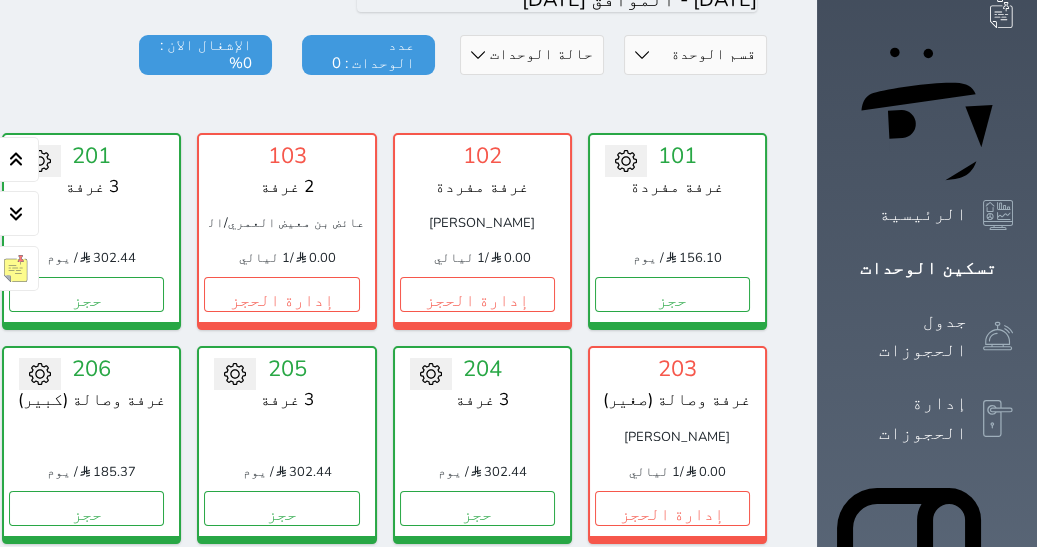 scroll, scrollTop: 205, scrollLeft: 0, axis: vertical 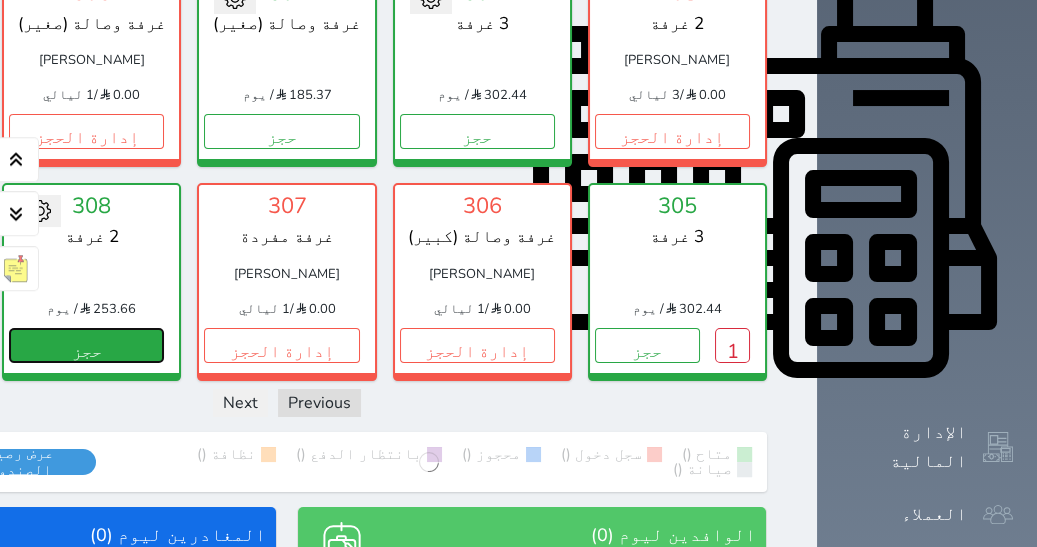 click on "حجز" at bounding box center (86, 345) 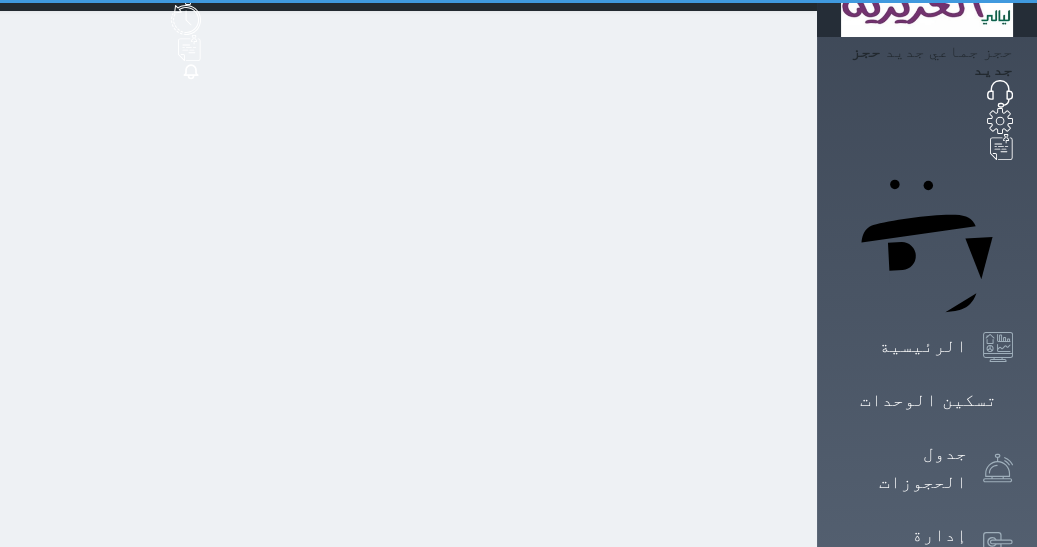 scroll, scrollTop: 0, scrollLeft: 0, axis: both 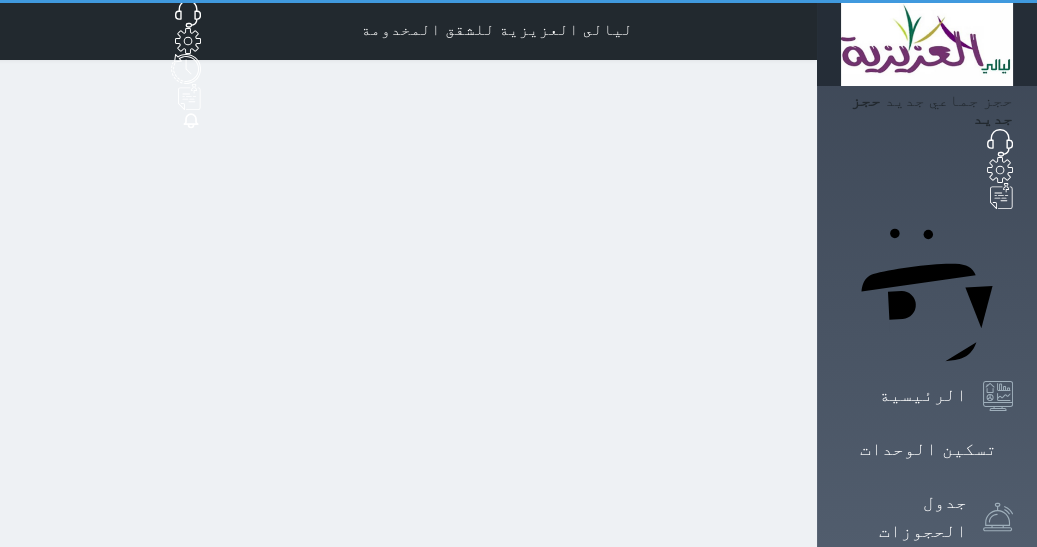 select on "1" 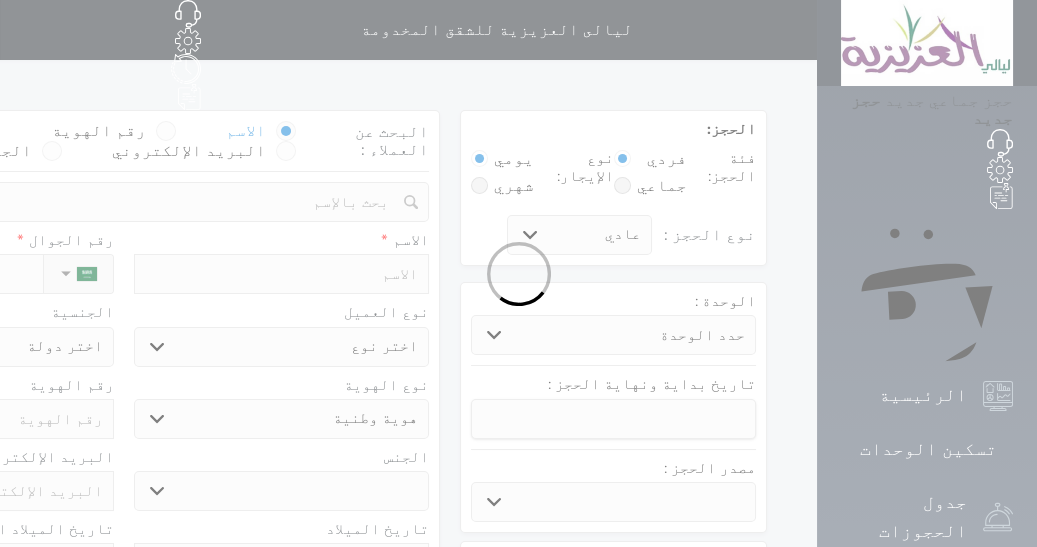 select 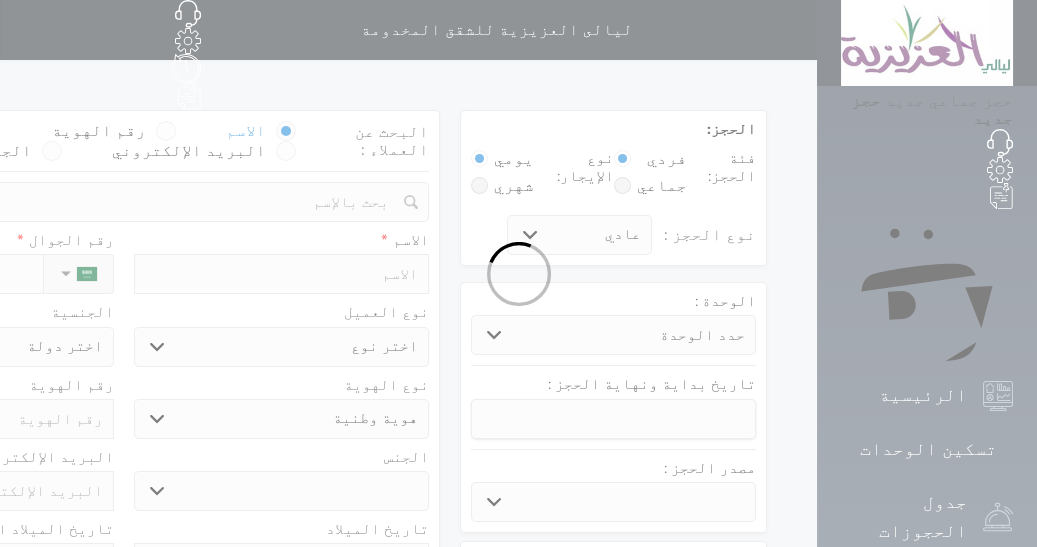 select 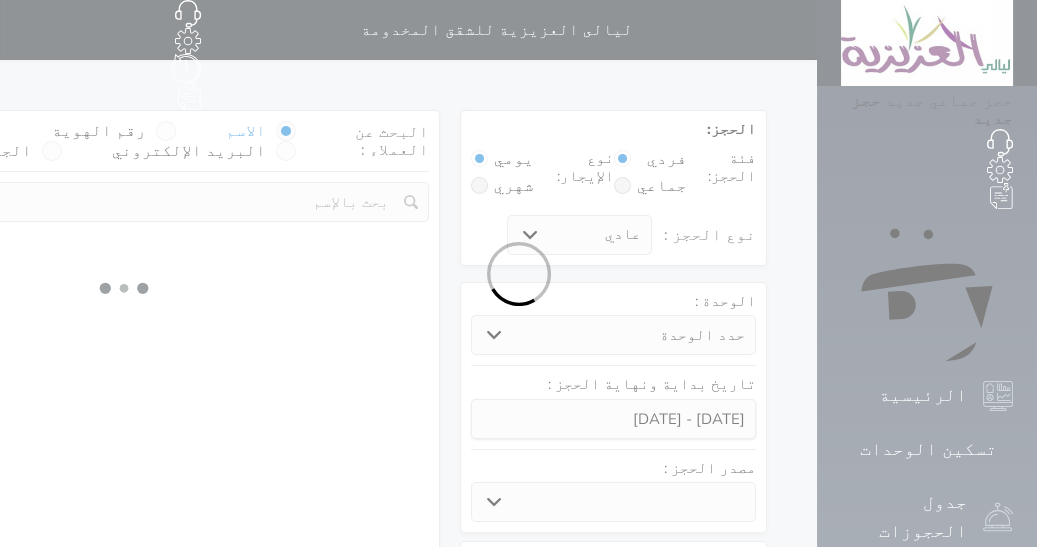 select 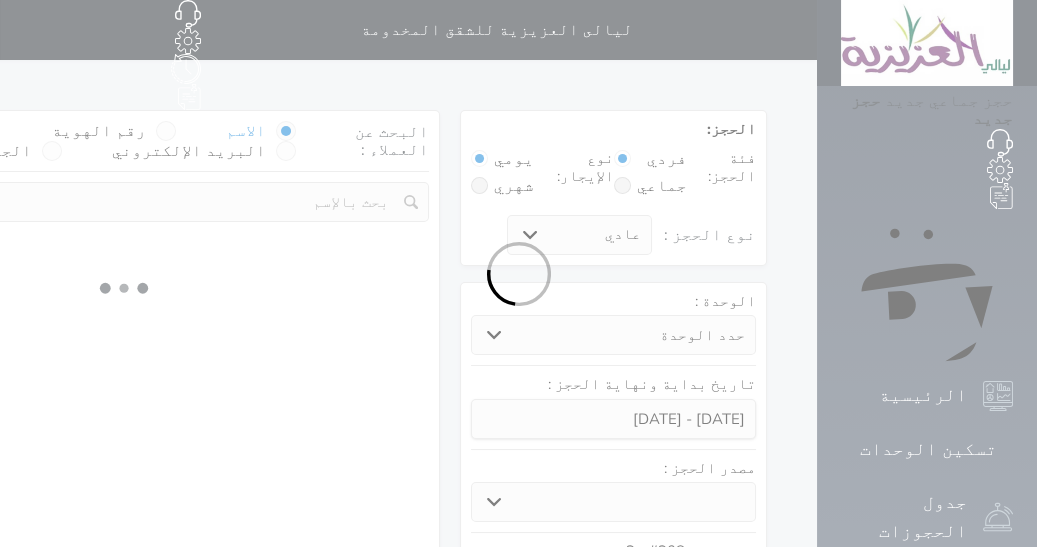 select on "1" 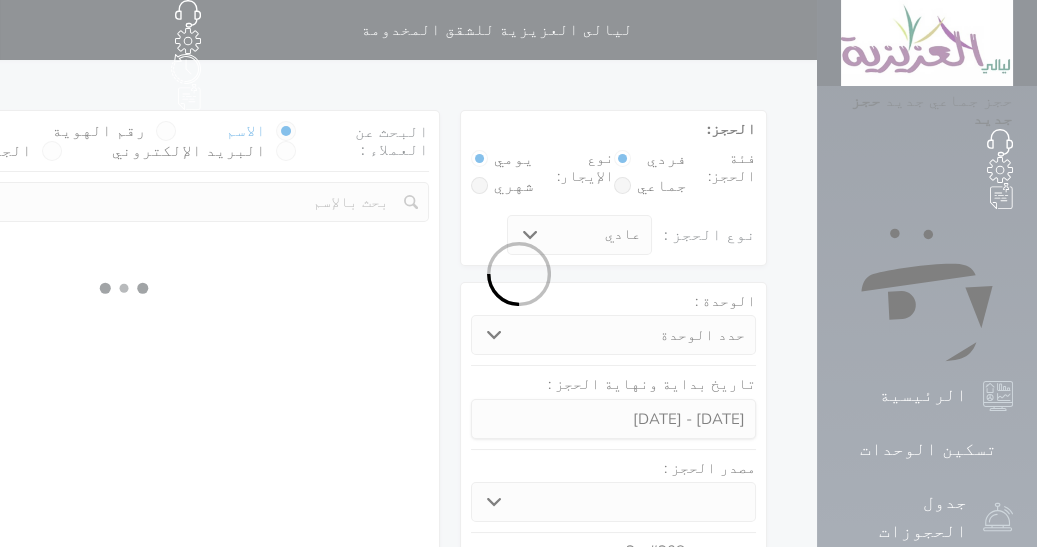 select on "113" 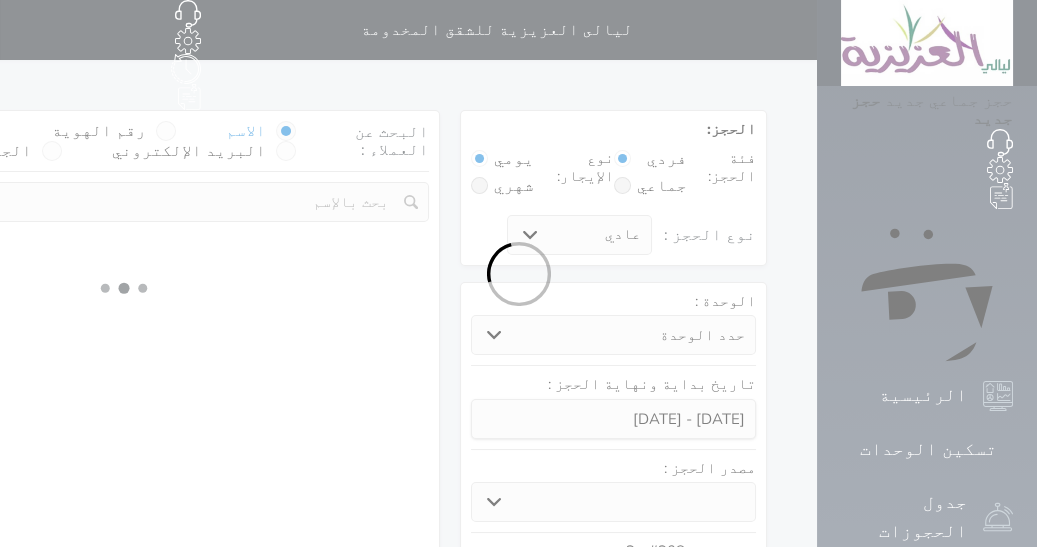 select on "1" 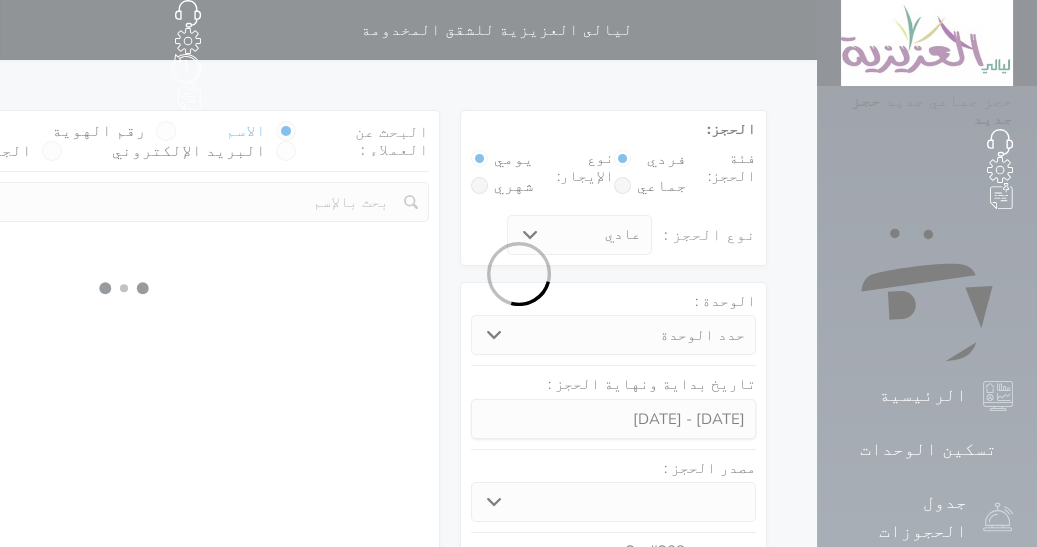 select 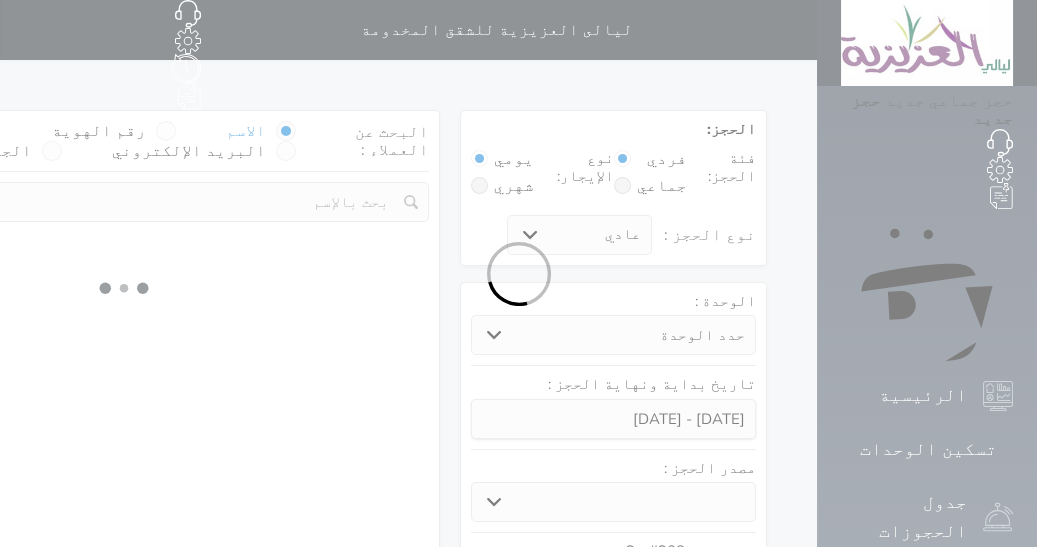 select on "7" 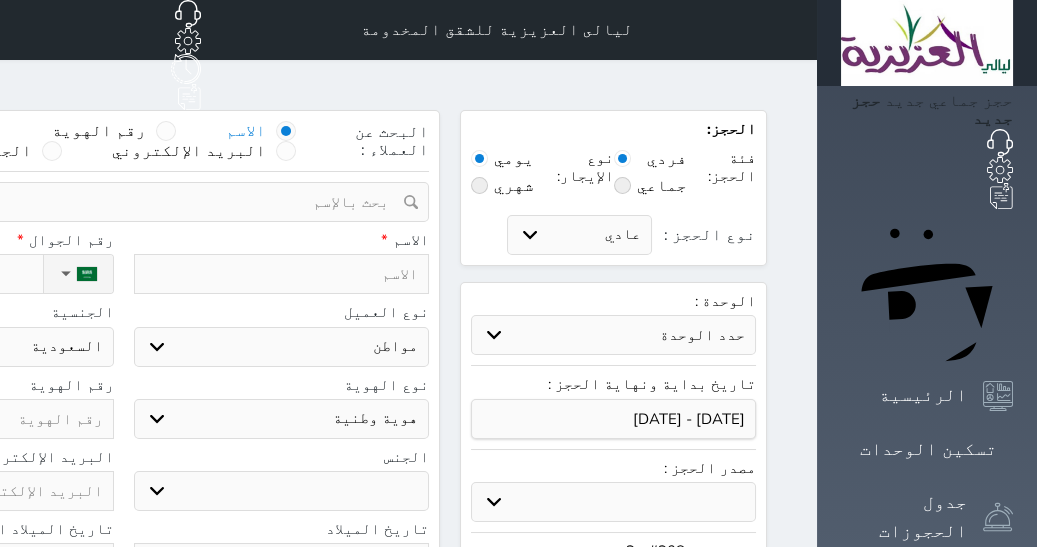 select 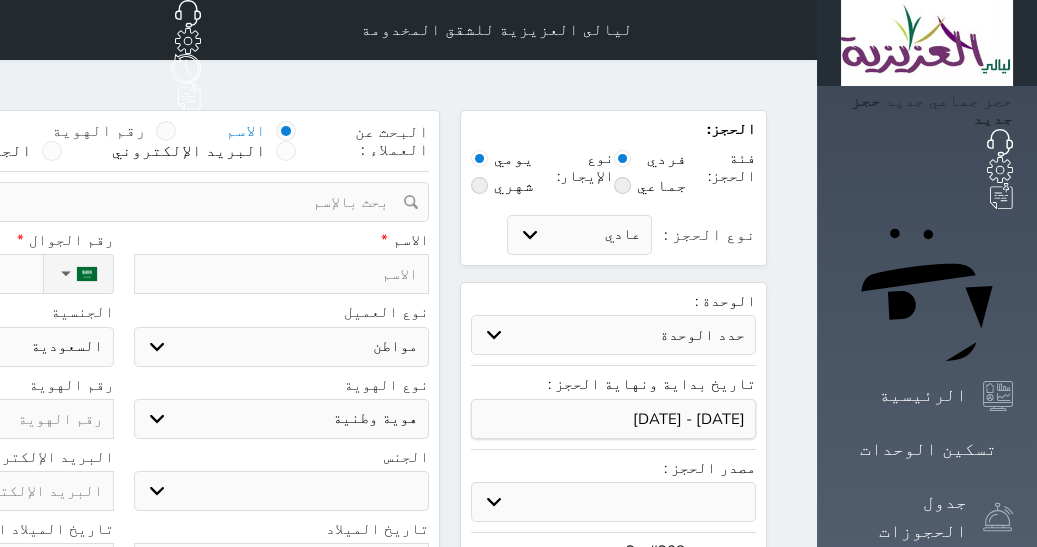 click at bounding box center (166, 131) 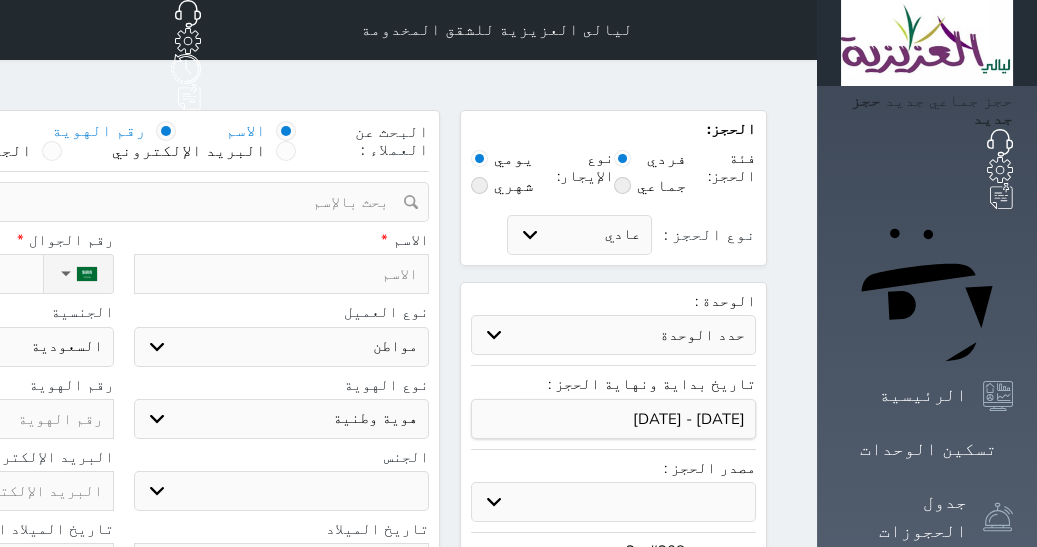 radio on "false" 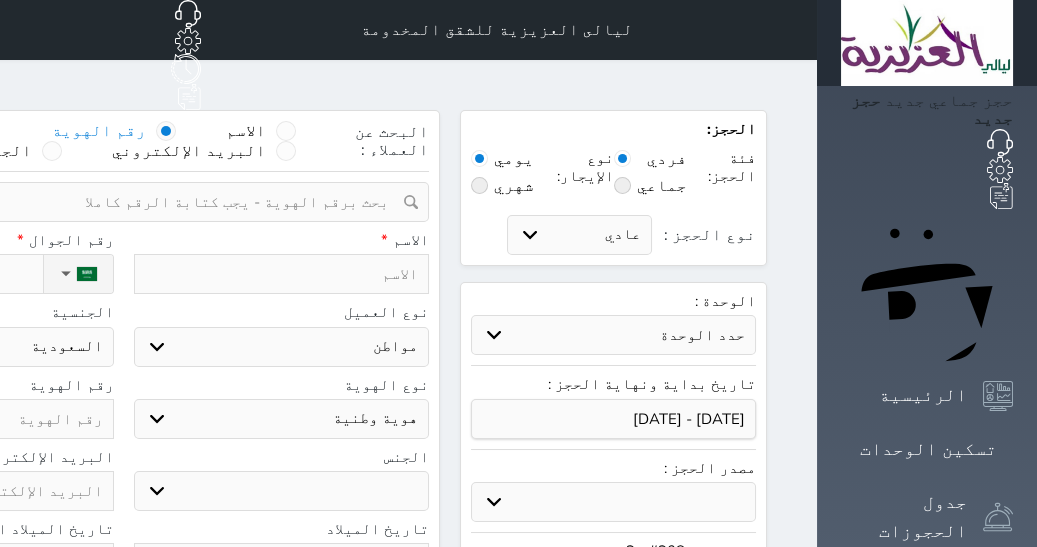 click at bounding box center (116, 202) 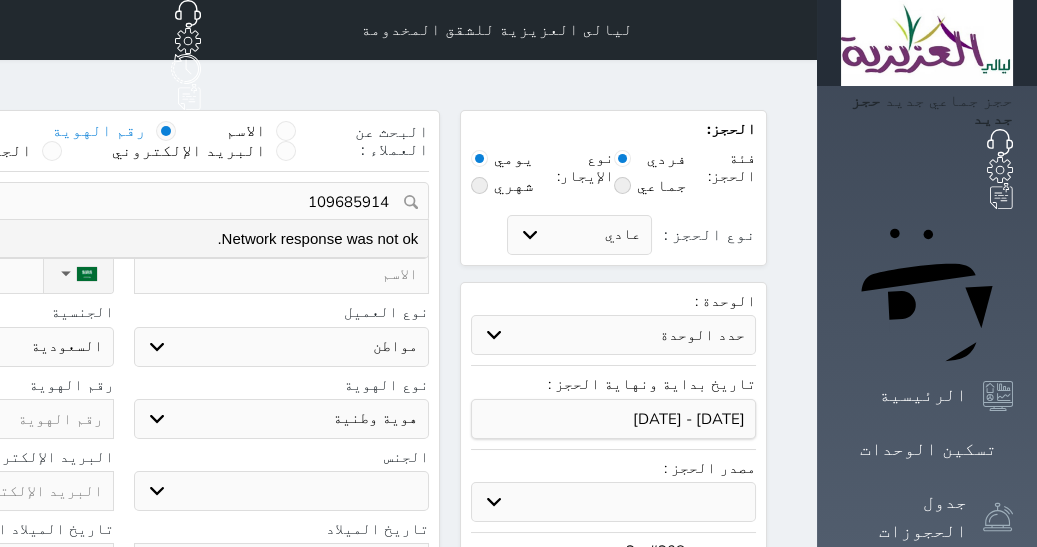 type on "1096859143" 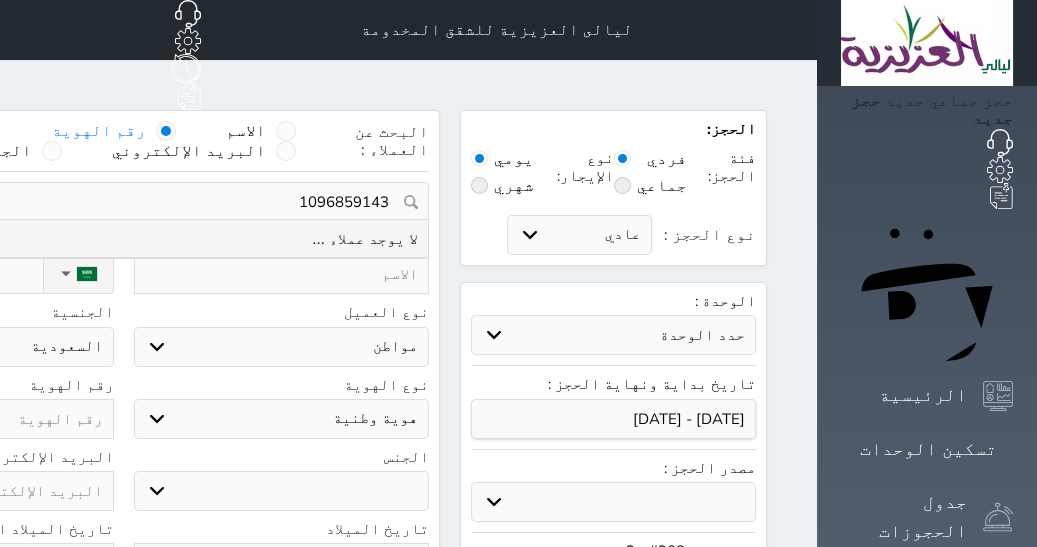 type 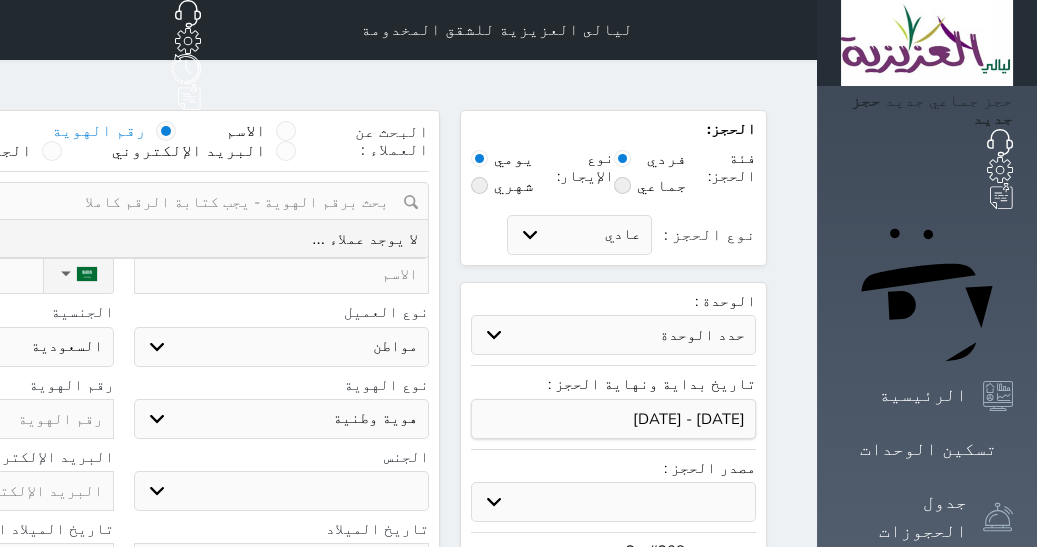 drag, startPoint x: 473, startPoint y: 175, endPoint x: 159, endPoint y: 248, distance: 322.374 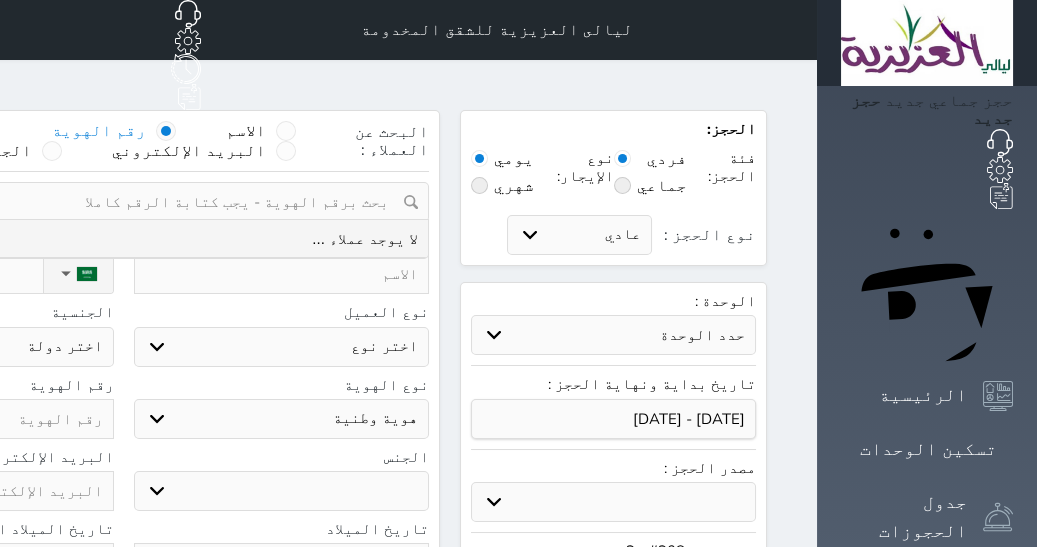 select 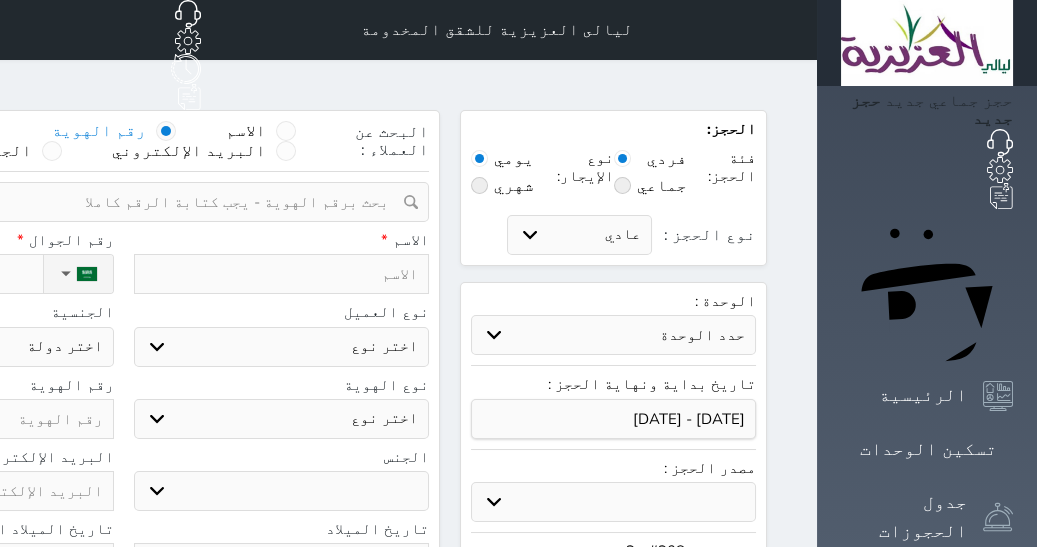 type on "0" 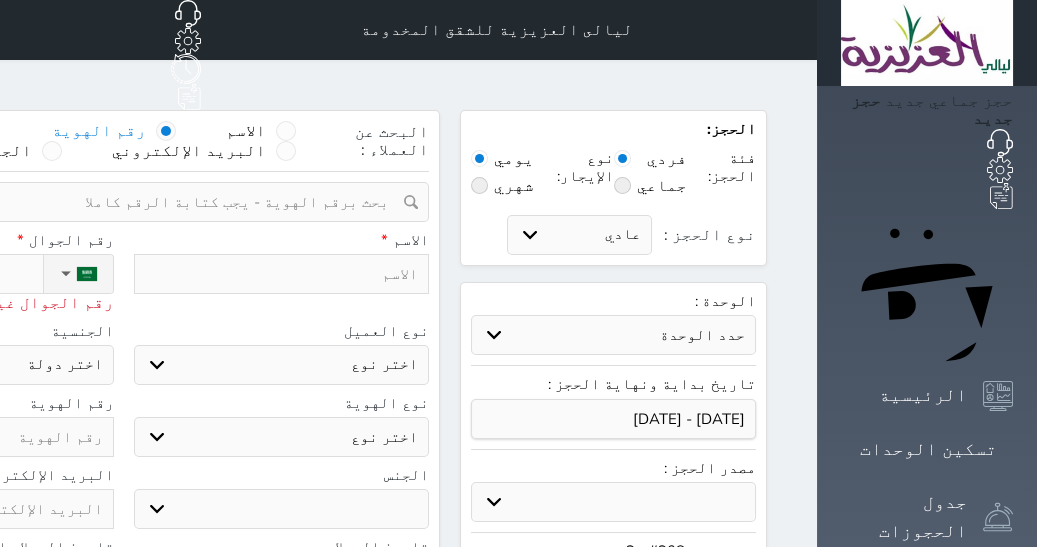 type on "05" 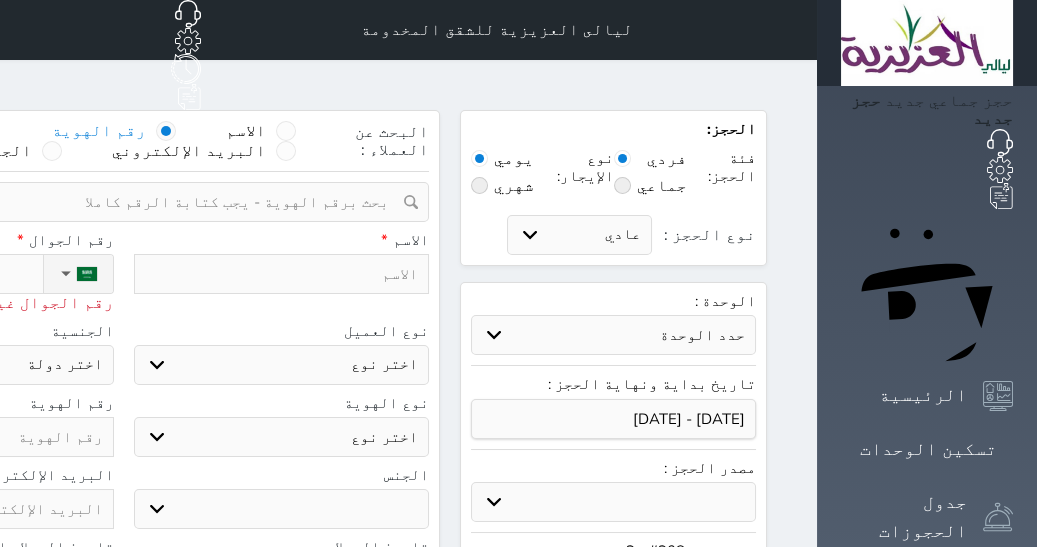 type on "050" 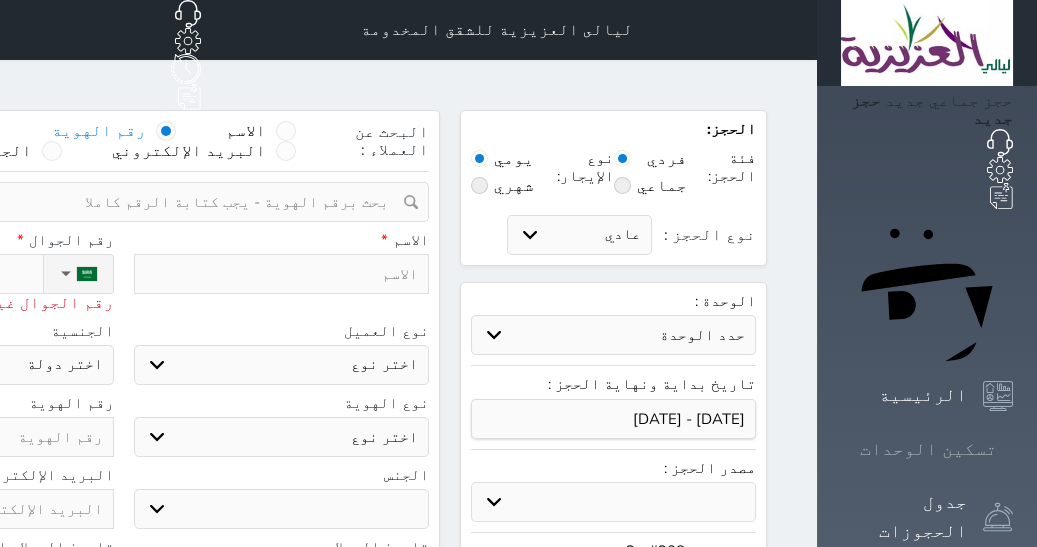 type on "0505" 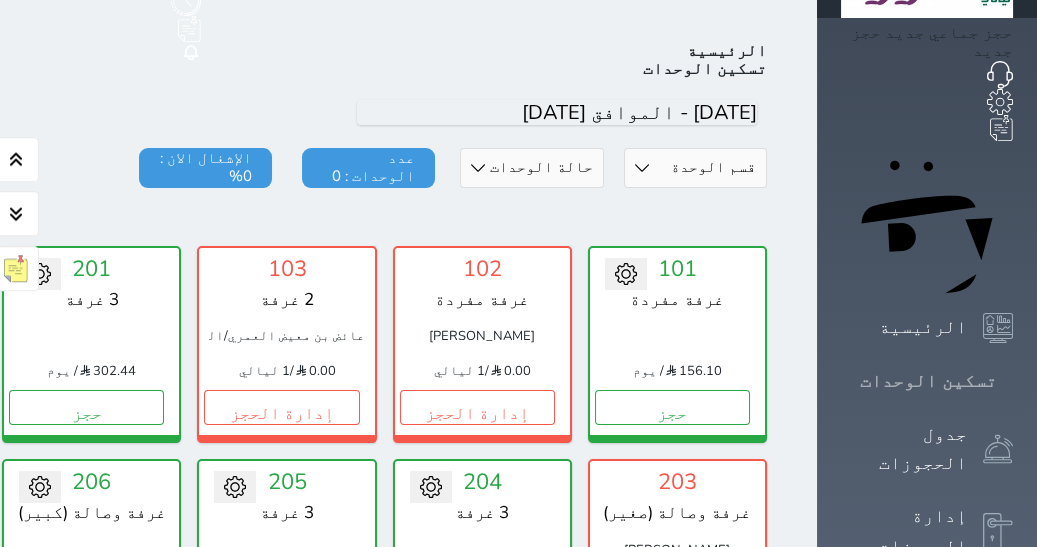 scroll, scrollTop: 77, scrollLeft: 0, axis: vertical 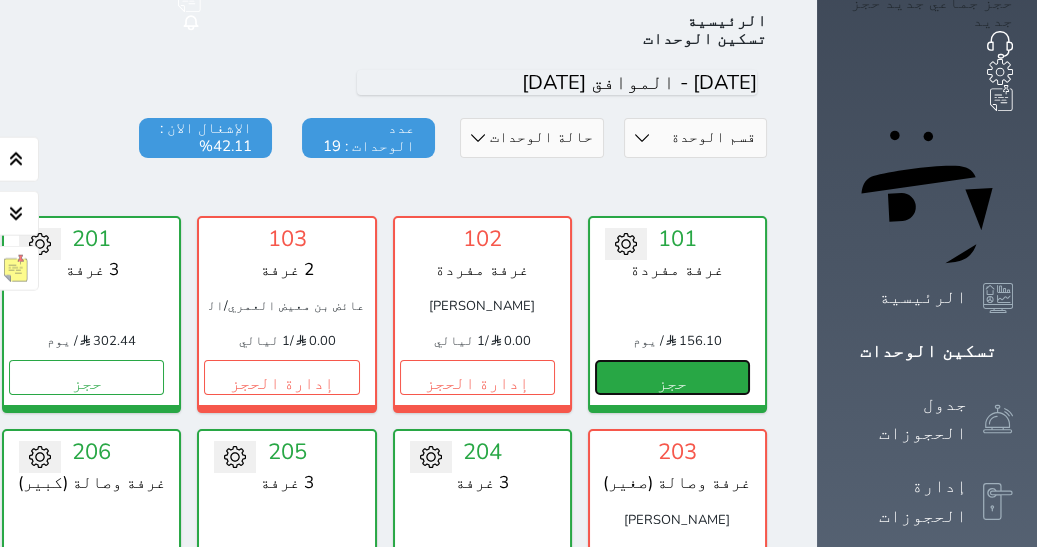 click on "حجز" at bounding box center [672, 377] 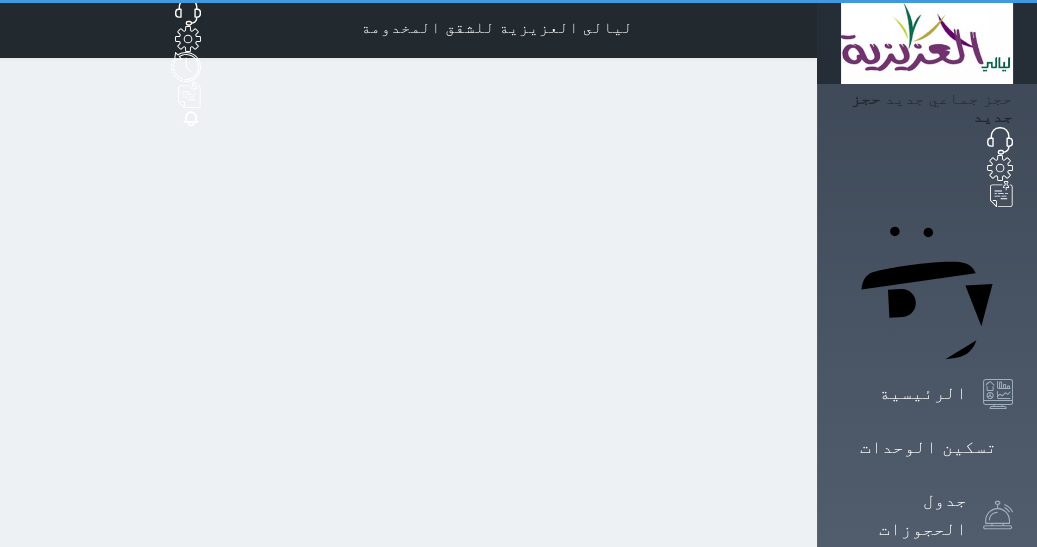 scroll, scrollTop: 0, scrollLeft: 0, axis: both 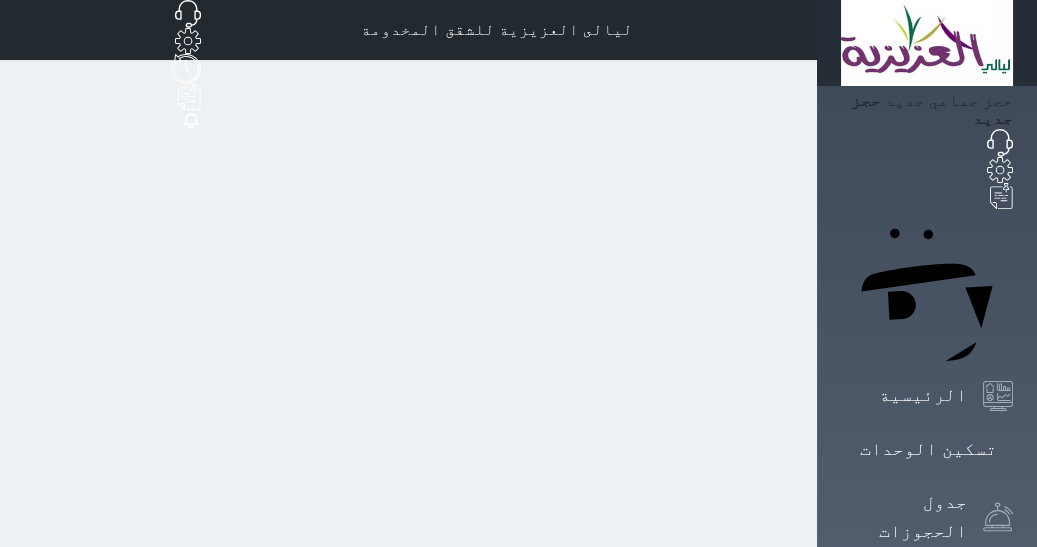 select on "1" 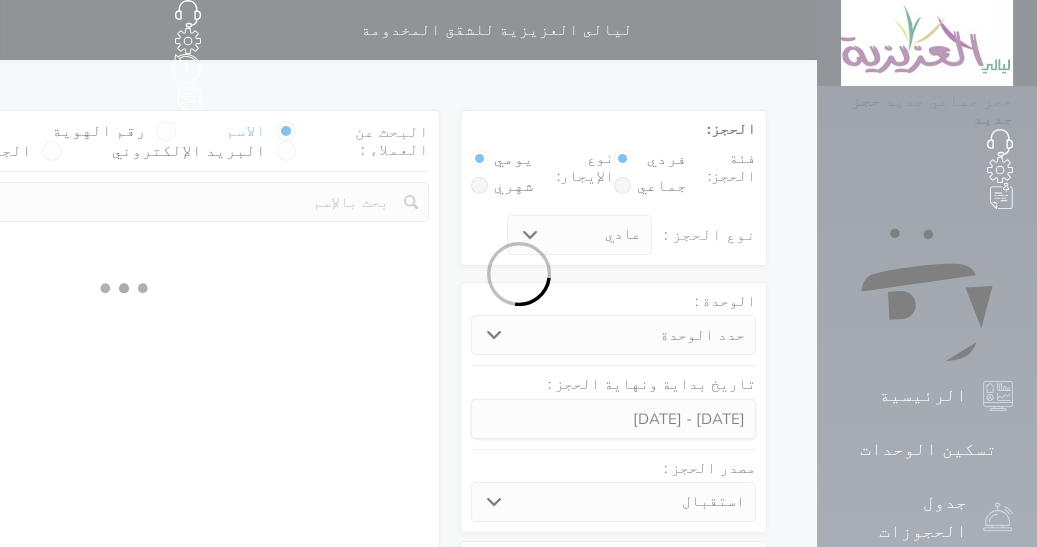 select 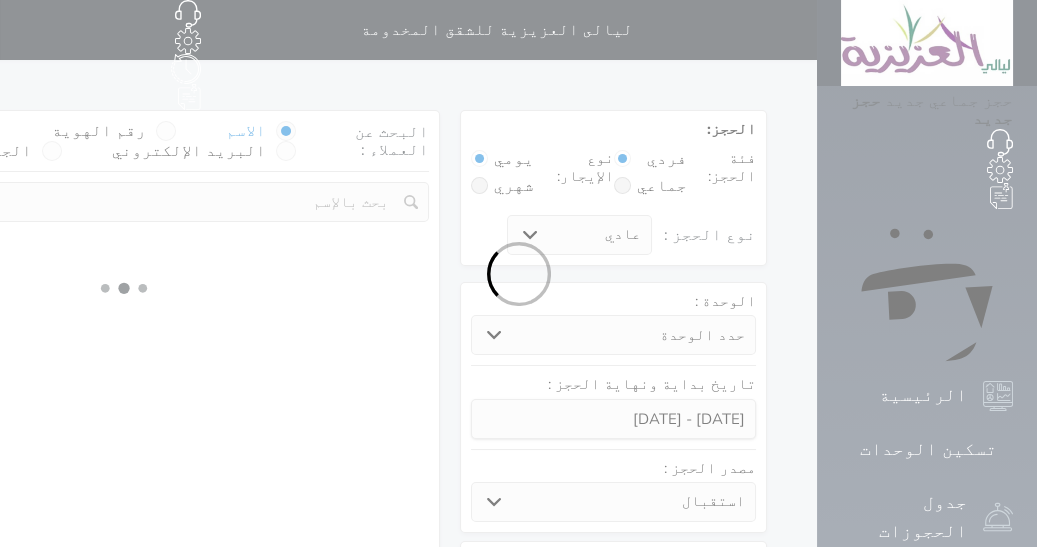 select on "1" 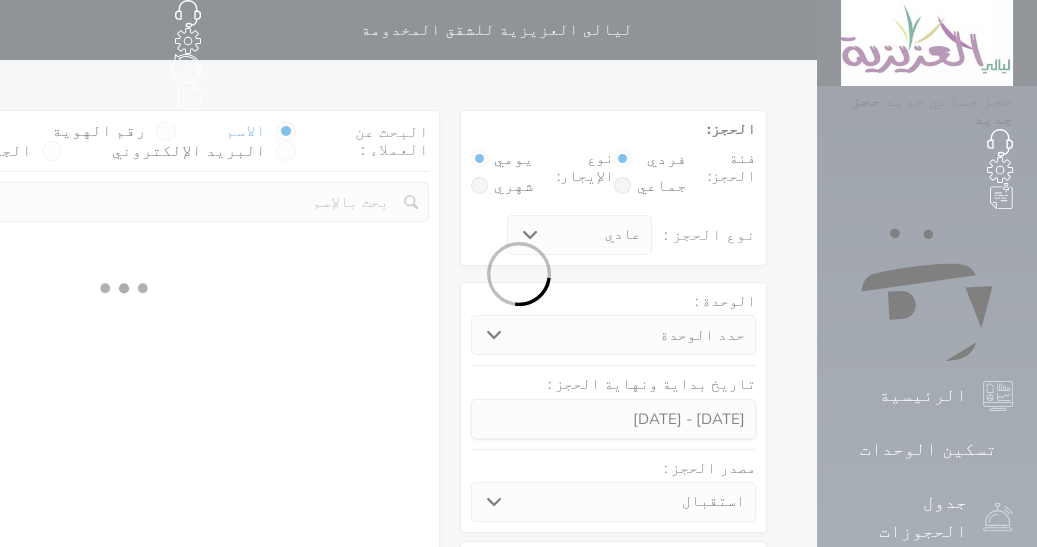 select on "113" 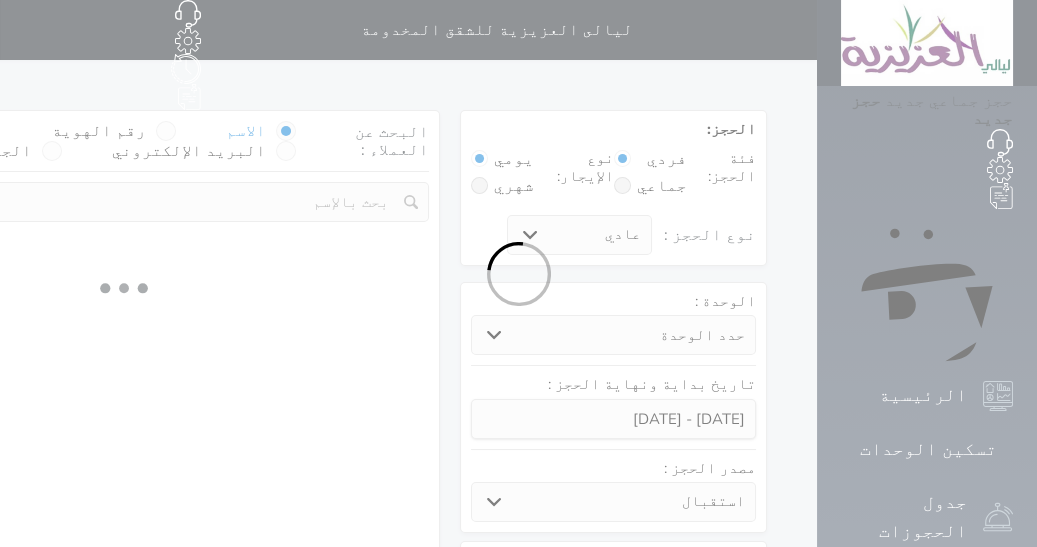 select on "1" 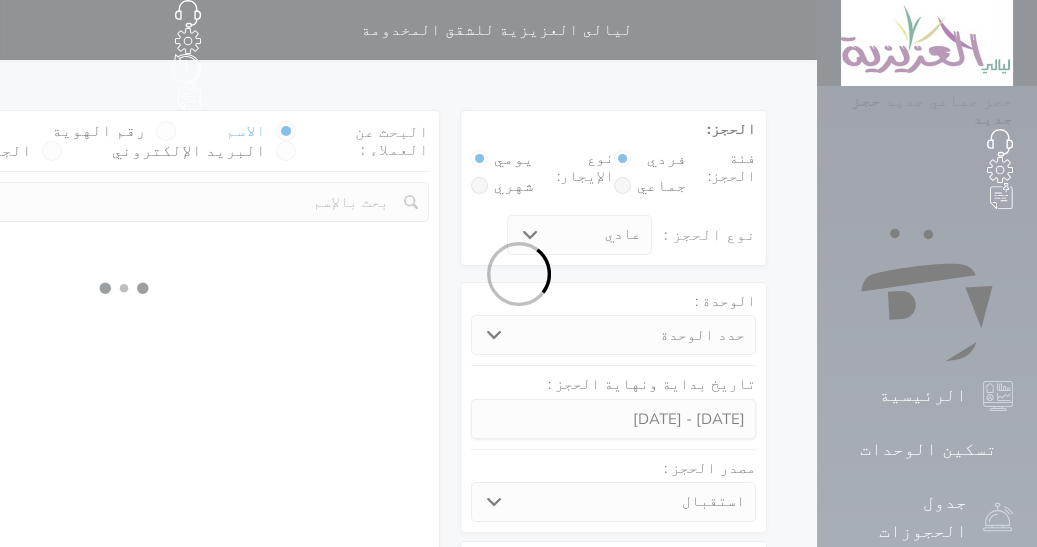 select 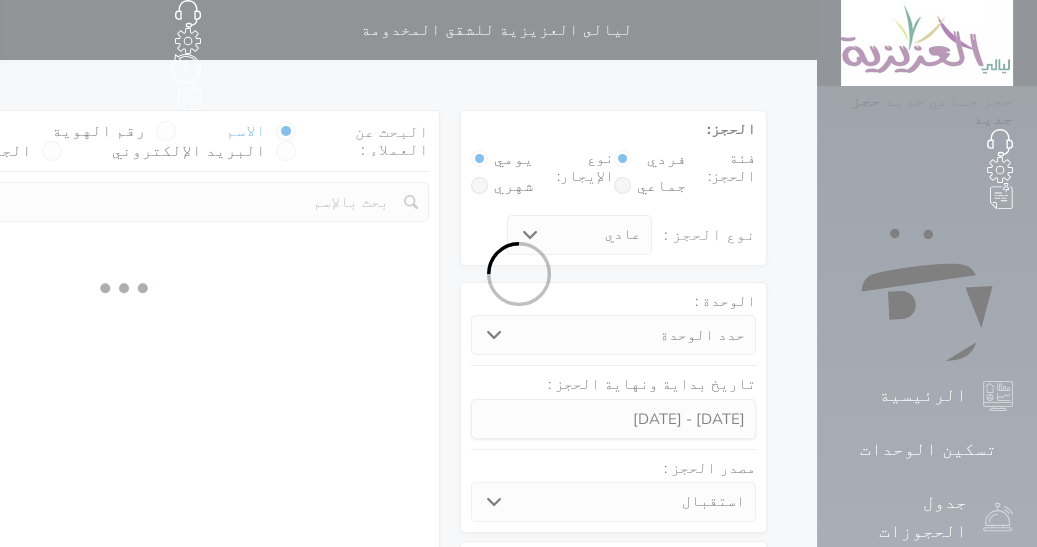 select on "7" 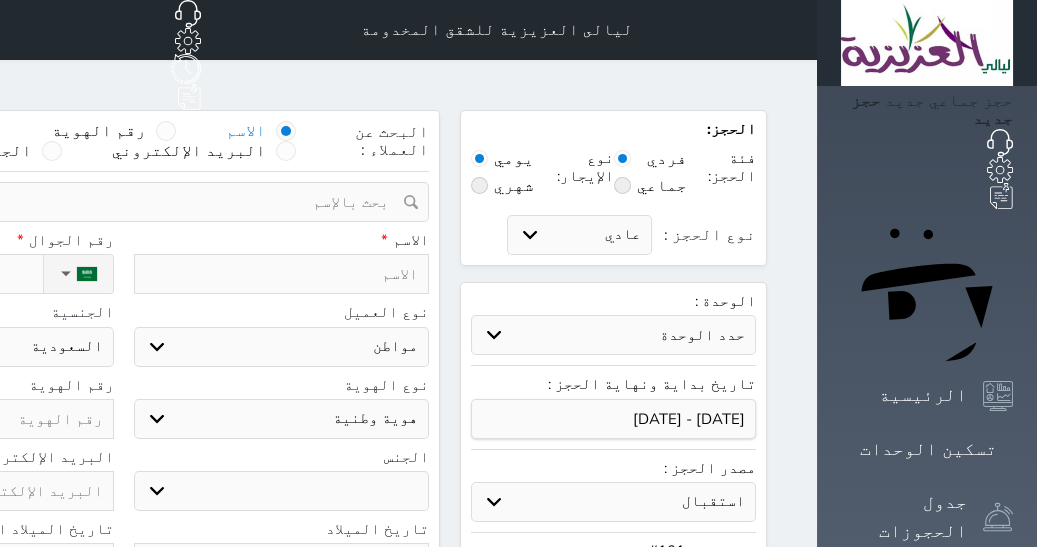 select 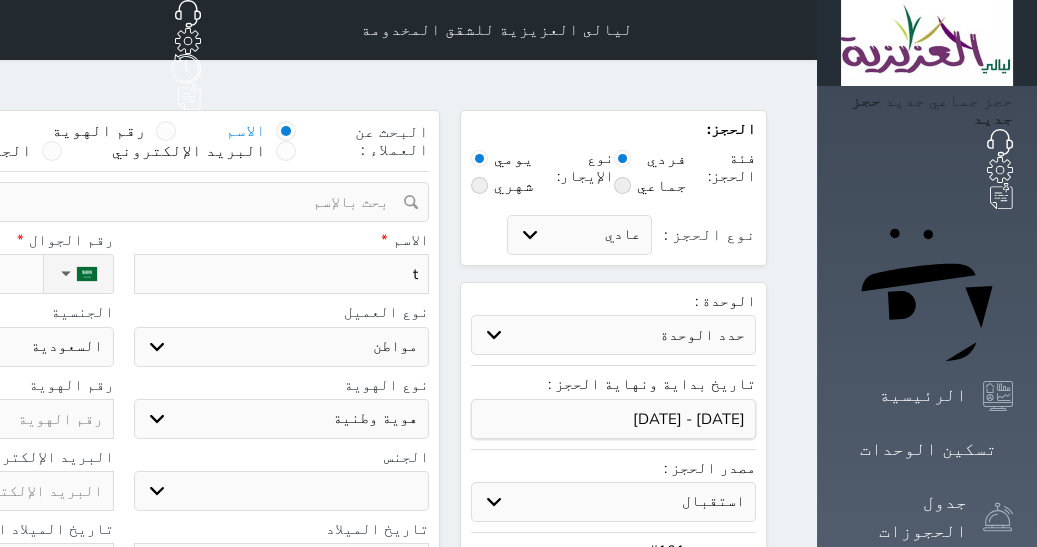 type on "td" 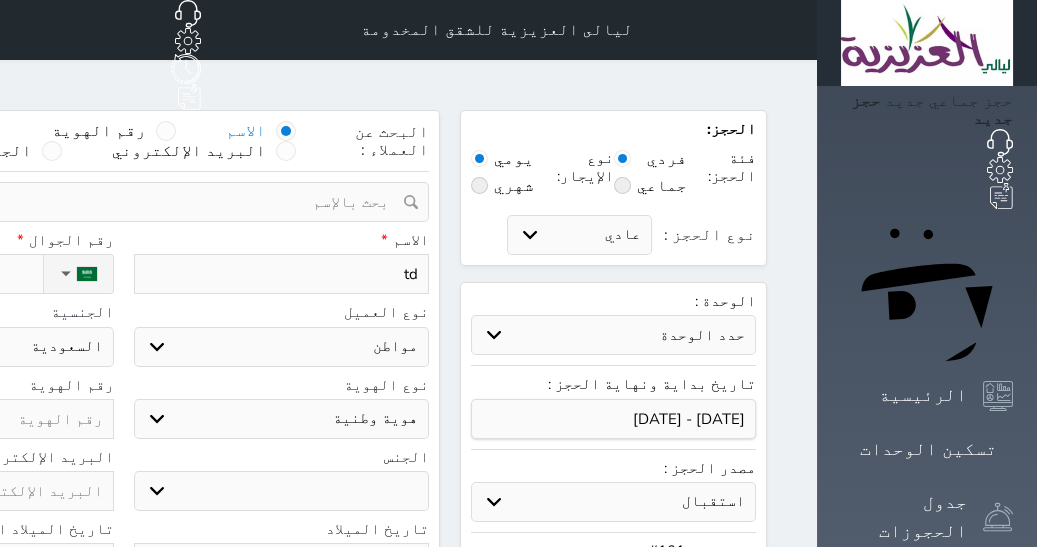 type on "tdw" 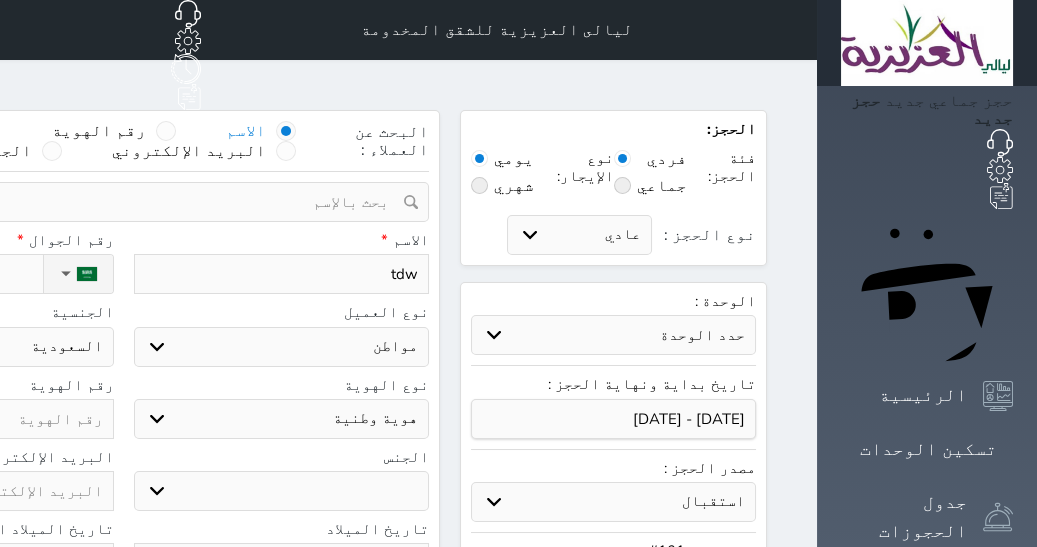 type on "tdw" 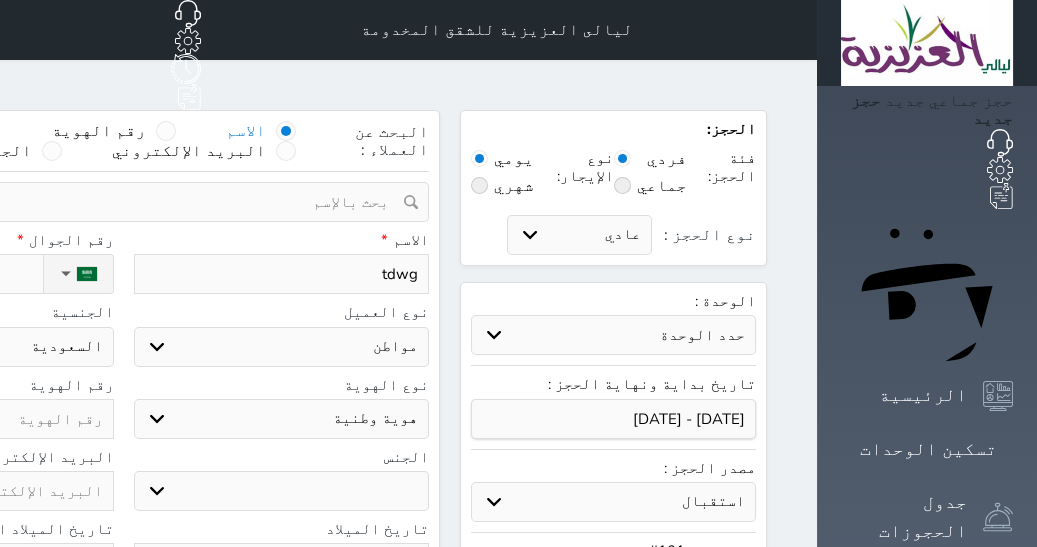 select 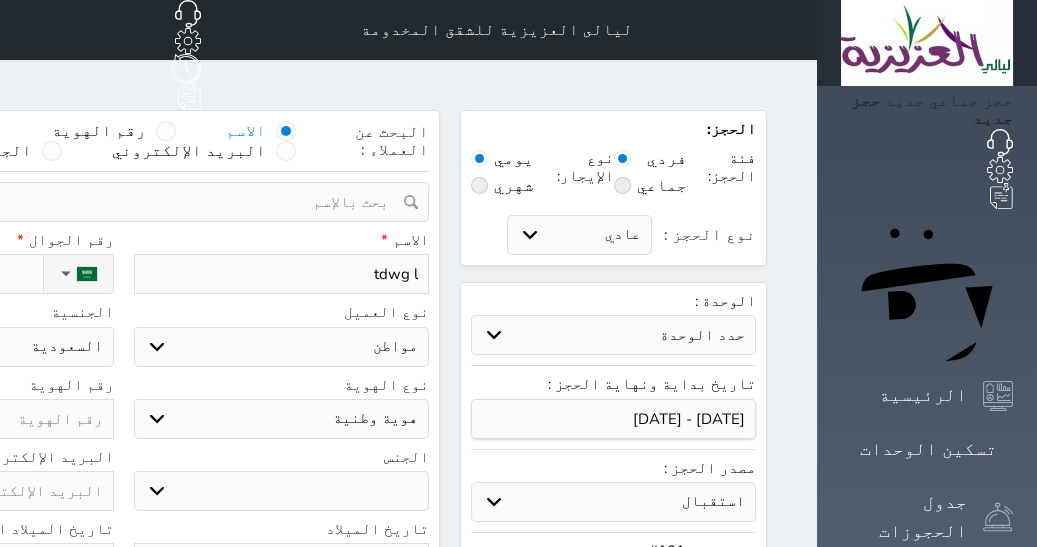 type on "tdwg lp" 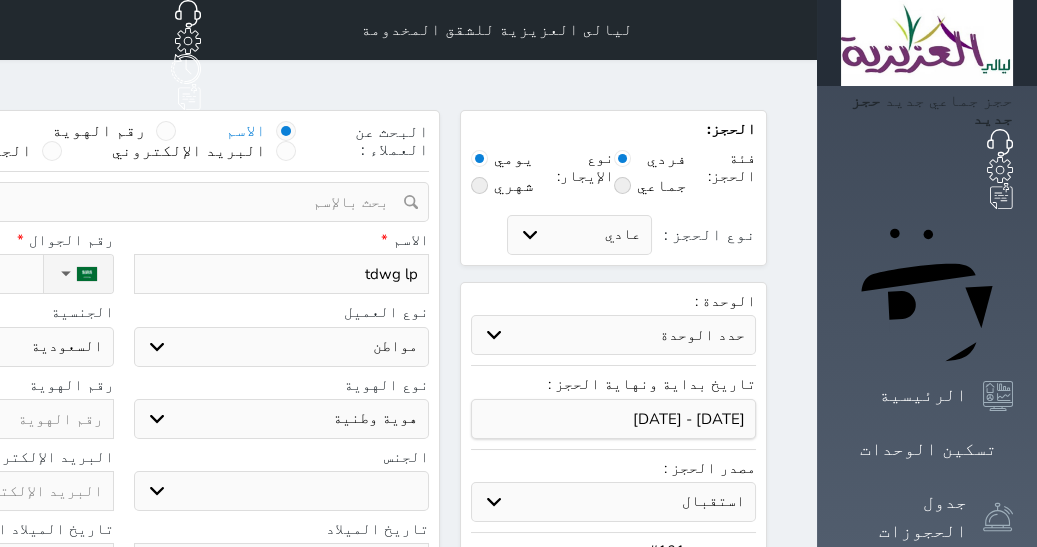 type on "tdwg lph" 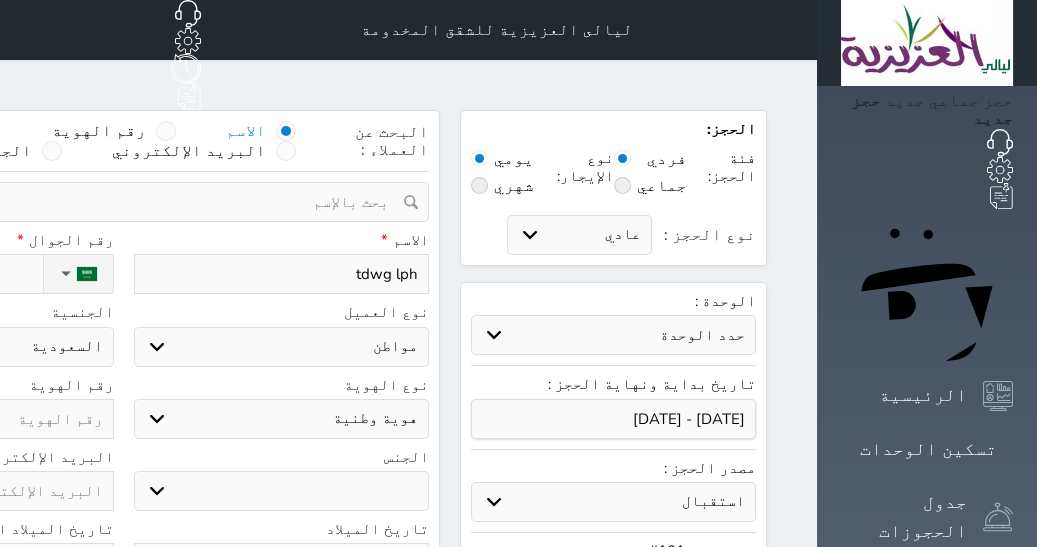 type on "tdwg lphv" 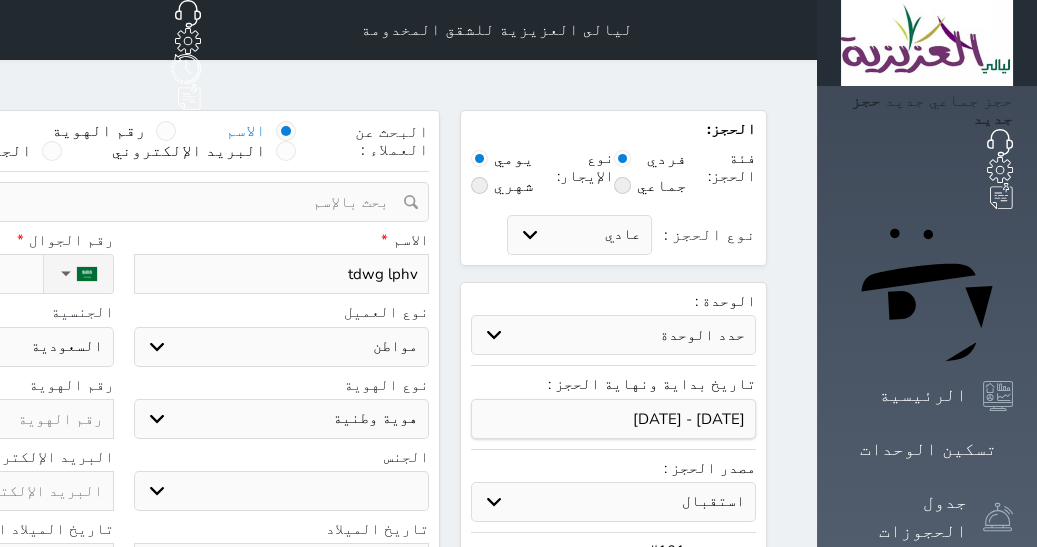 type on "tdwg lphvf" 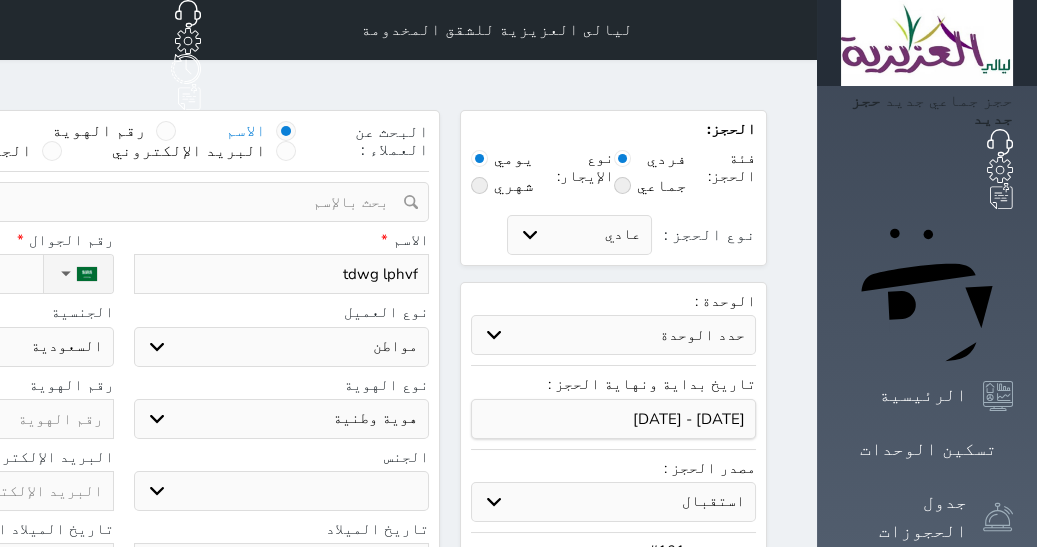 type on "tdwg lphv" 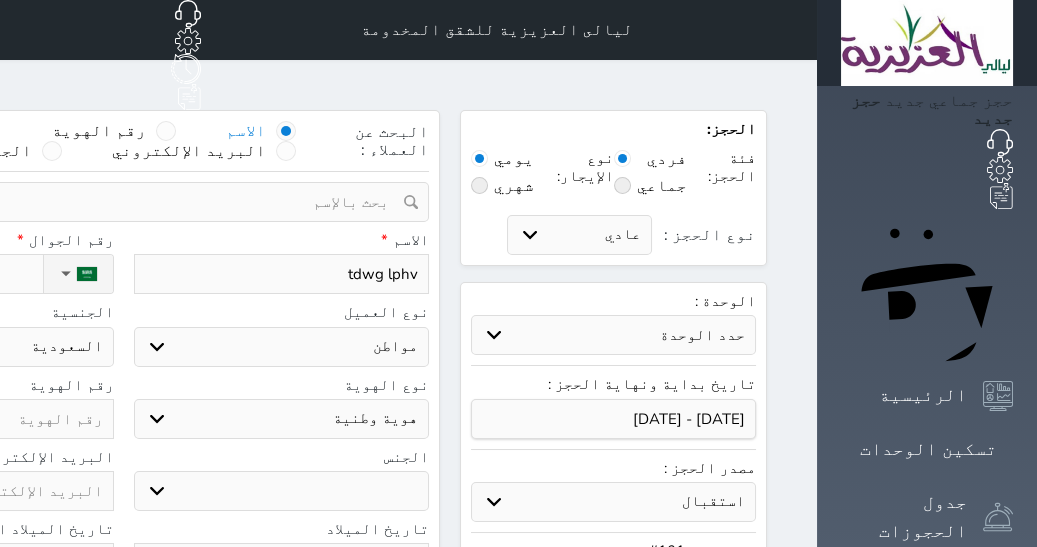 type on "tdwg lph" 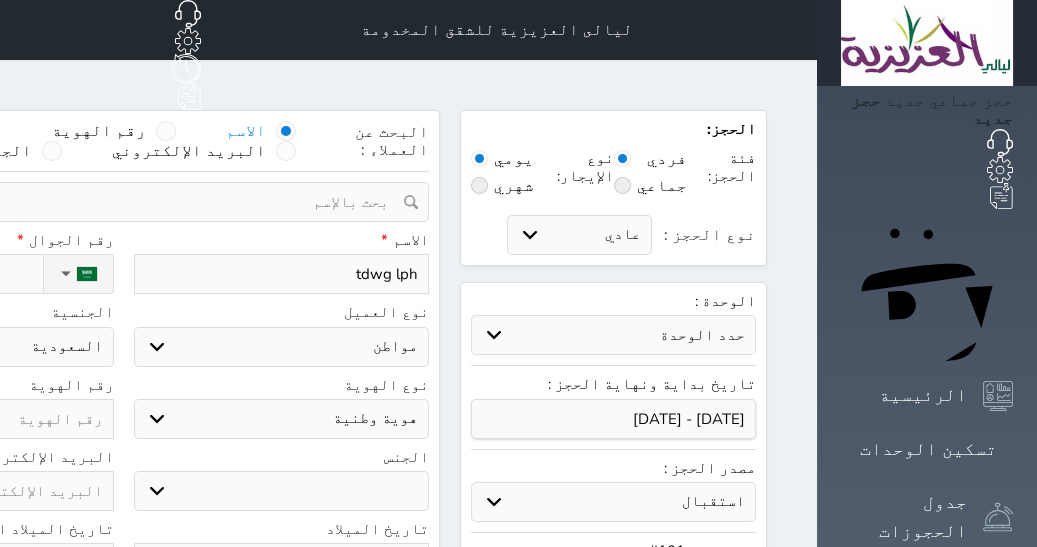type on "tdwg lp" 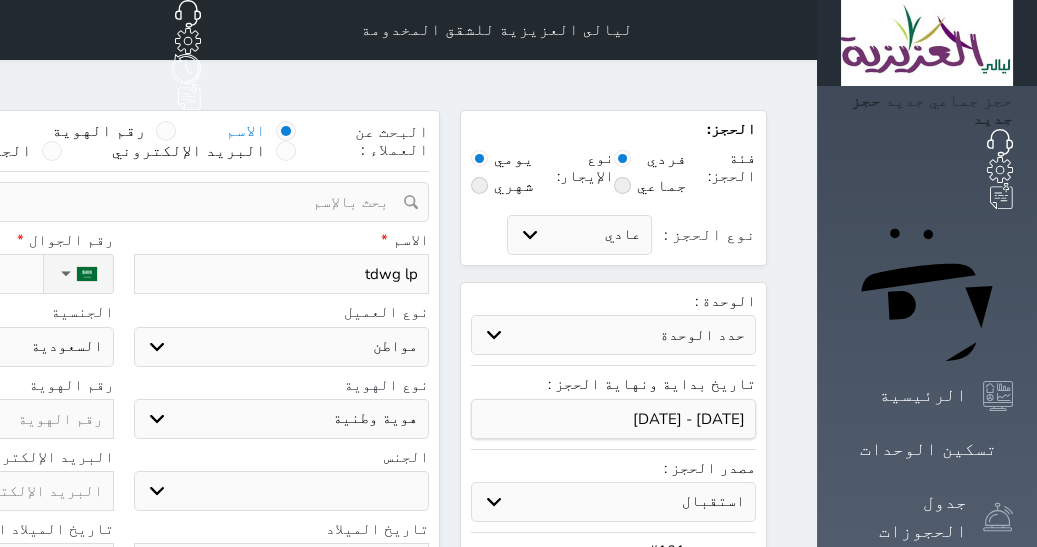 type on "tdwg l" 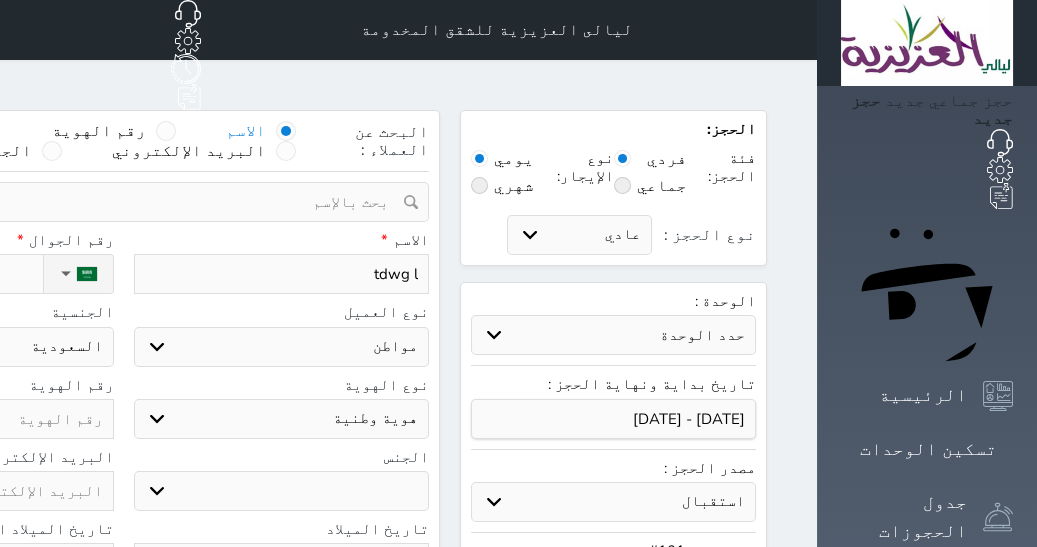 type on "tdwg" 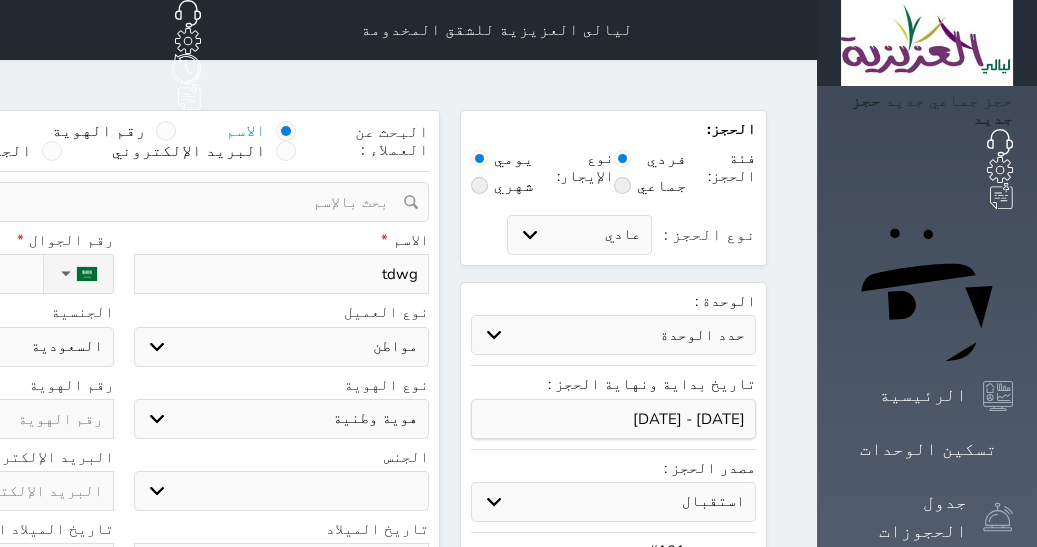 type on "tdwg" 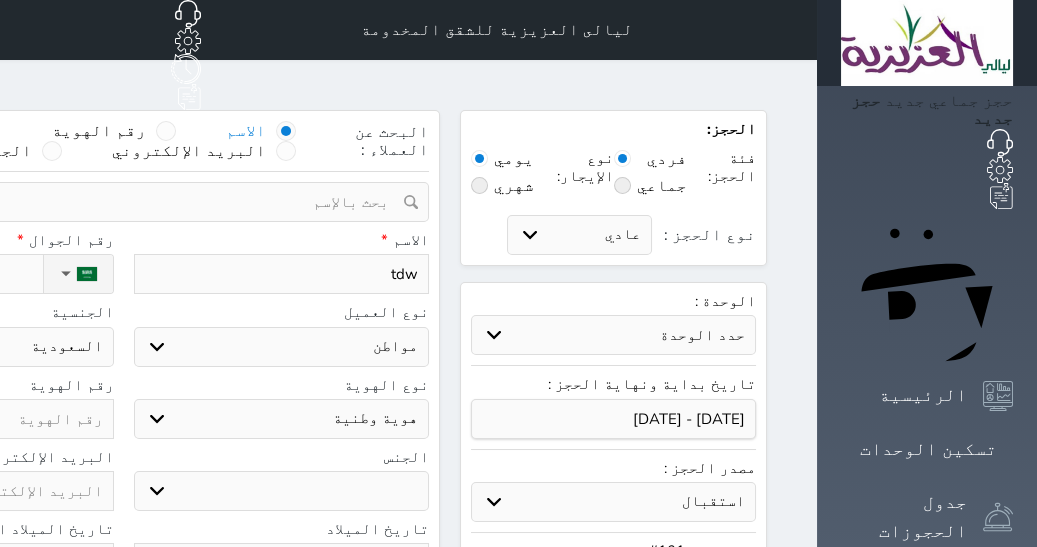 type on "td" 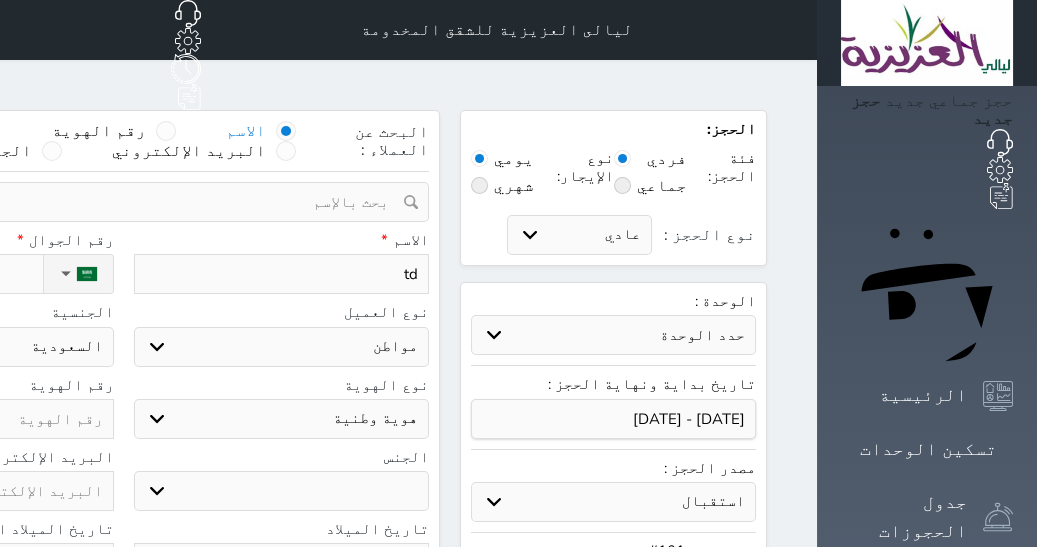 type on "t" 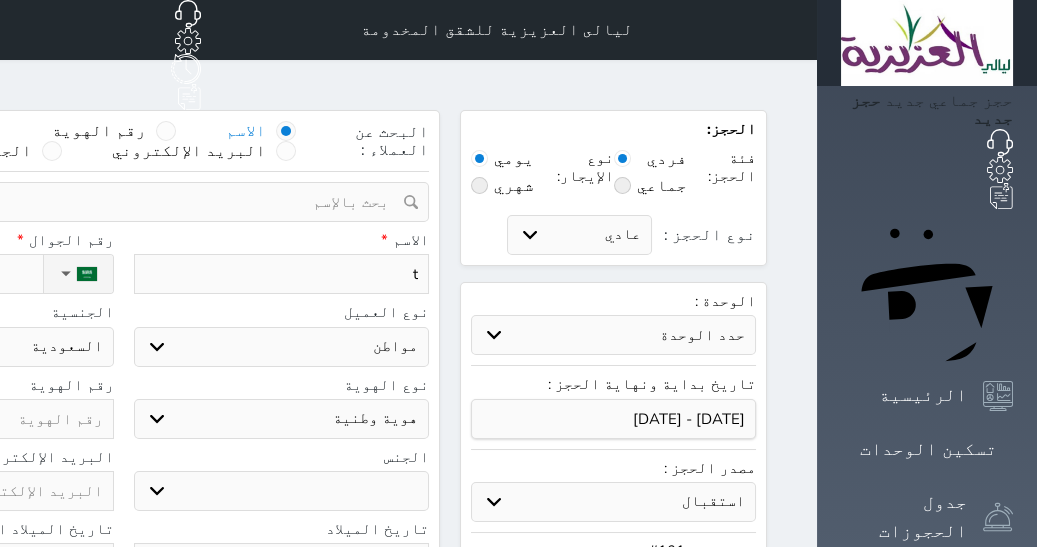 type 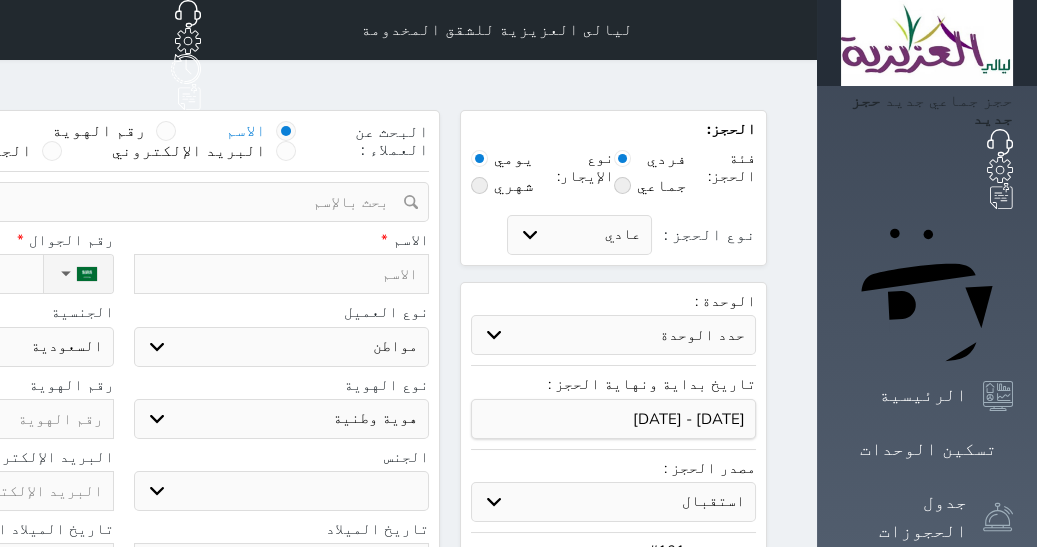 type on "ف" 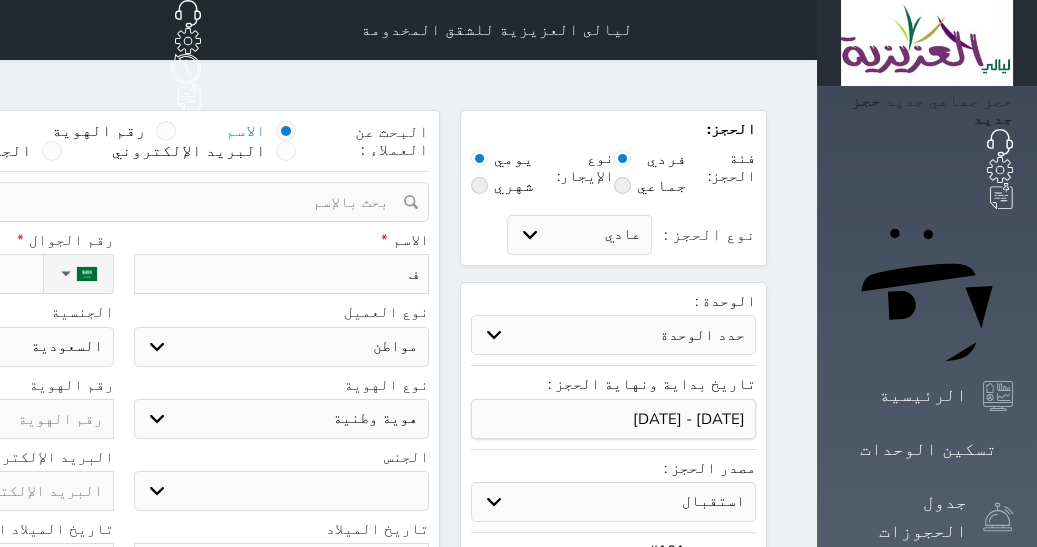 type on "في" 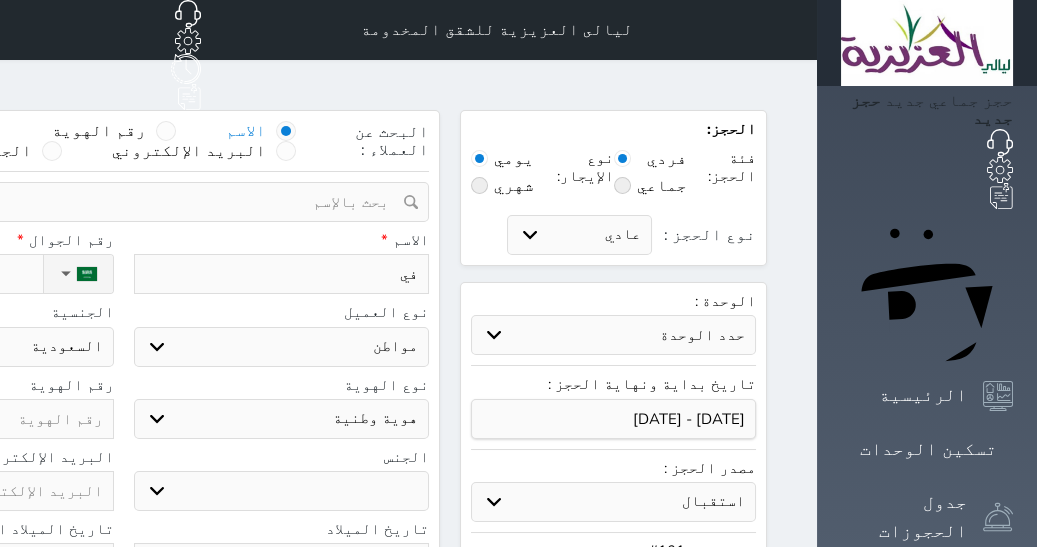 select 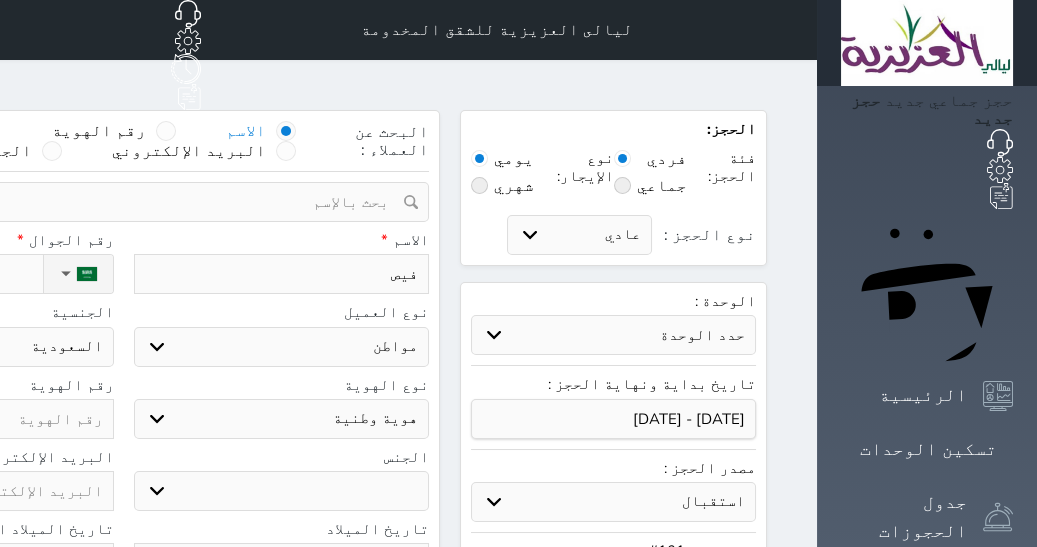 select 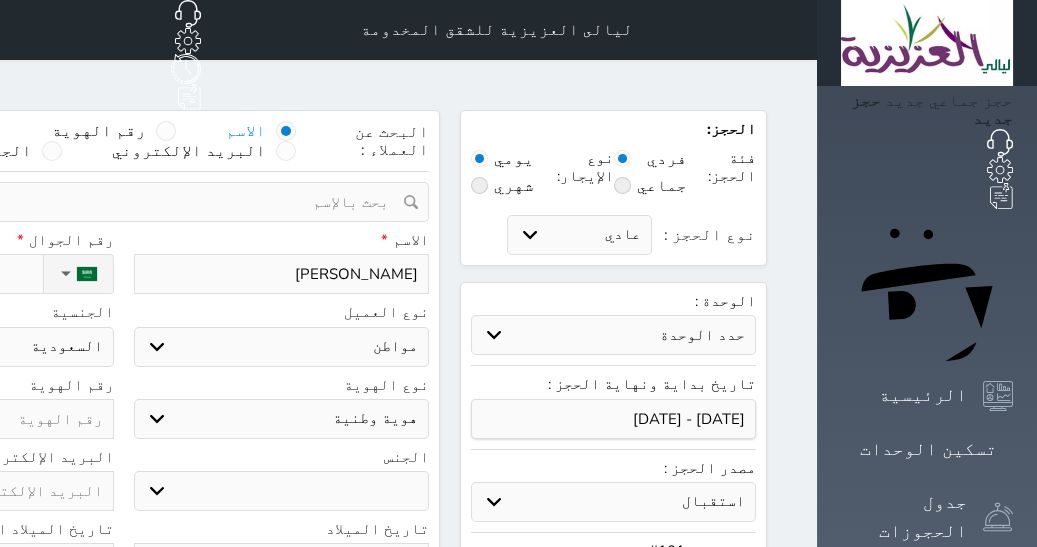 type on "[PERSON_NAME]" 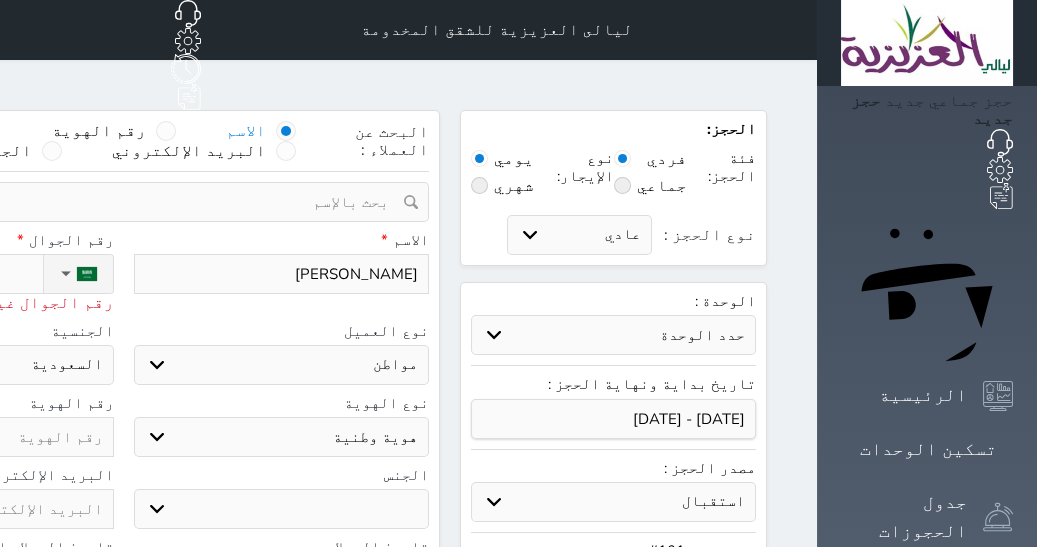 type on "05" 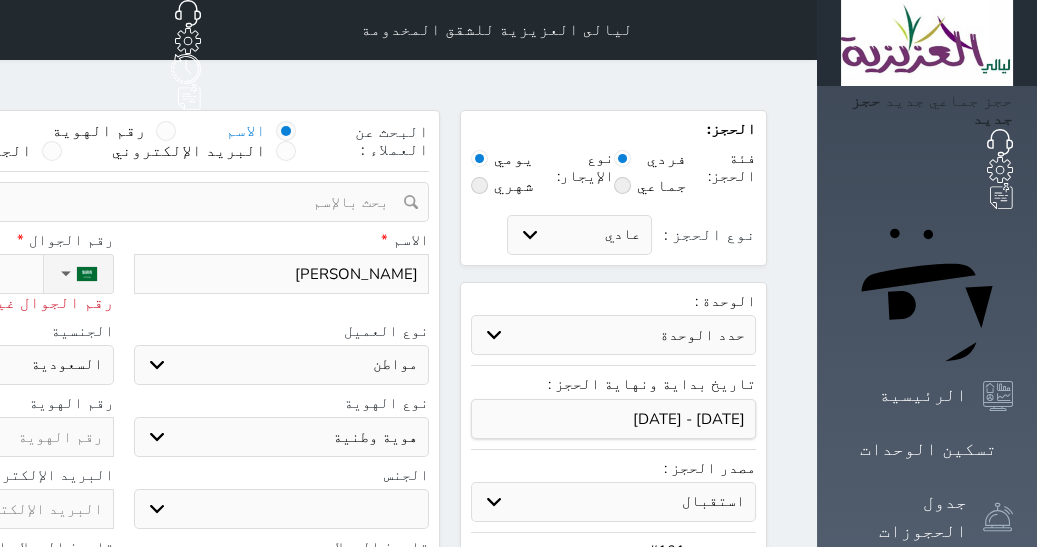 type on "056568" 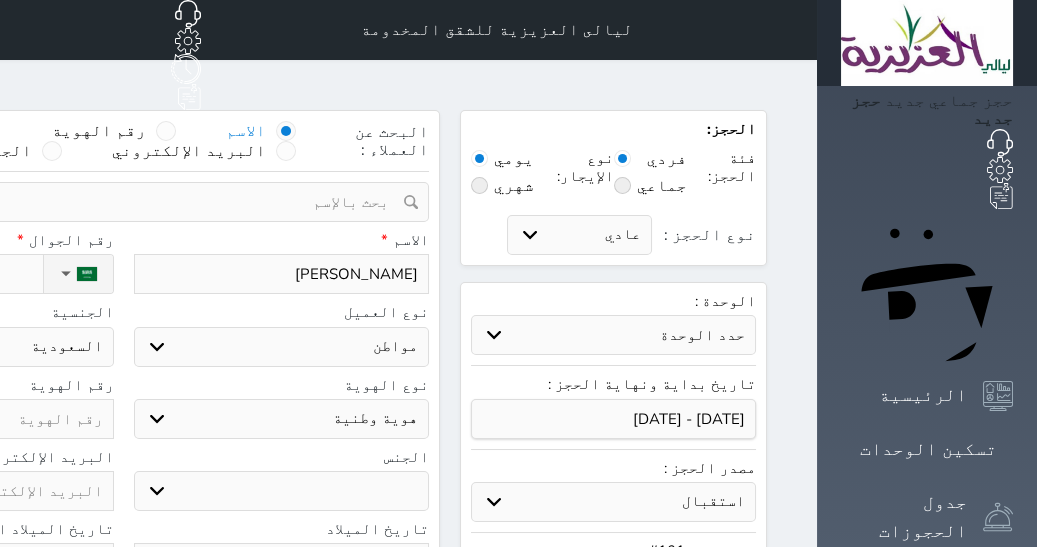 type on "+966 56 568 0745" 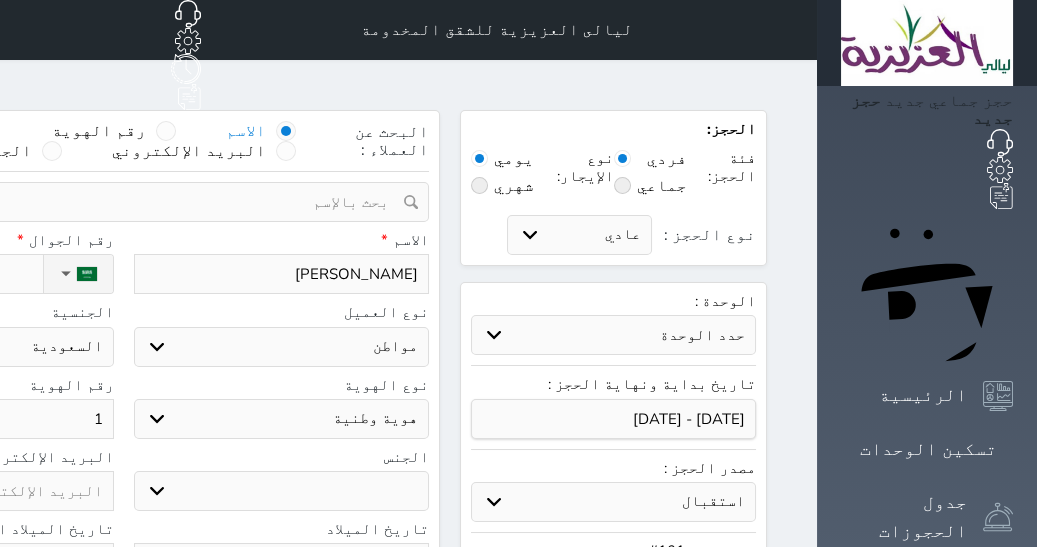 type on "10" 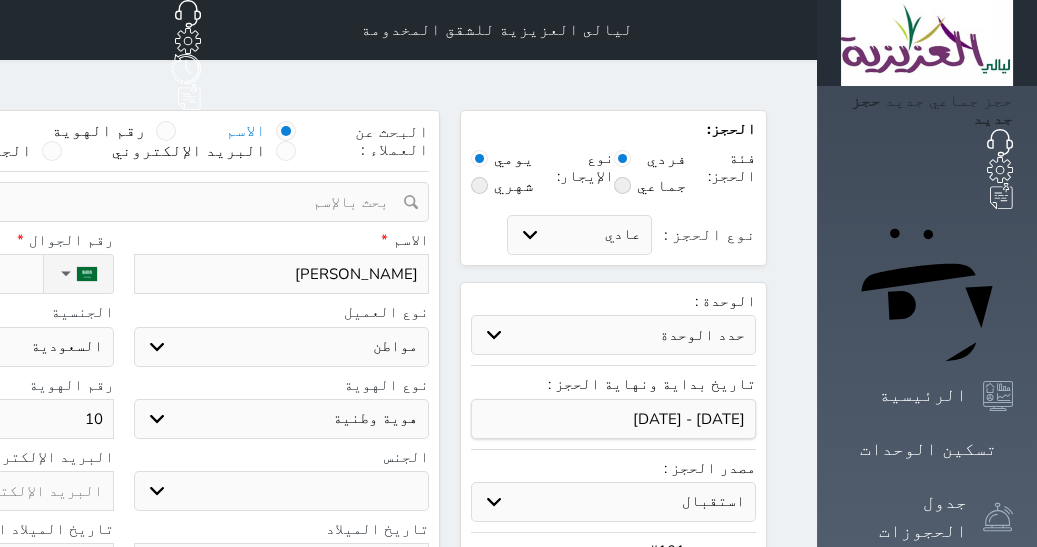 type on "105" 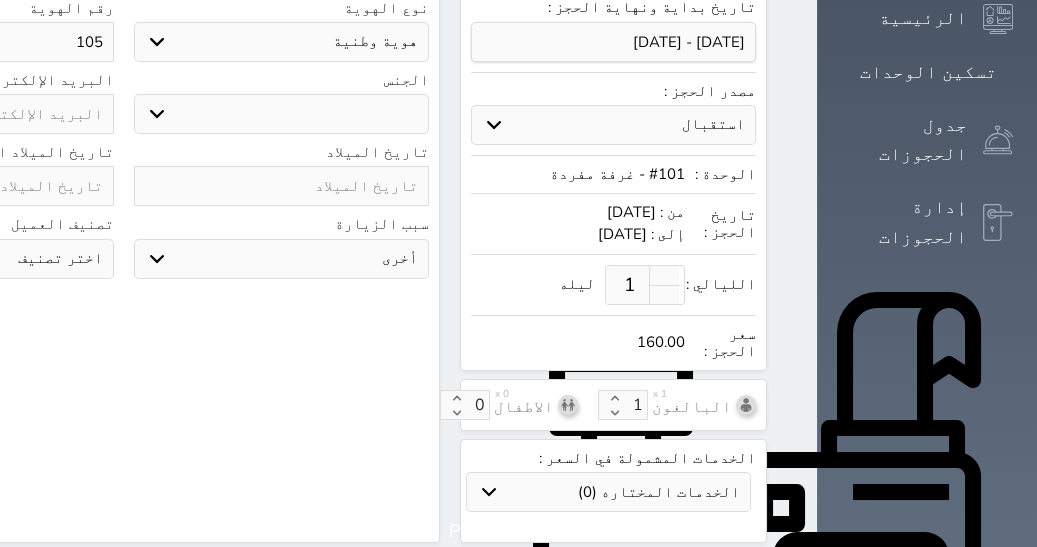 scroll, scrollTop: 382, scrollLeft: 0, axis: vertical 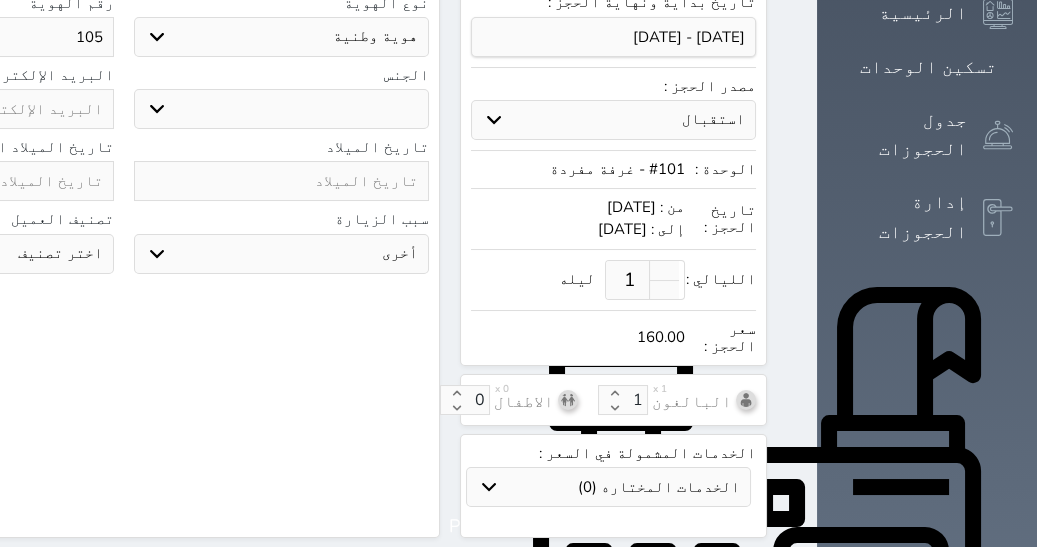 type on "1052" 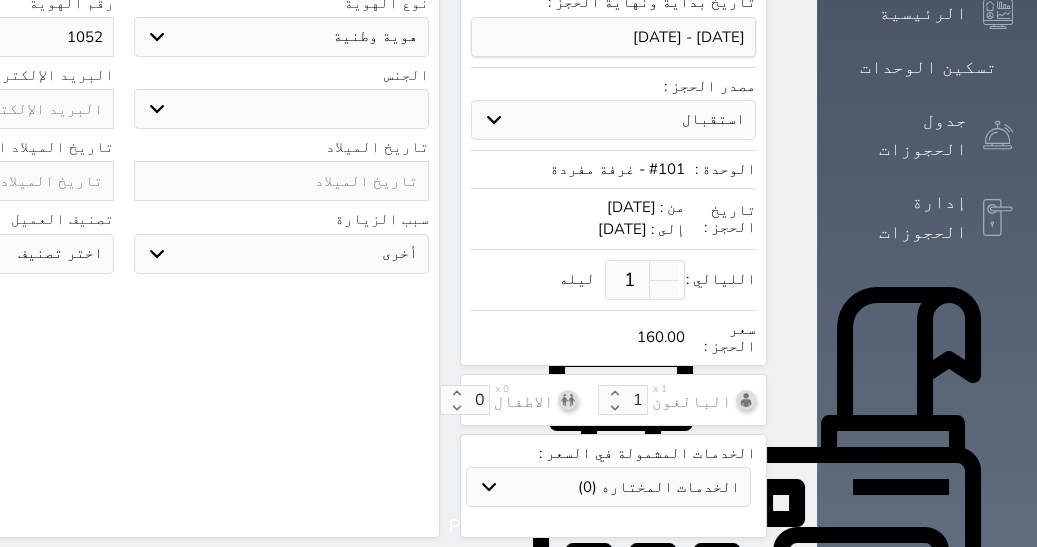 select 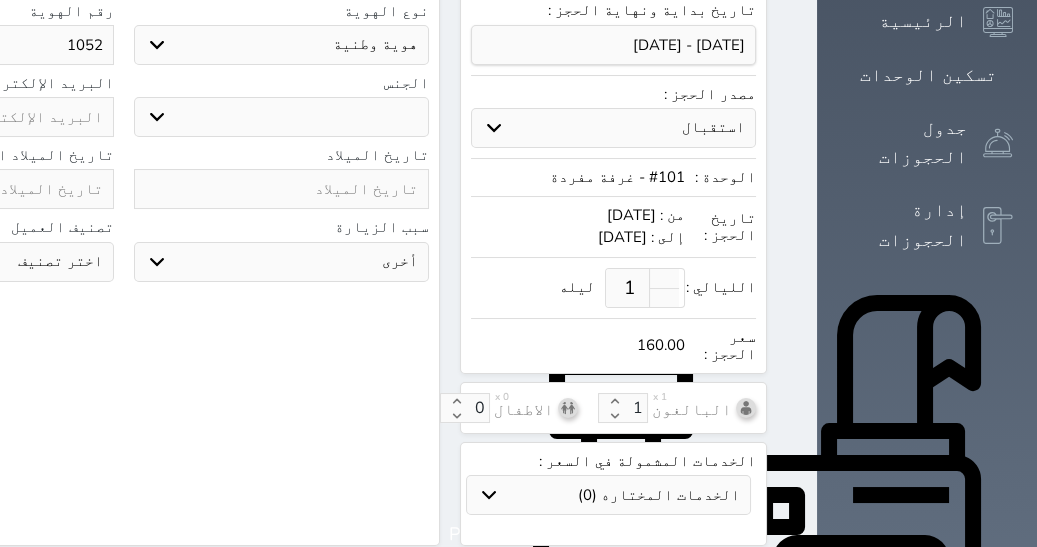 type on "10524" 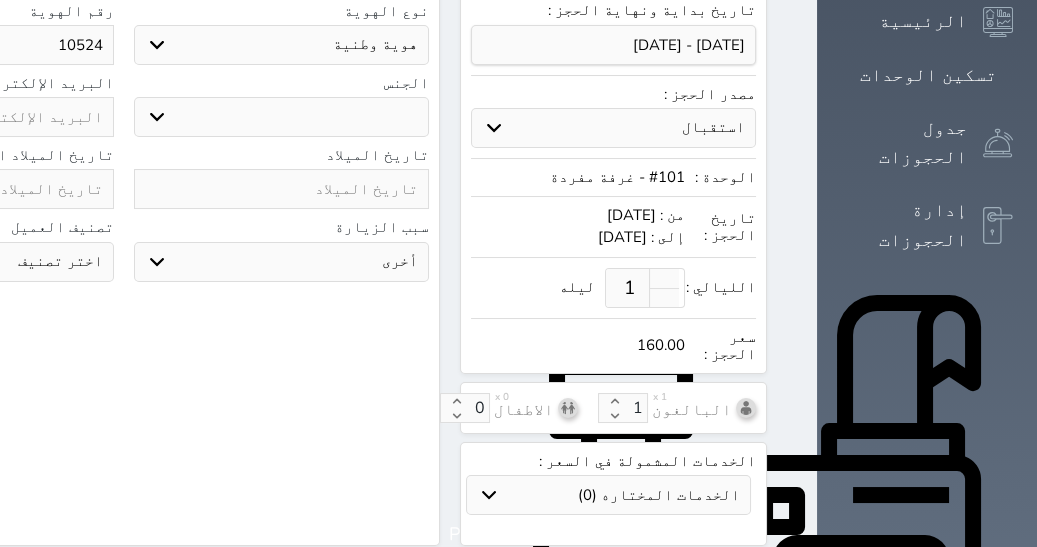 type on "1052" 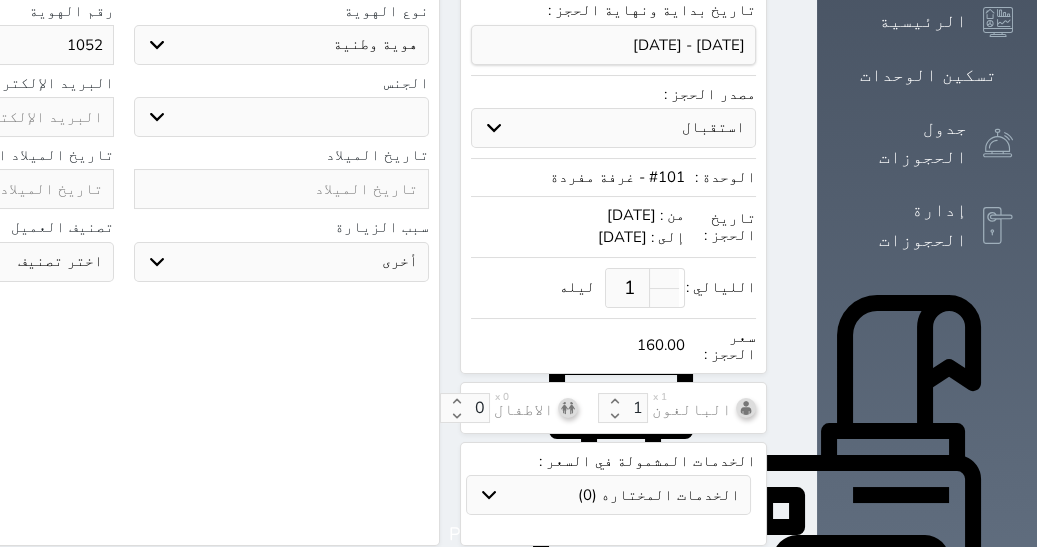 type on "10529" 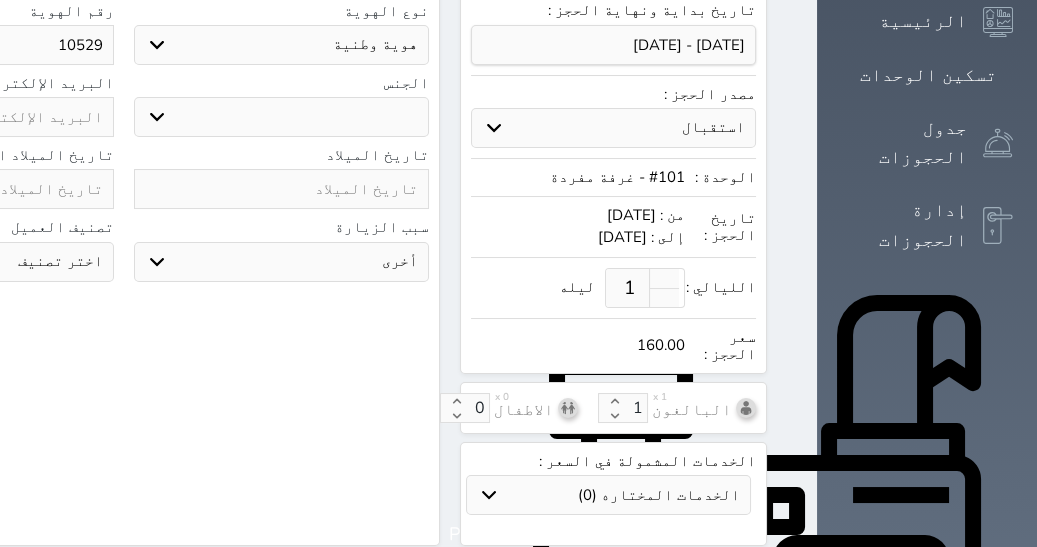 type on "105294" 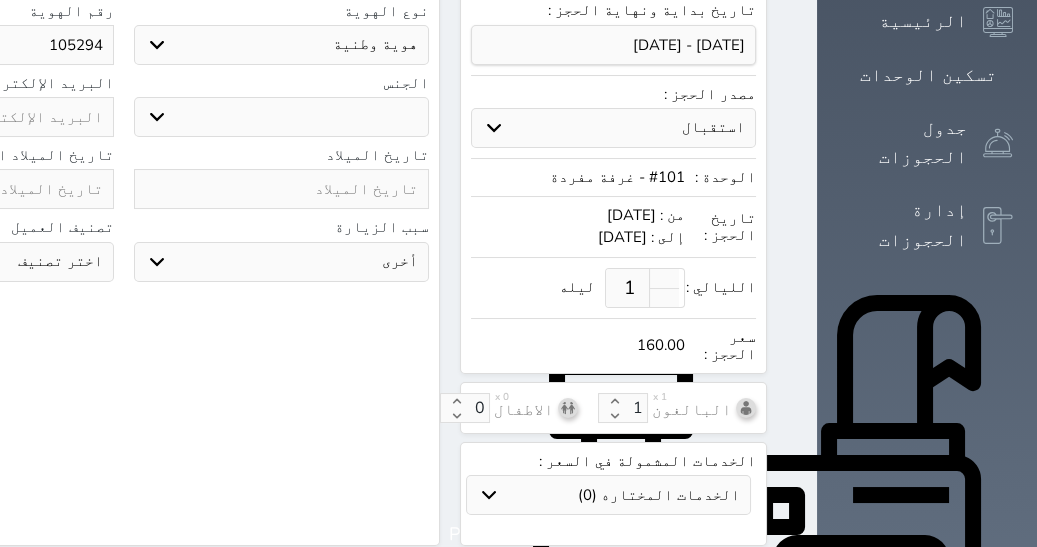 select 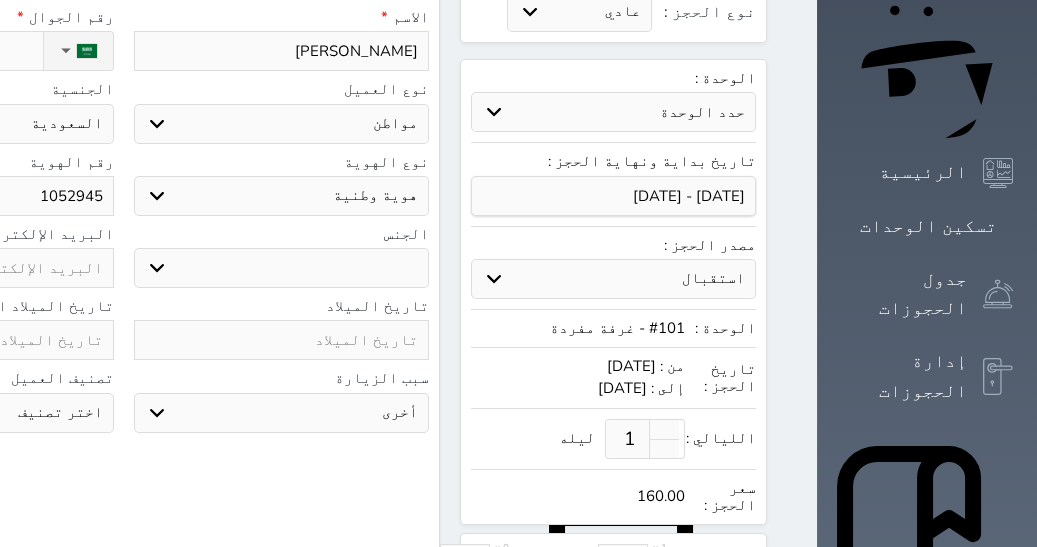 scroll, scrollTop: 0, scrollLeft: 0, axis: both 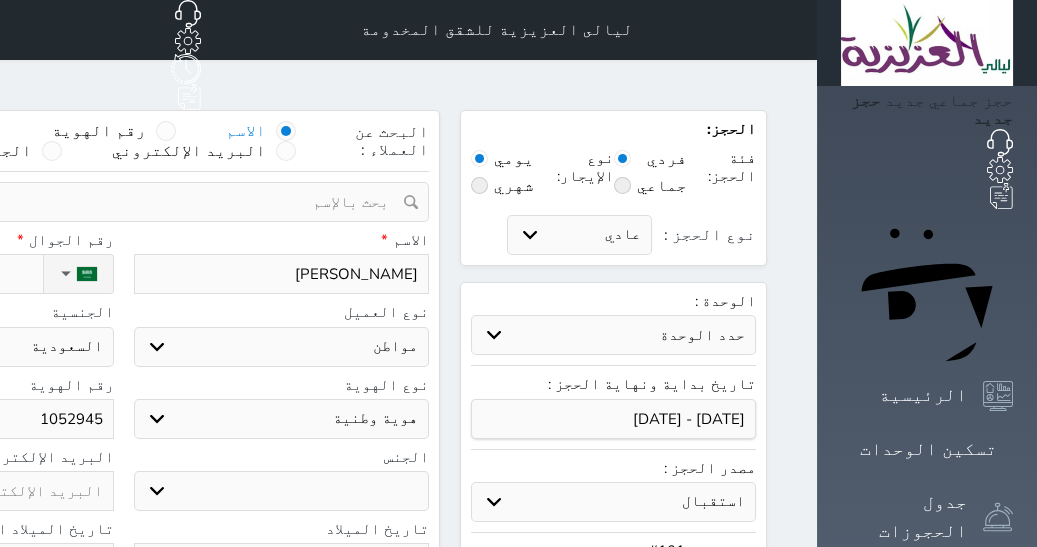 type on "10529458" 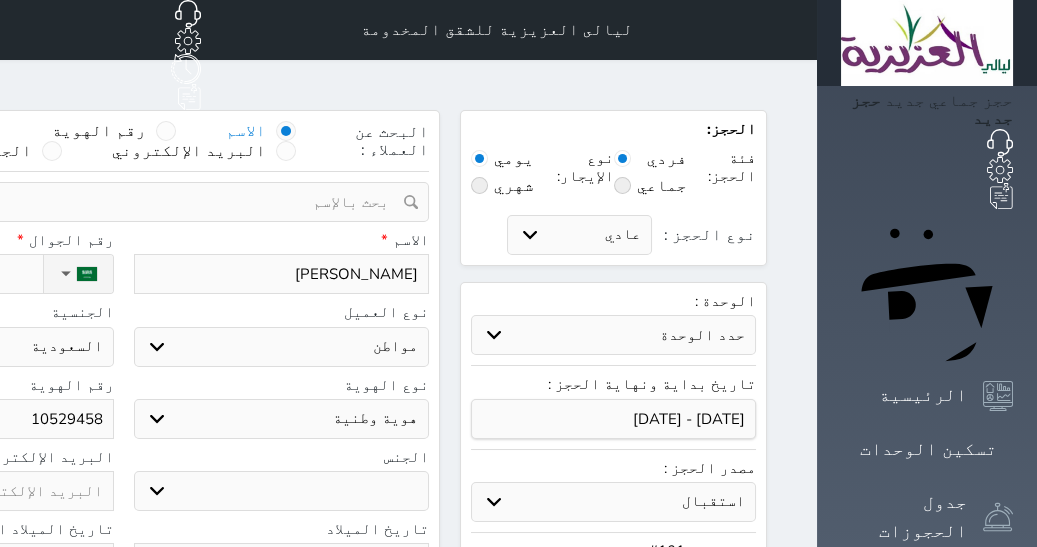type on "105294580" 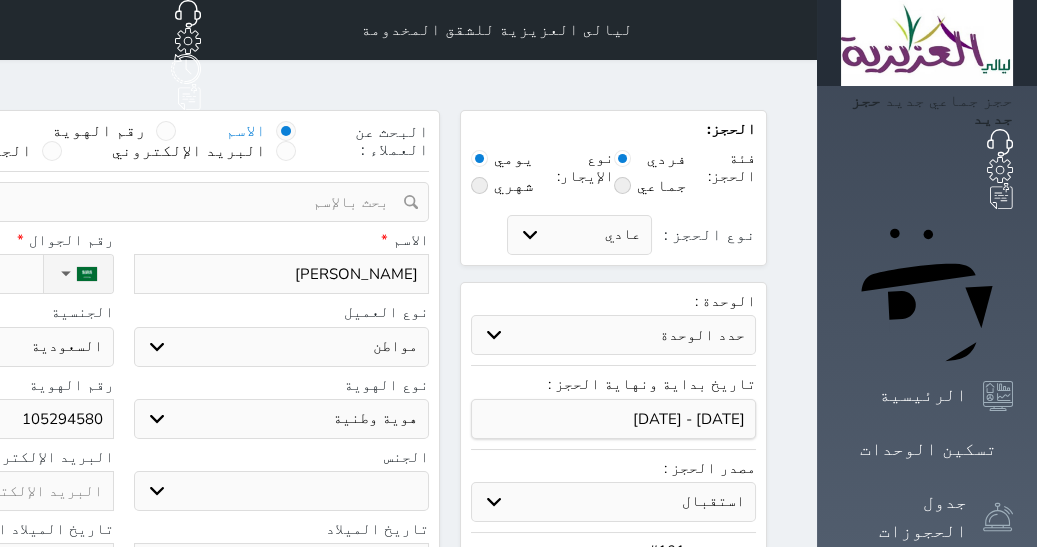 type on "1052945803" 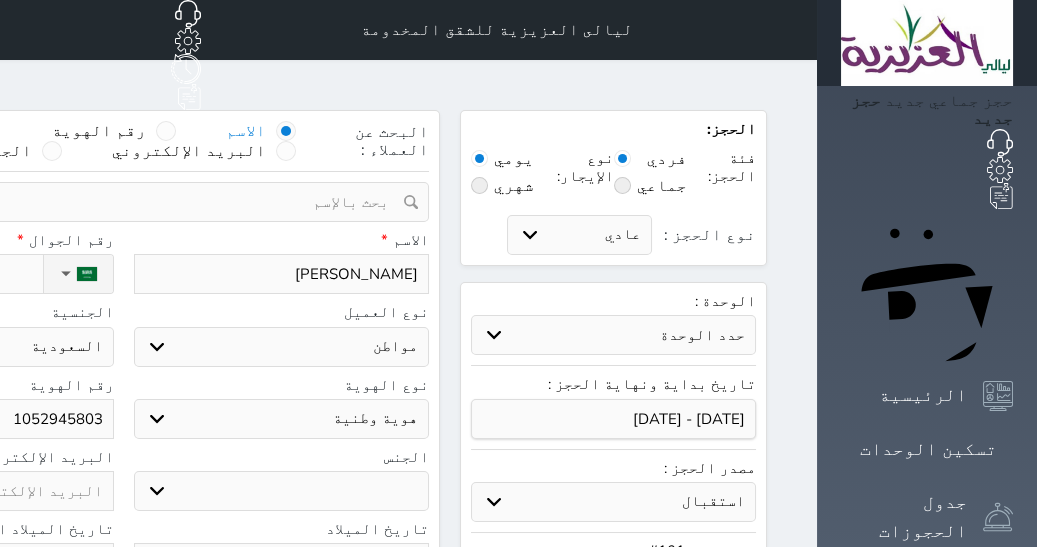 type on "1052945803" 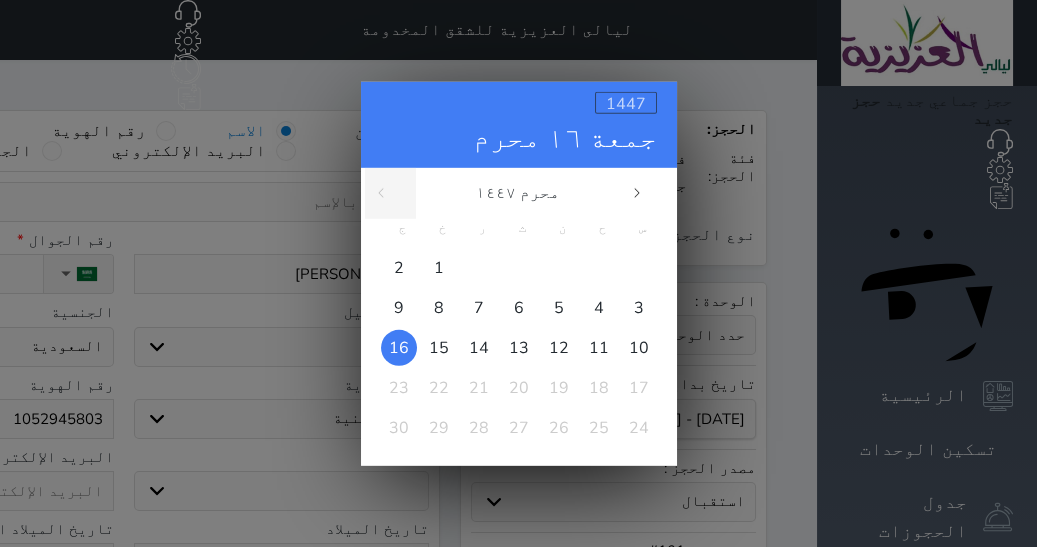 click on "1447" at bounding box center [626, 102] 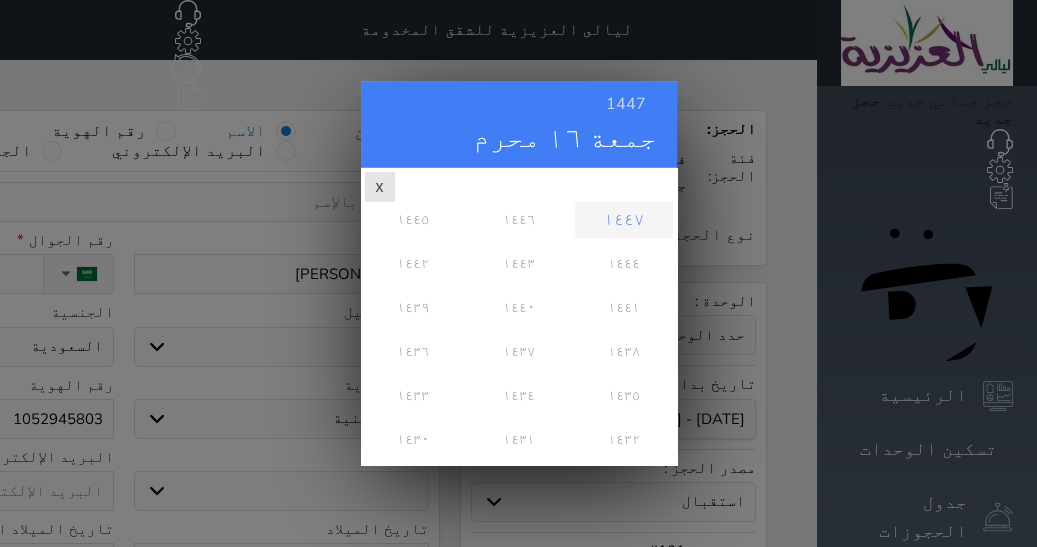 scroll, scrollTop: 0, scrollLeft: 0, axis: both 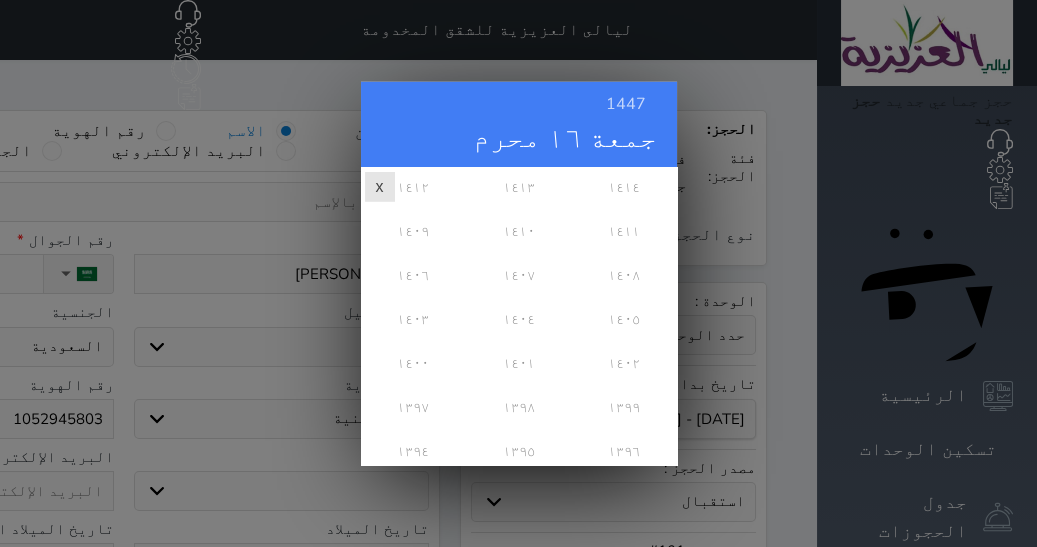 click on "١٤٠٥" at bounding box center [623, 319] 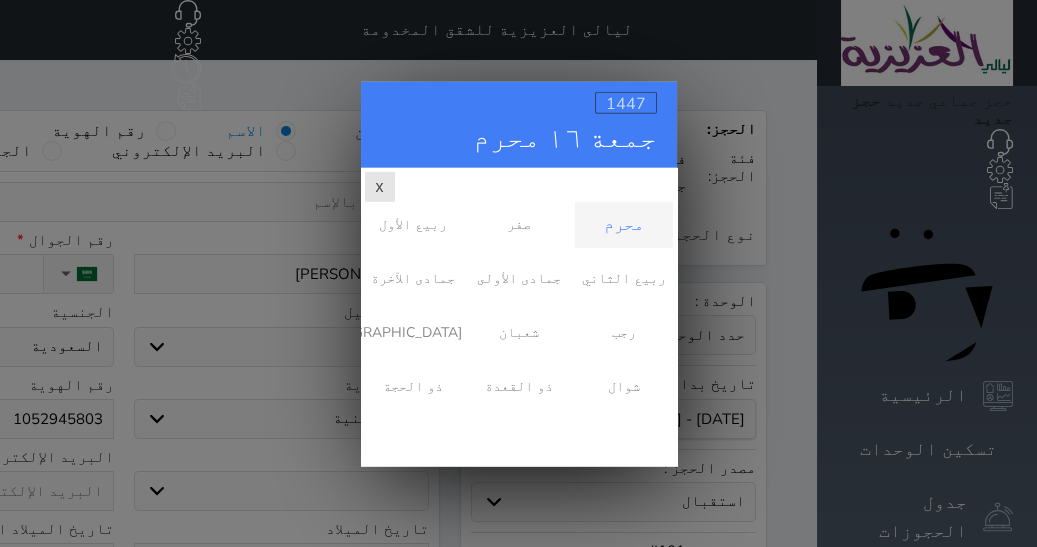 click on "1447" at bounding box center (626, 103) 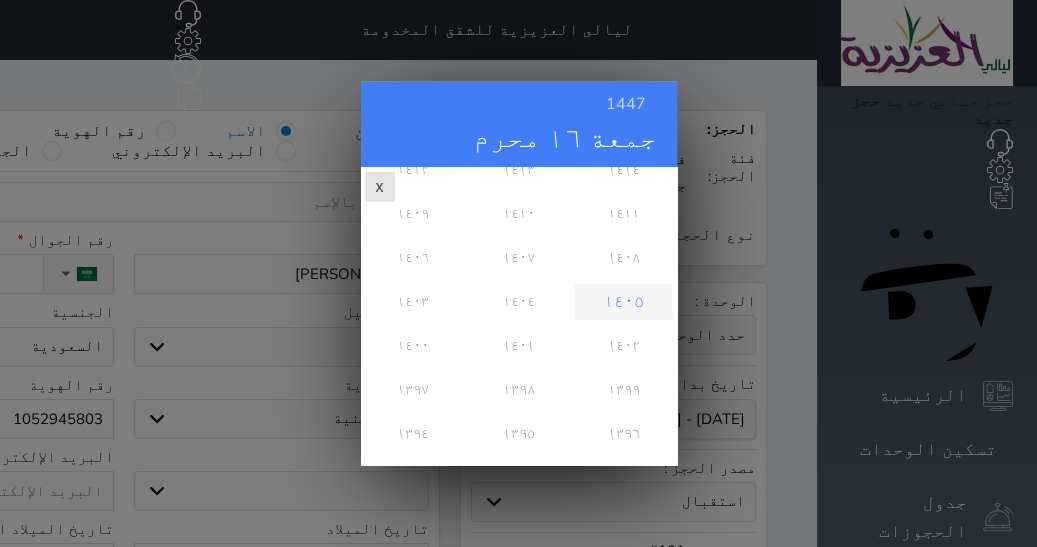 scroll, scrollTop: 536, scrollLeft: 0, axis: vertical 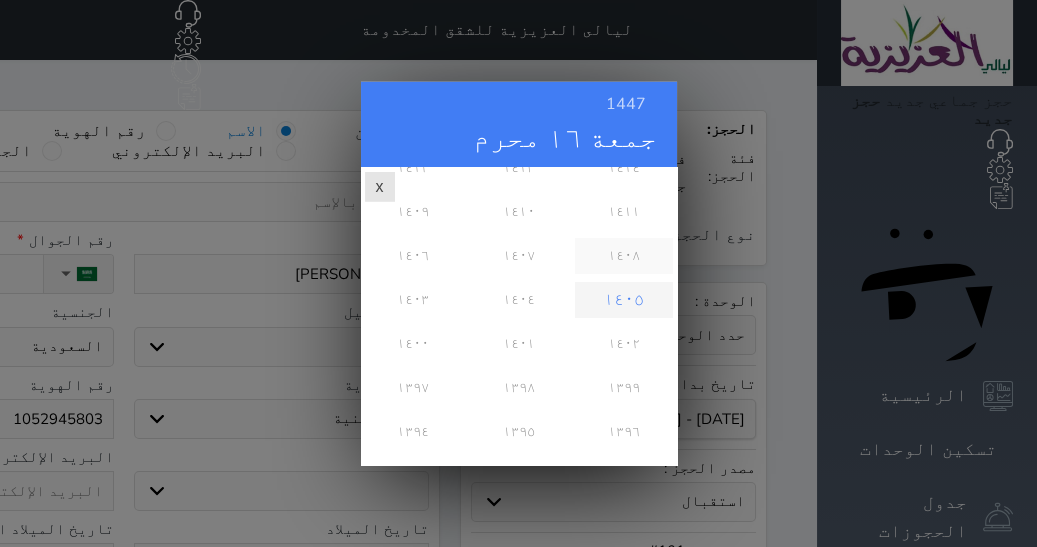 click on "١٤٠٨" at bounding box center [623, 255] 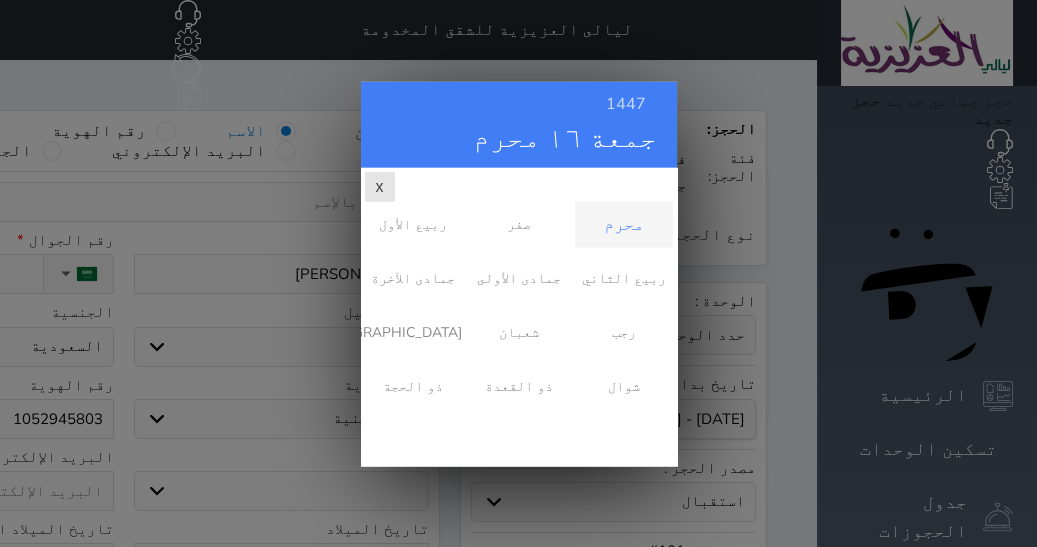 scroll, scrollTop: 0, scrollLeft: 0, axis: both 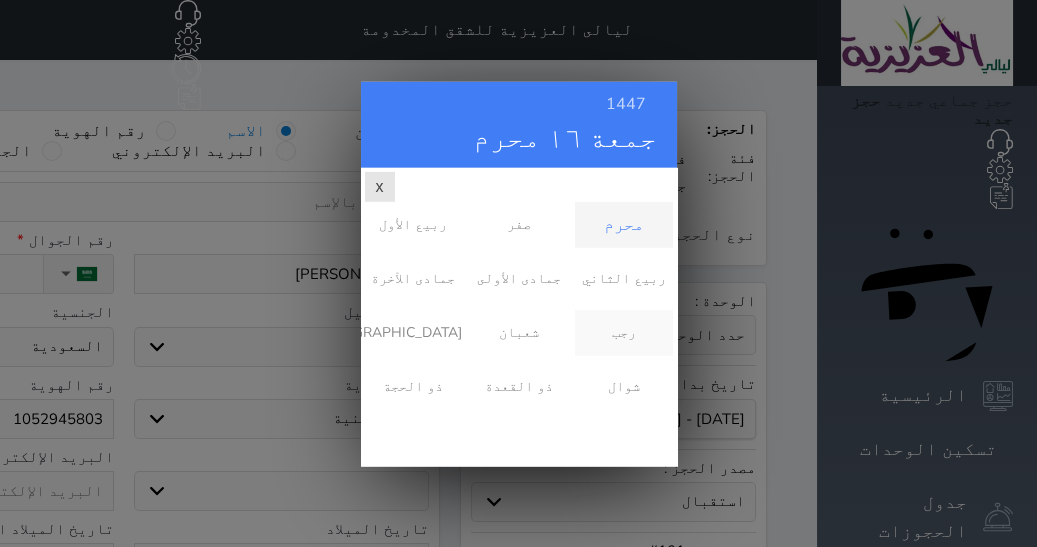 click on "رجب" at bounding box center (623, 332) 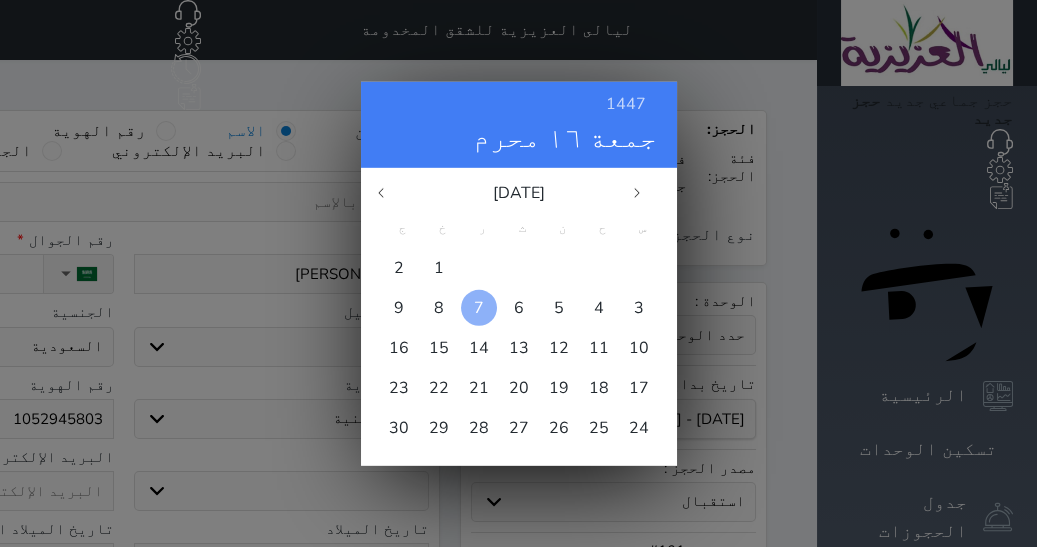 click at bounding box center (479, 307) 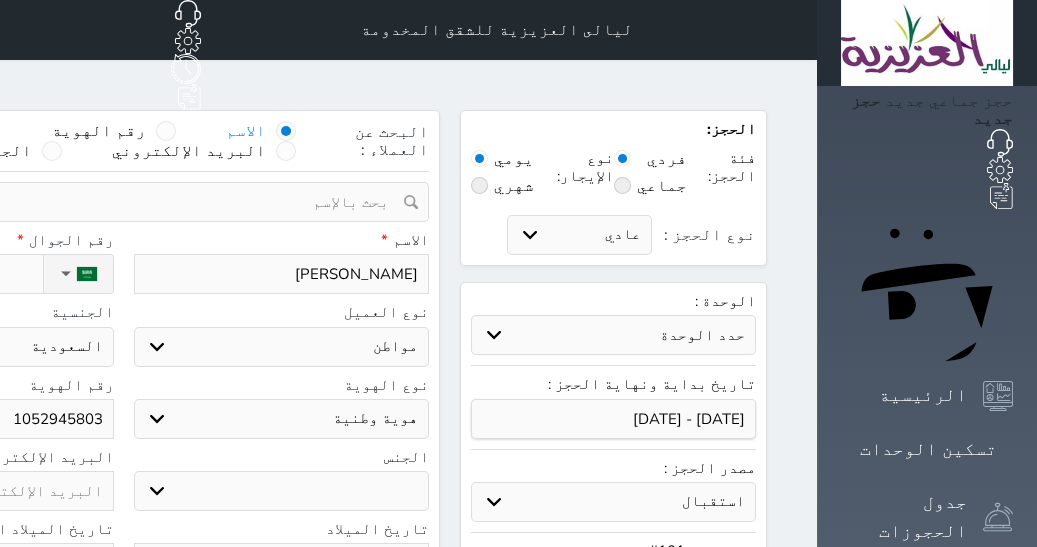 click on "ذكر   انثى" at bounding box center (282, 491) 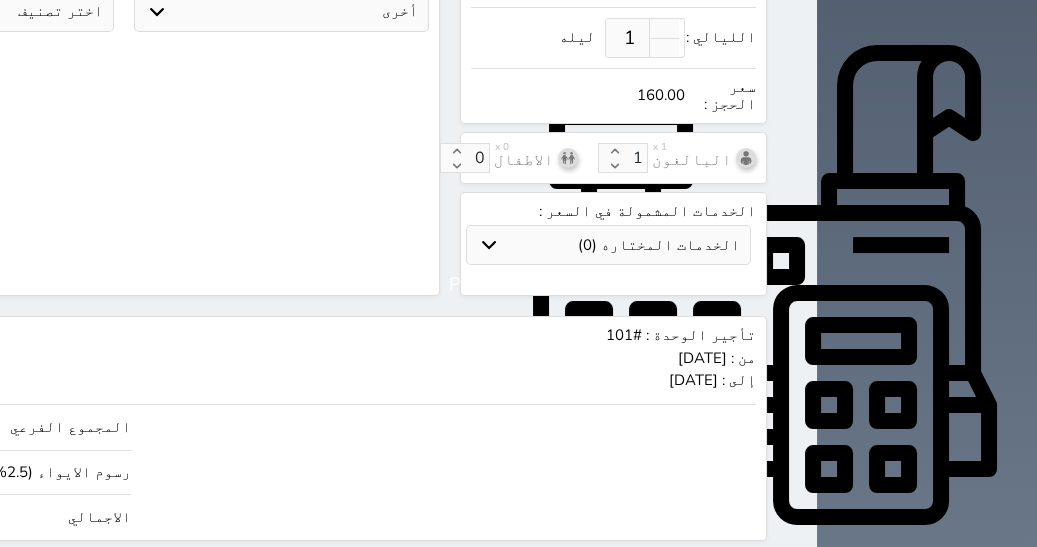 scroll, scrollTop: 670, scrollLeft: 0, axis: vertical 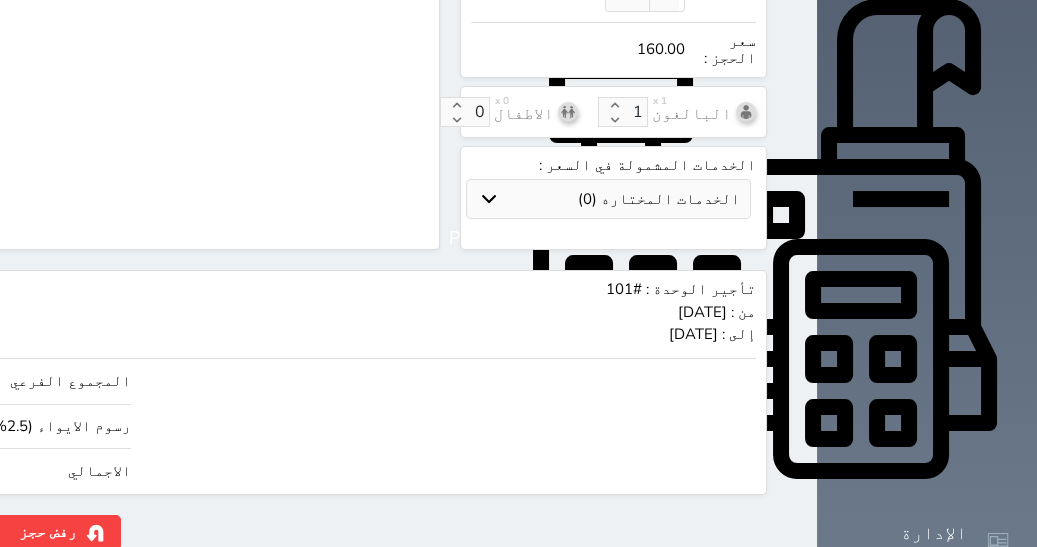 drag, startPoint x: 53, startPoint y: 430, endPoint x: 120, endPoint y: 429, distance: 67.00746 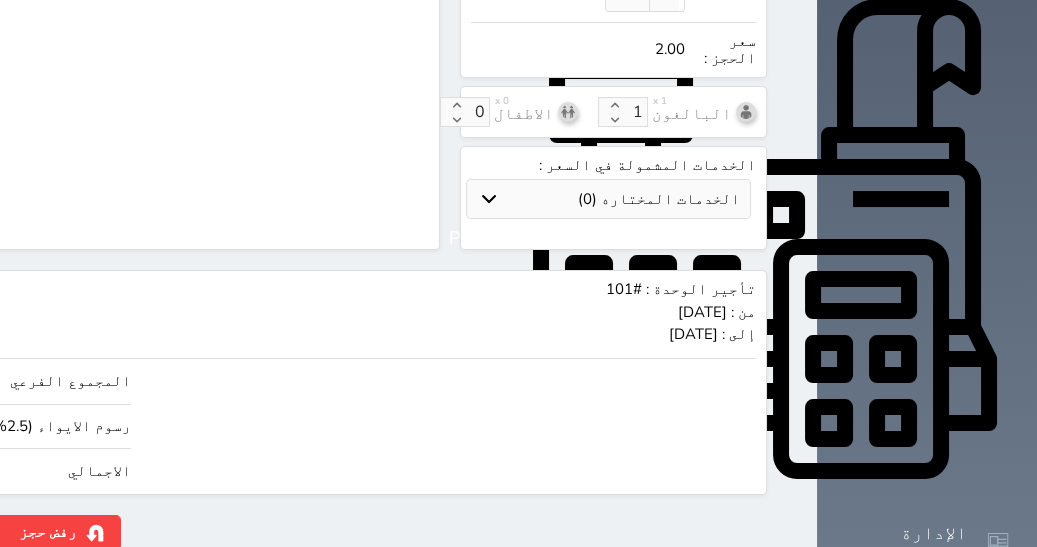 type on "19.51" 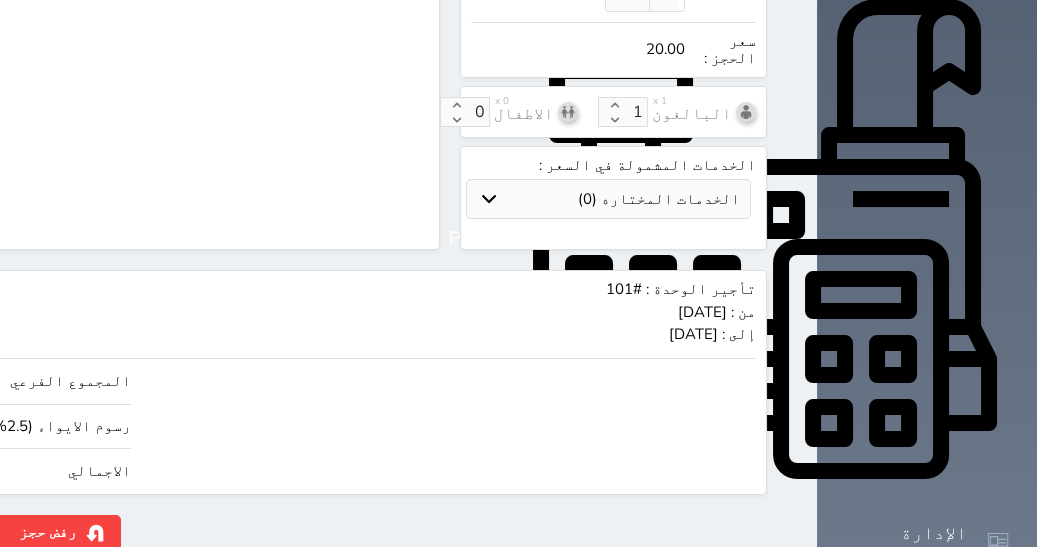 type on "195.12" 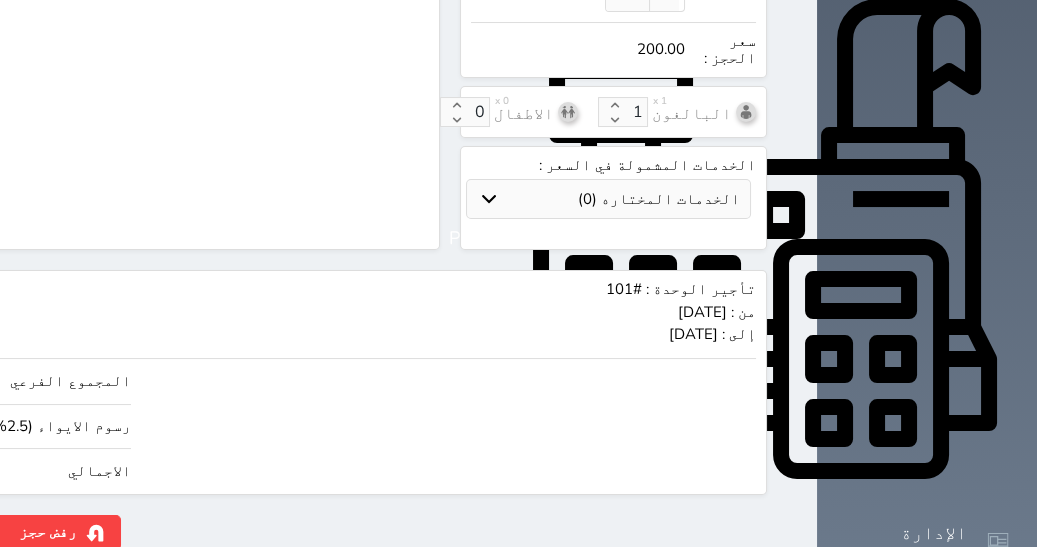 type on "200.00" 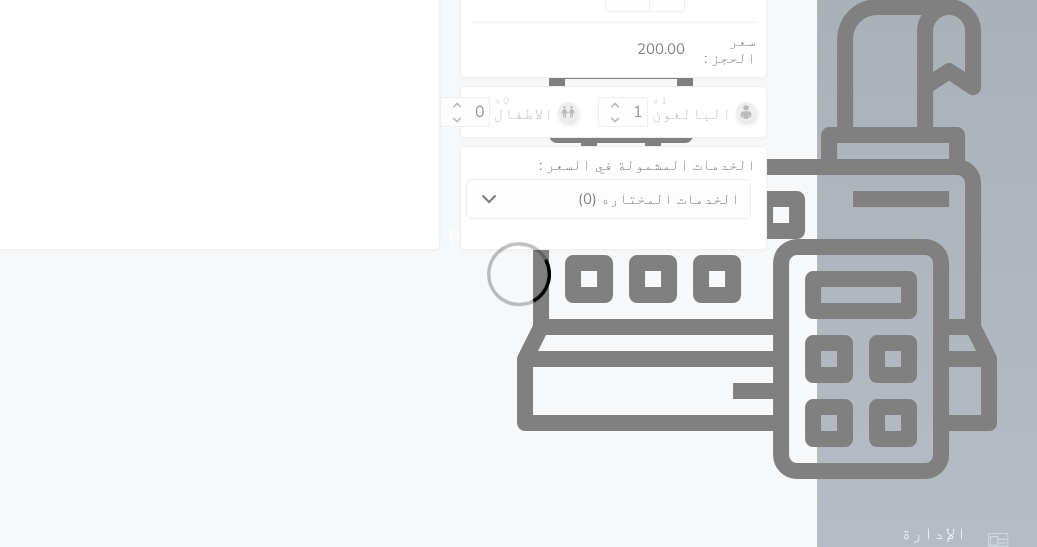 select on "1" 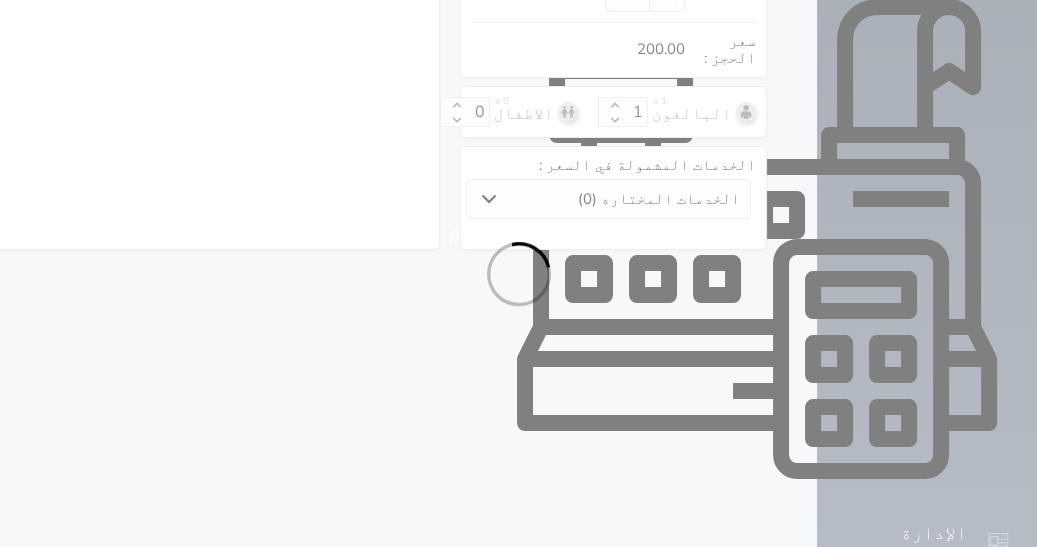select on "113" 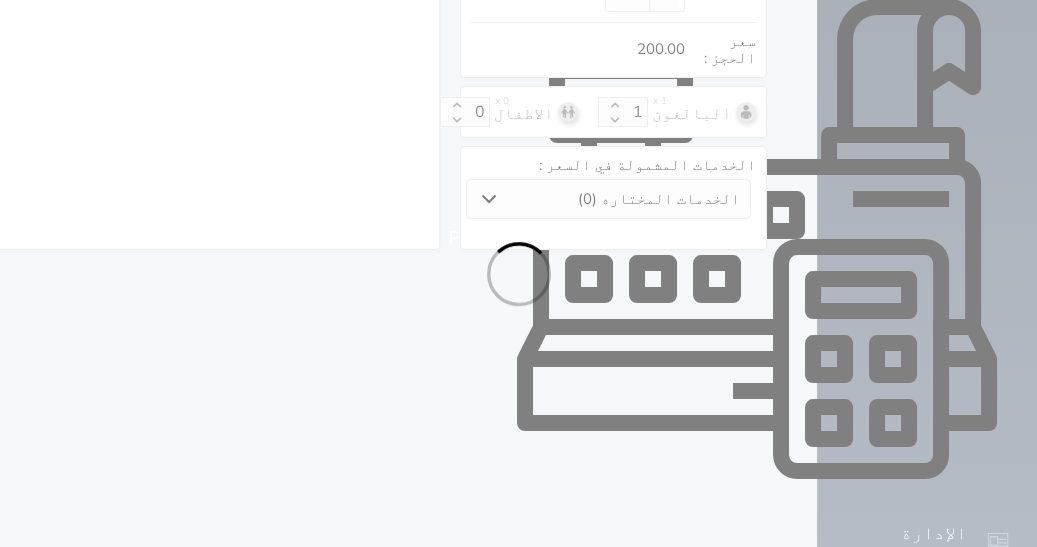 select on "1" 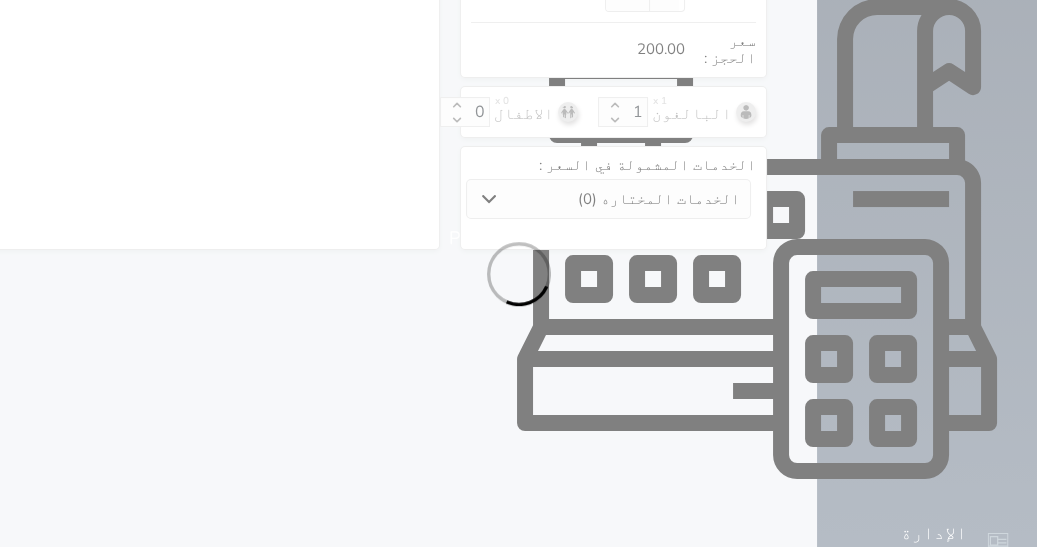 select on "7" 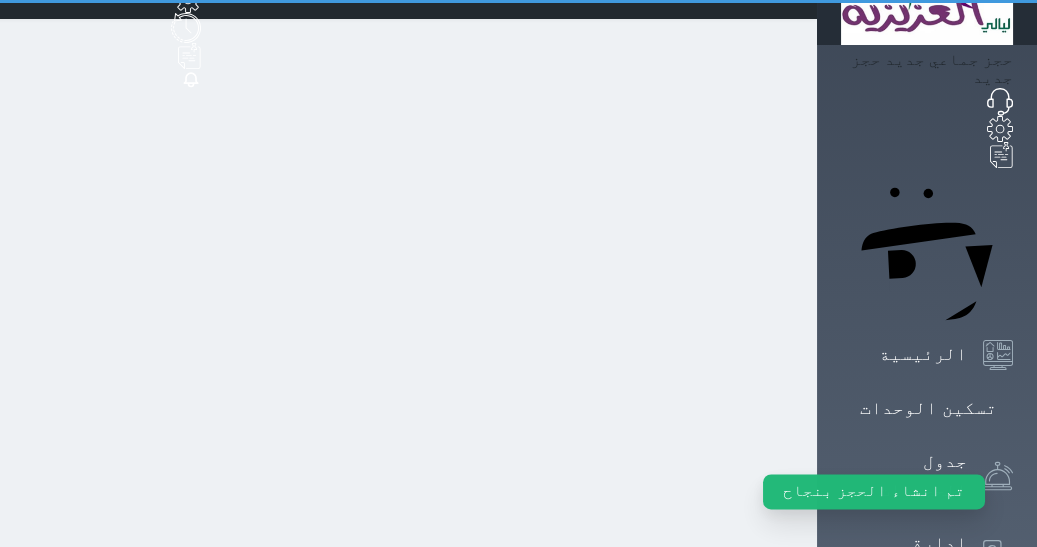 scroll, scrollTop: 0, scrollLeft: 0, axis: both 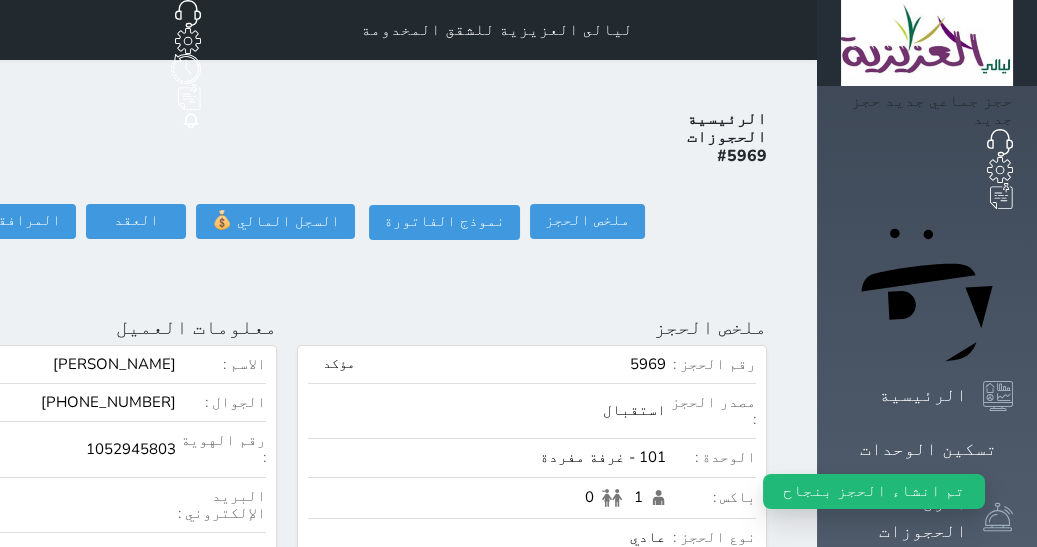 click on "تسجيل دخول" at bounding box center [-126, 221] 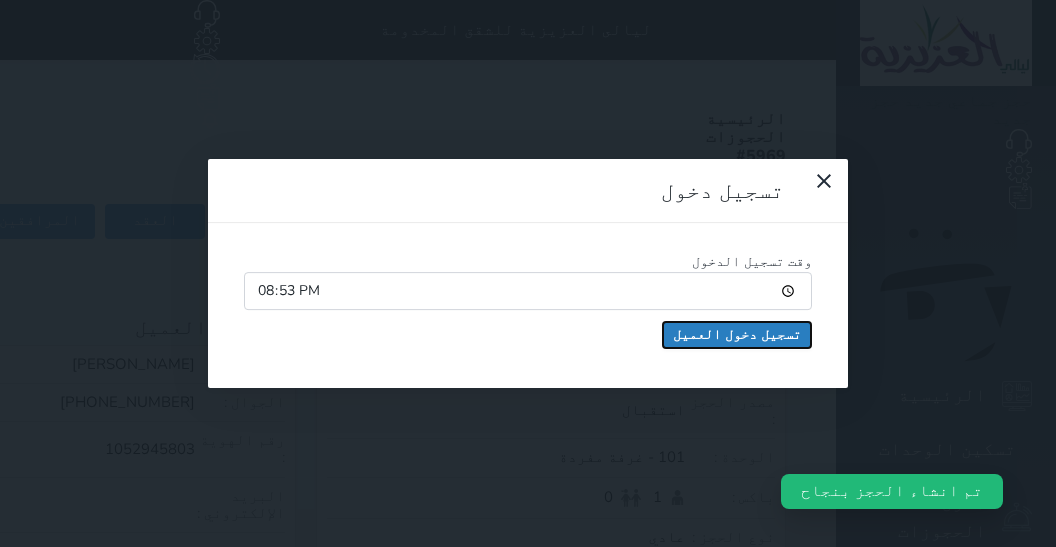 click on "تسجيل دخول العميل" at bounding box center [737, 335] 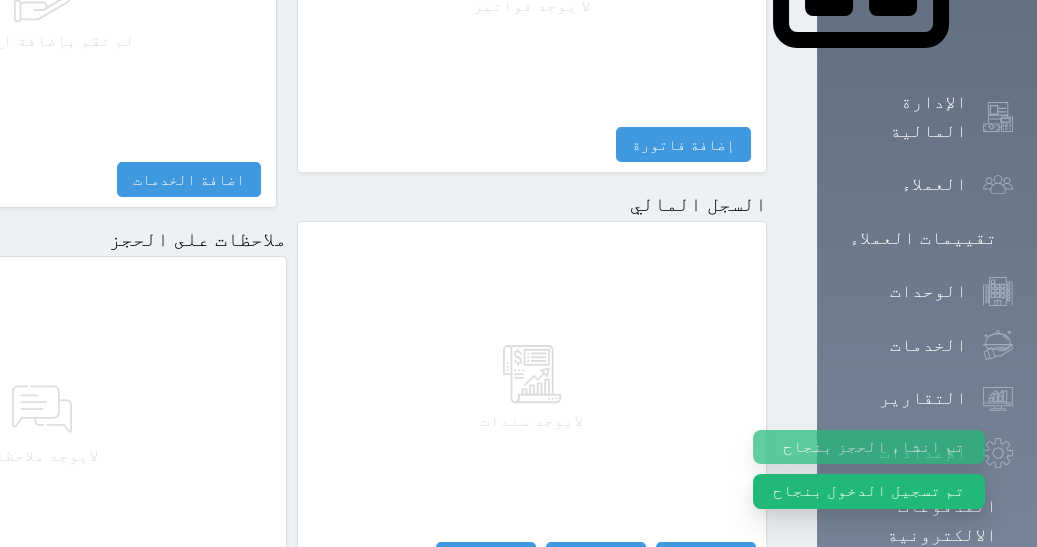 scroll, scrollTop: 1072, scrollLeft: 0, axis: vertical 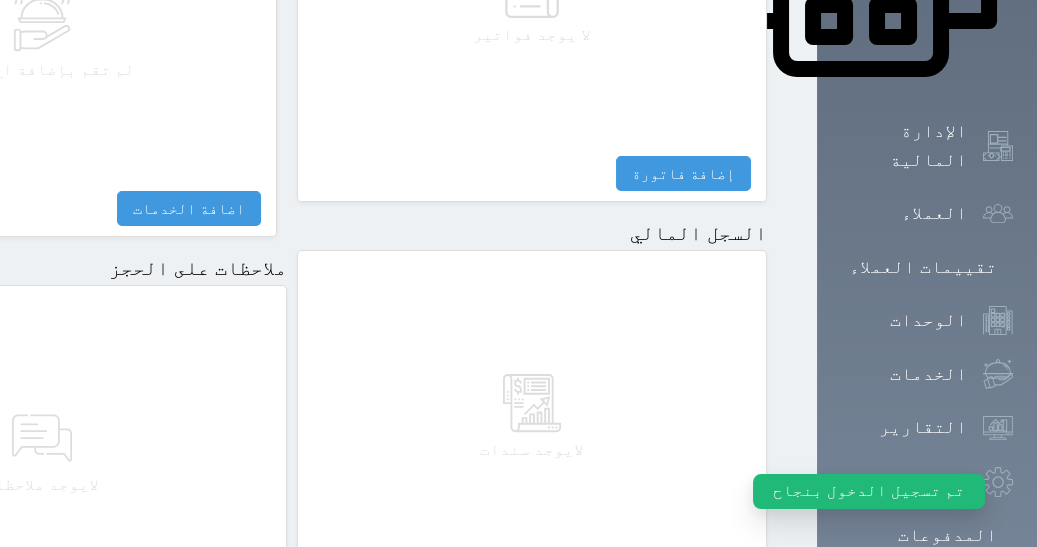 click on "تم تسجيل الدخول بنجاح" at bounding box center [869, 491] 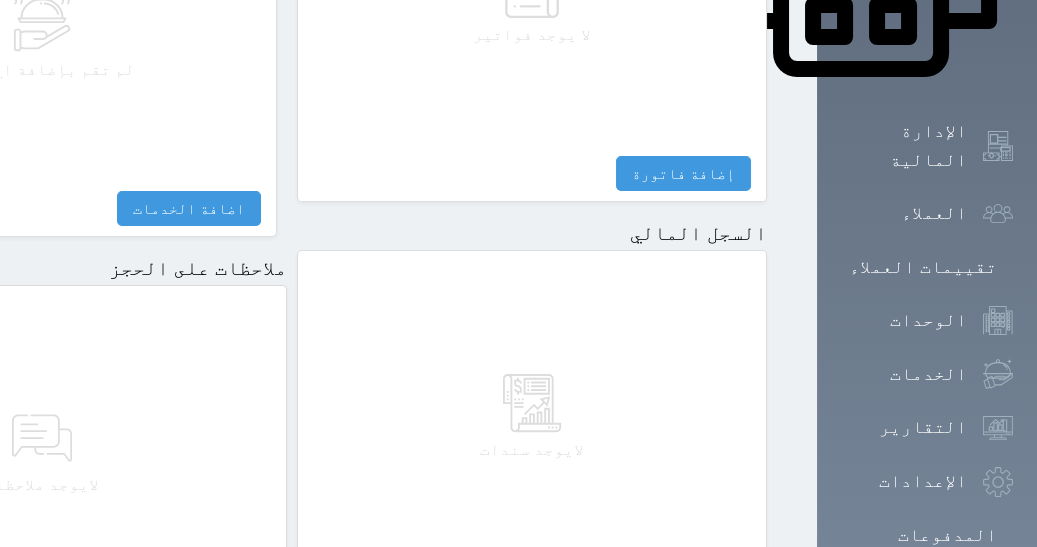 click on "مقبوضات" at bounding box center [706, 588] 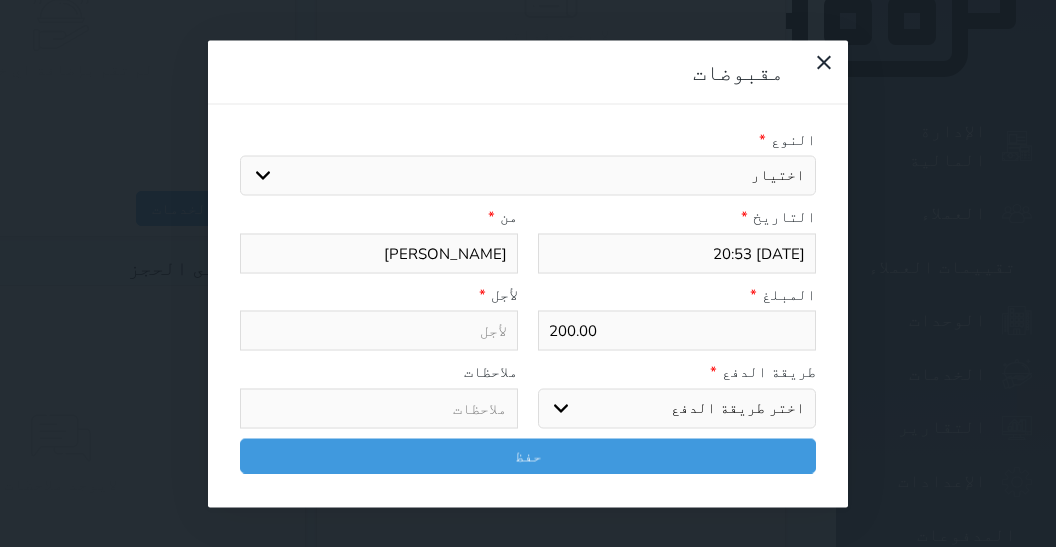select 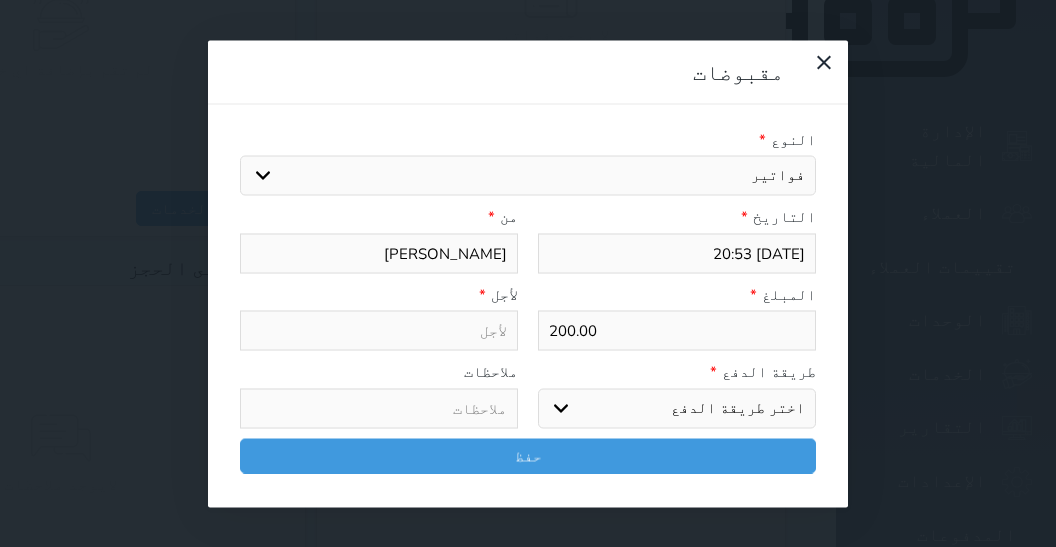 click on "فواتير" at bounding box center (0, 0) 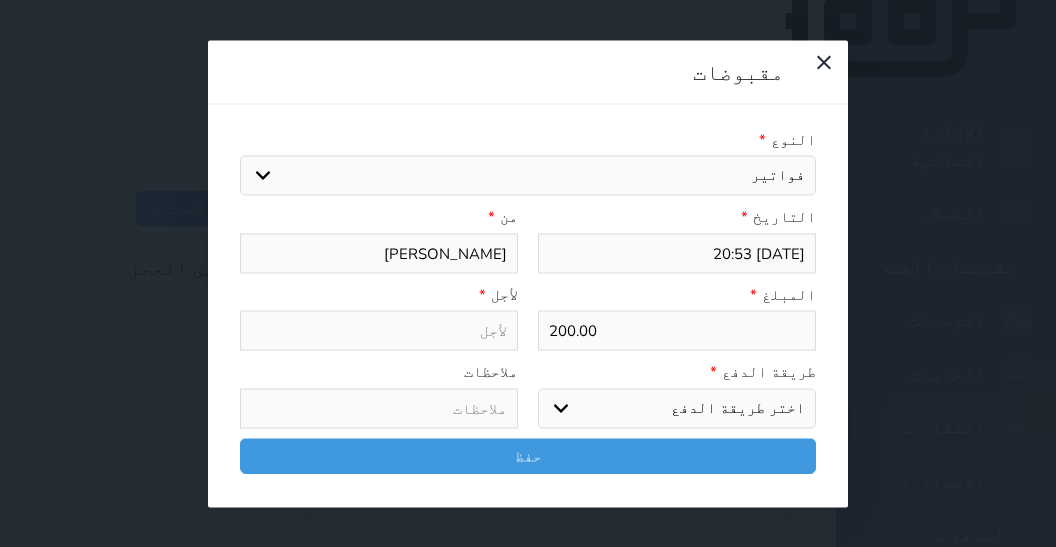 type on "فواتير - الوحدة - 101" 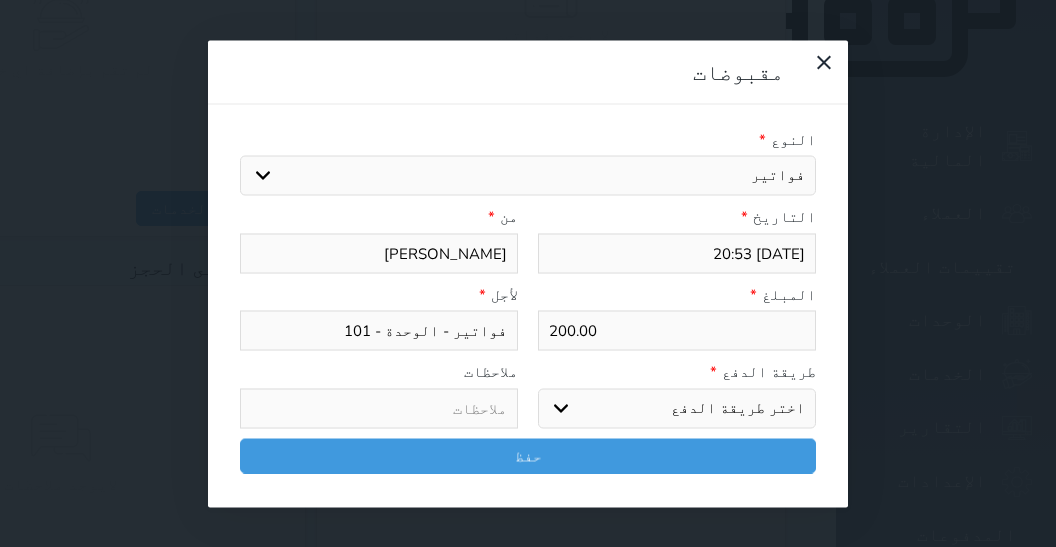 click on "اختر طريقة الدفع   دفع نقدى   تحويل بنكى   مدى   بطاقة ائتمان   آجل" at bounding box center [677, 408] 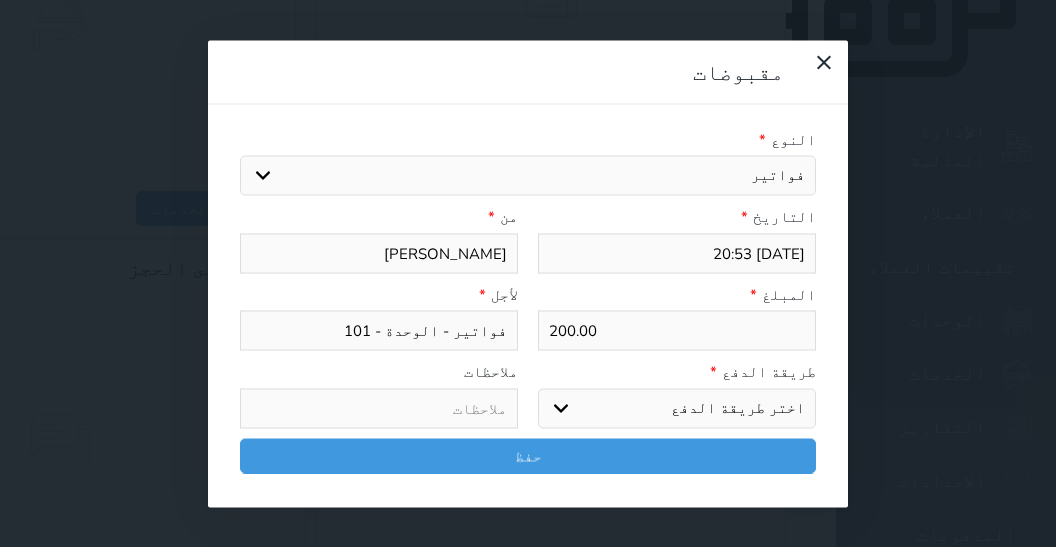 select on "mada" 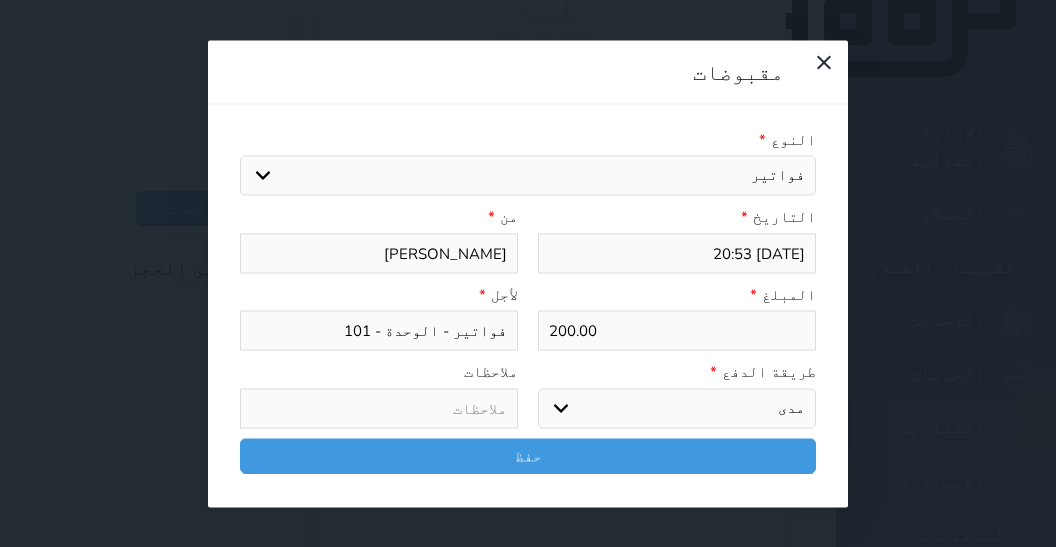 click on "مدى" at bounding box center [0, 0] 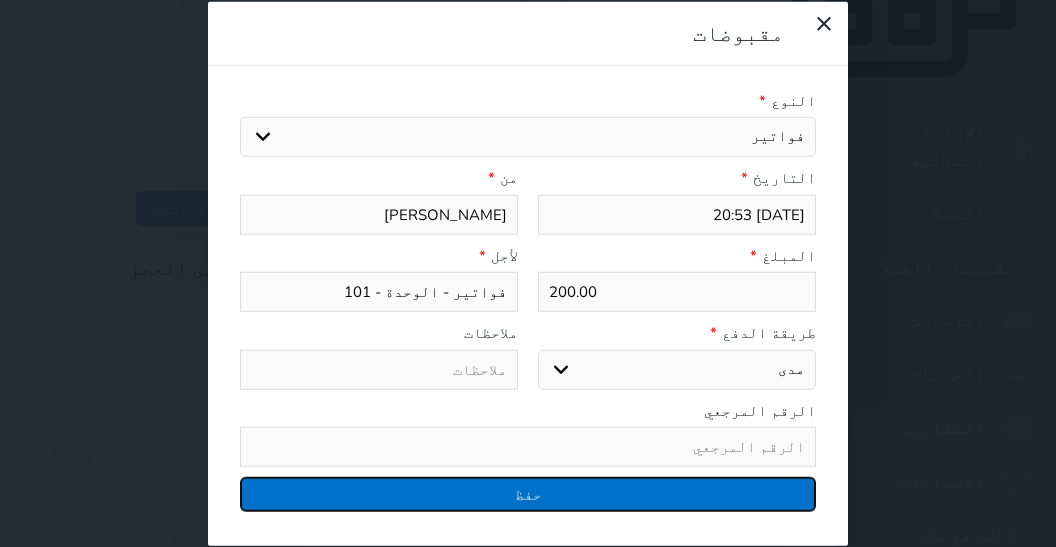 click on "حفظ" at bounding box center [528, 494] 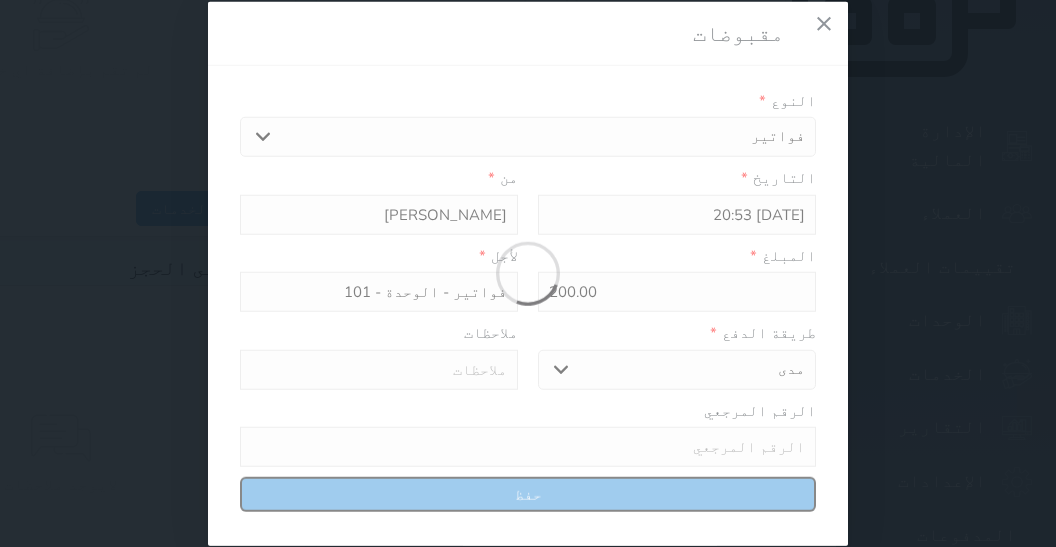 select 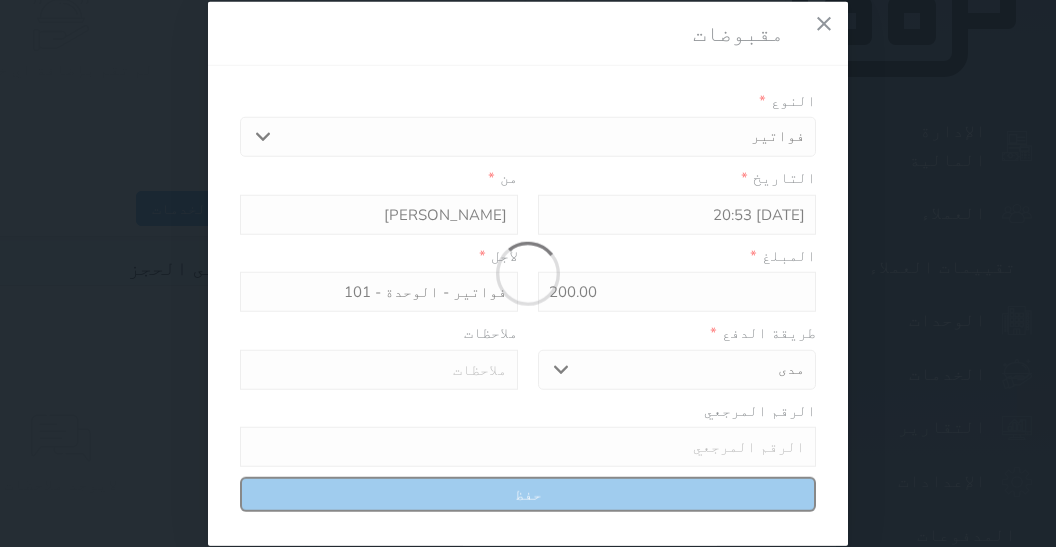 type 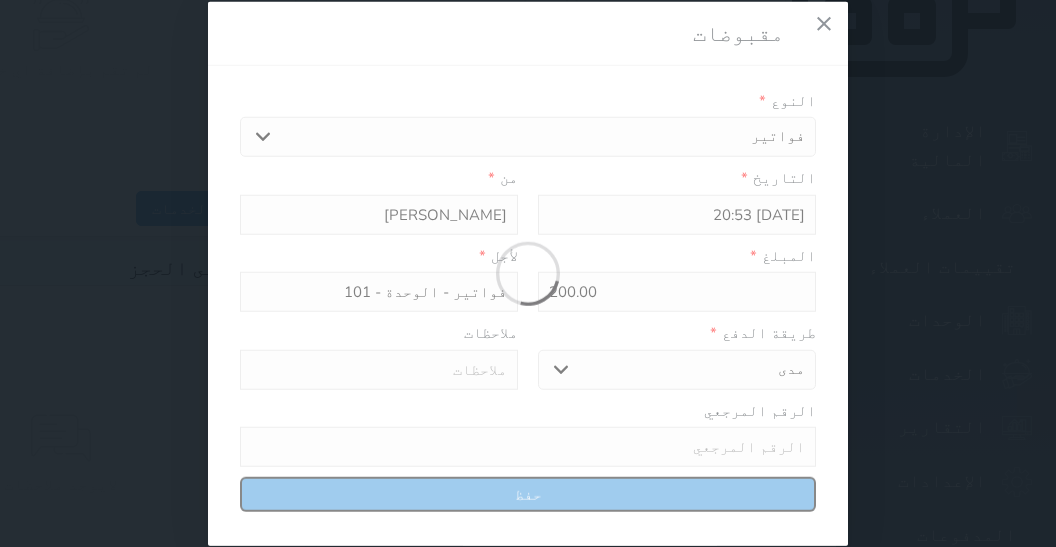 type on "0" 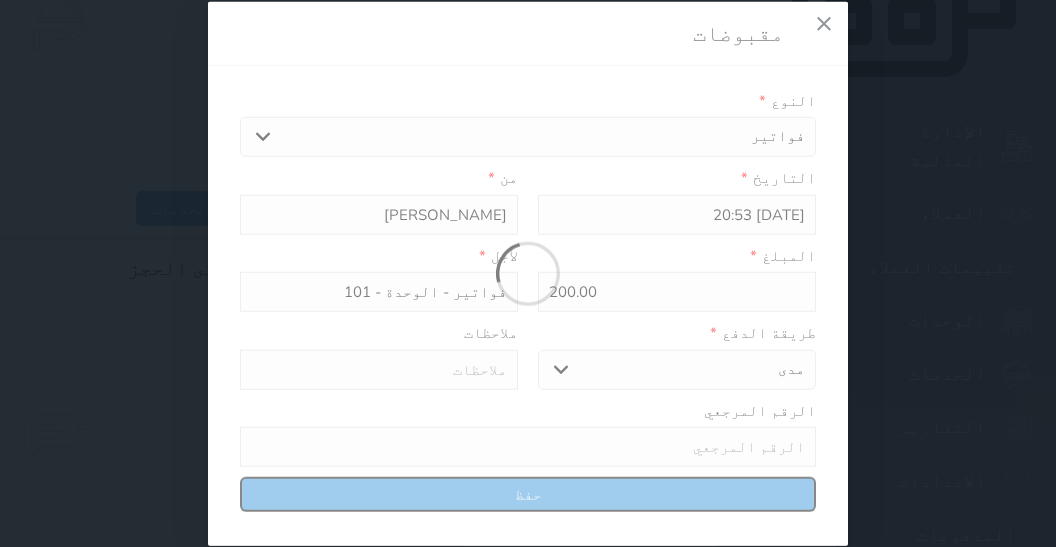 select 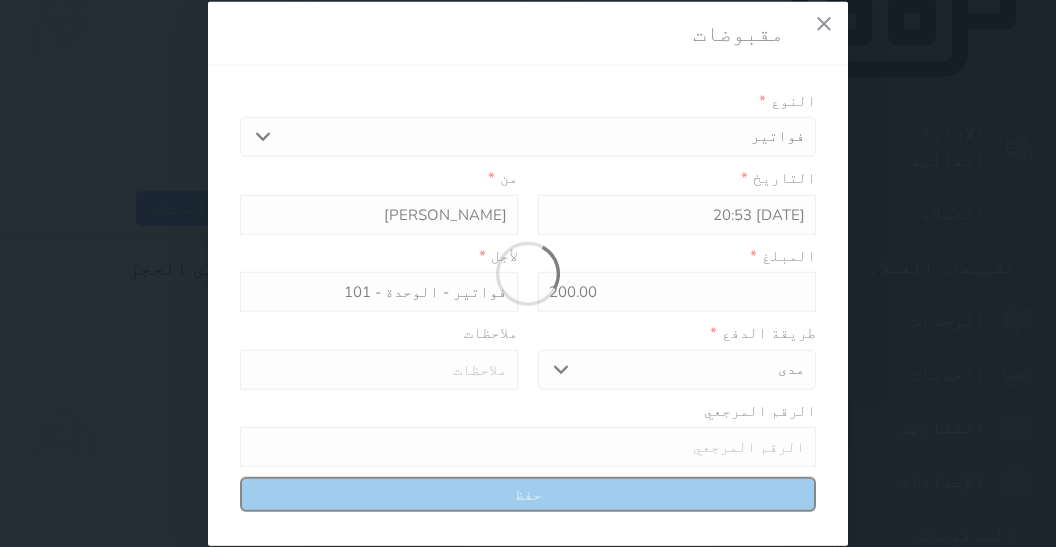 type on "0" 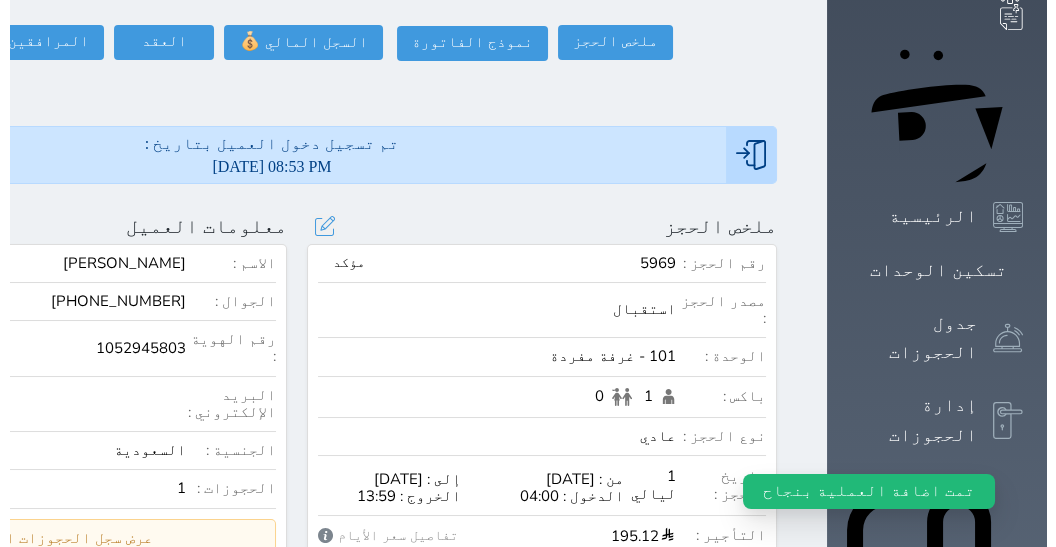 scroll, scrollTop: 0, scrollLeft: 0, axis: both 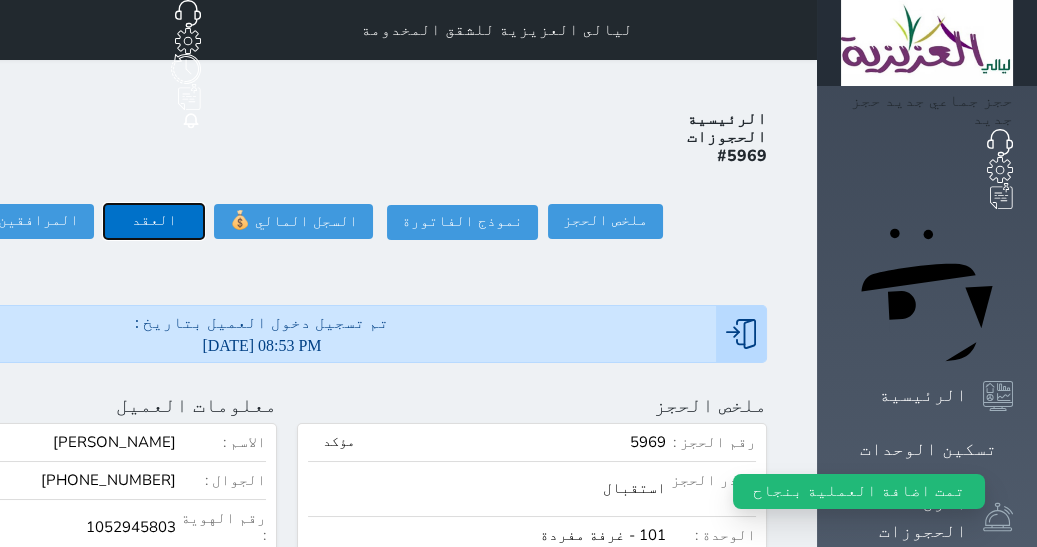 click on "العقد" at bounding box center [154, 221] 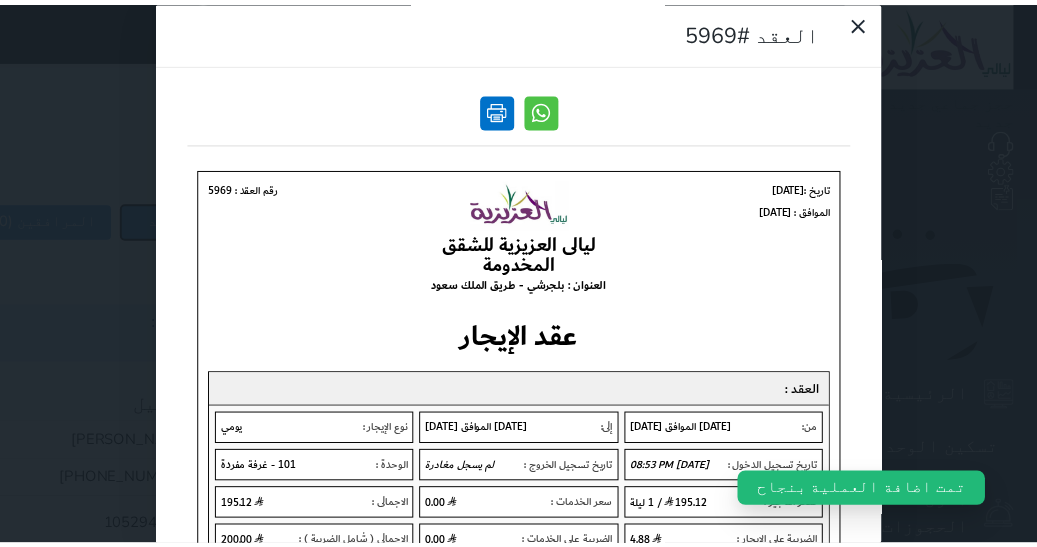 scroll, scrollTop: 0, scrollLeft: 0, axis: both 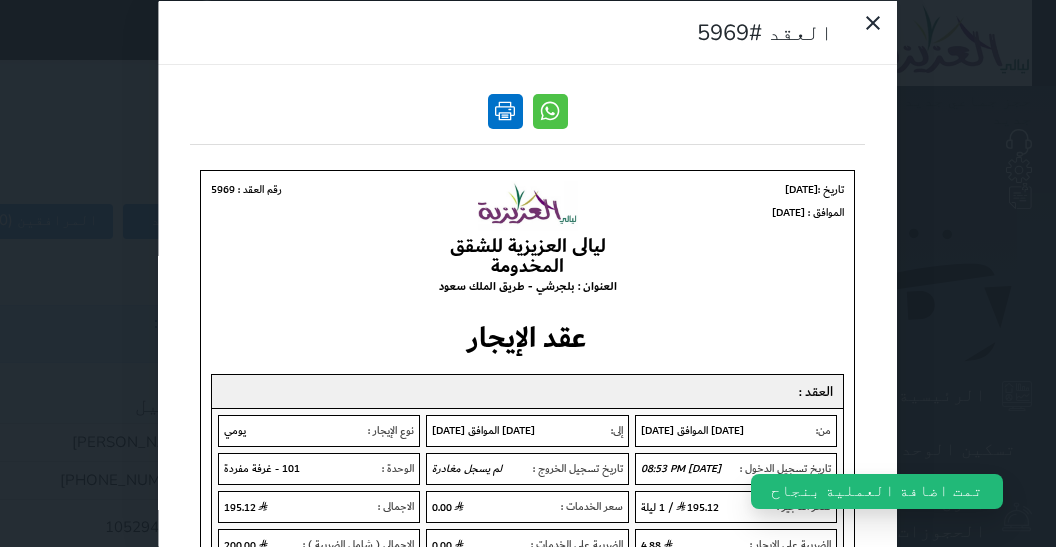 click at bounding box center (505, 110) 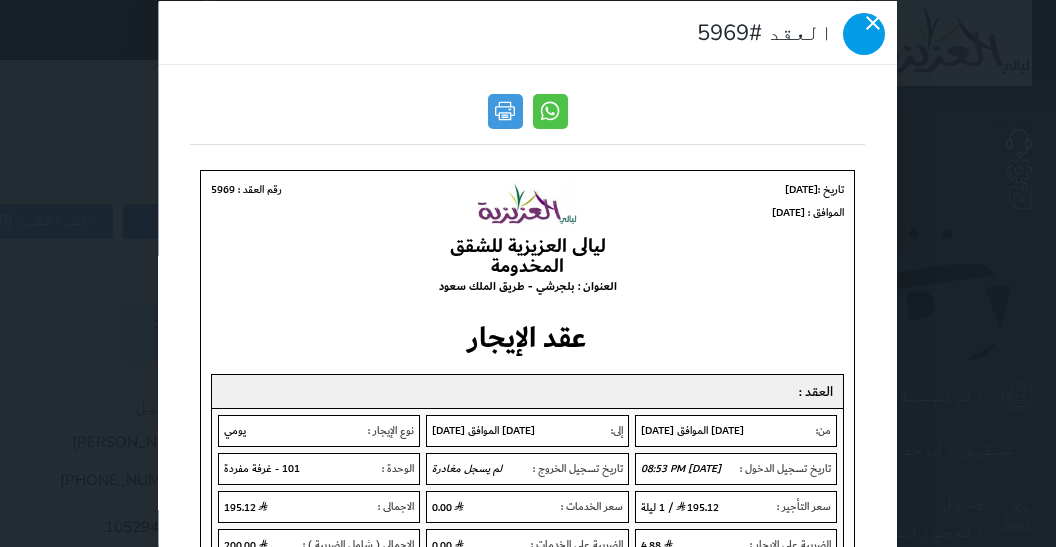 click at bounding box center (865, 33) 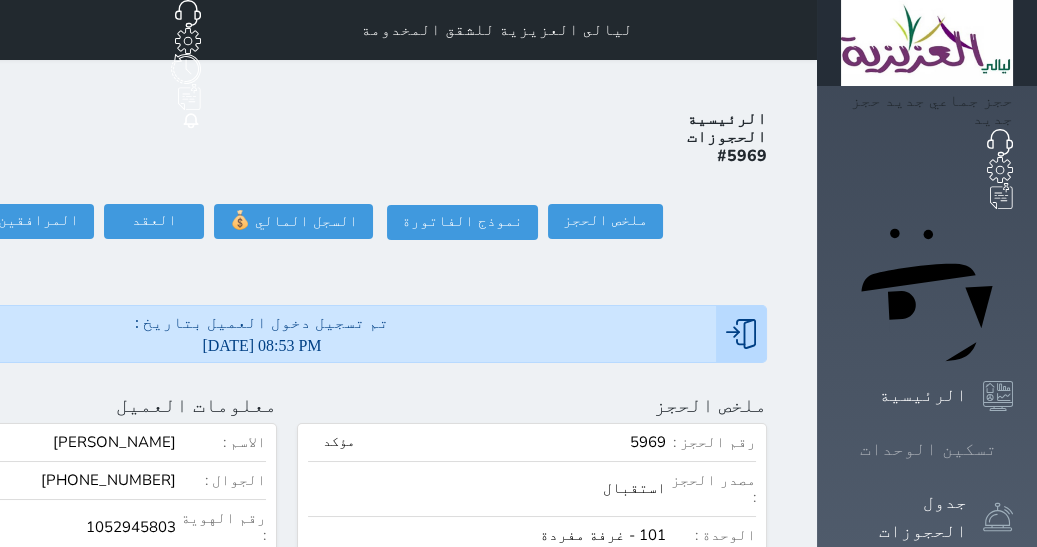 click at bounding box center (1013, 449) 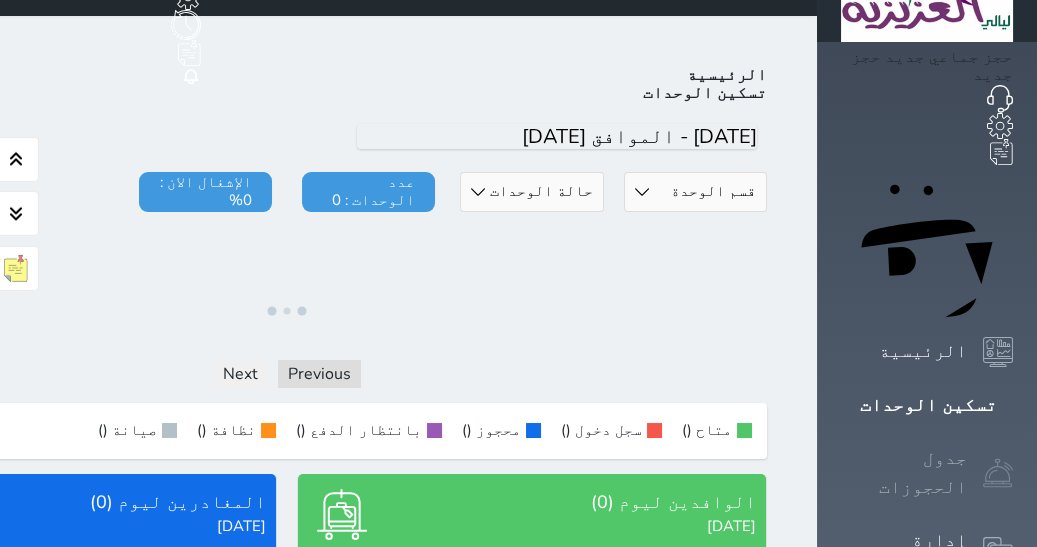 scroll, scrollTop: 35, scrollLeft: 0, axis: vertical 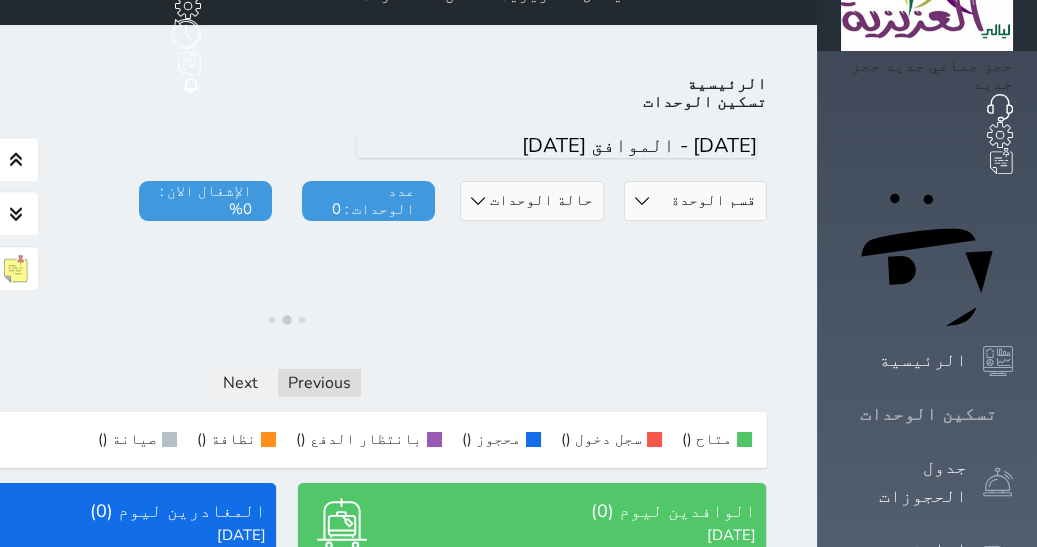 click on "تسكين الوحدات" at bounding box center [928, 414] 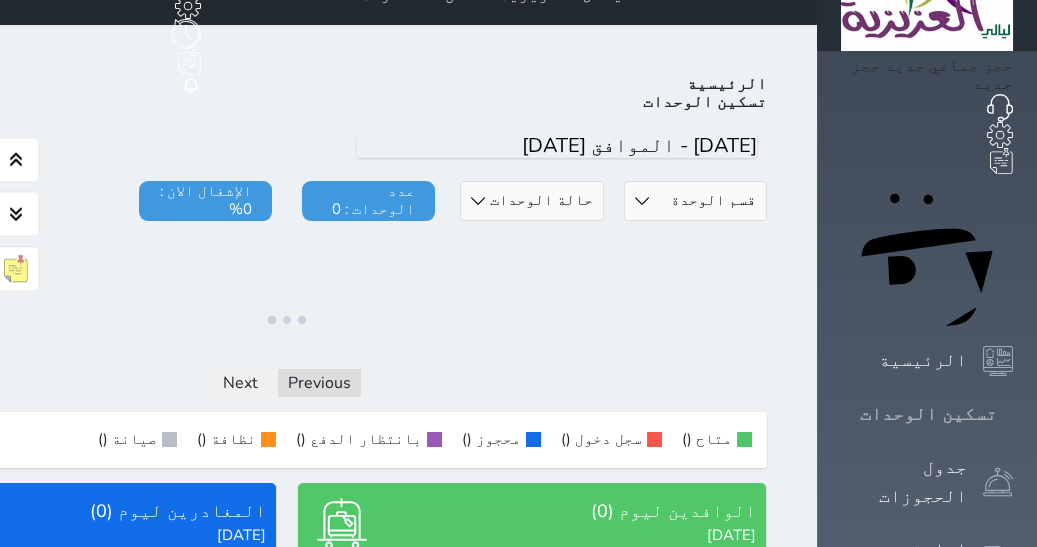 click on "تسكين الوحدات" at bounding box center (928, 414) 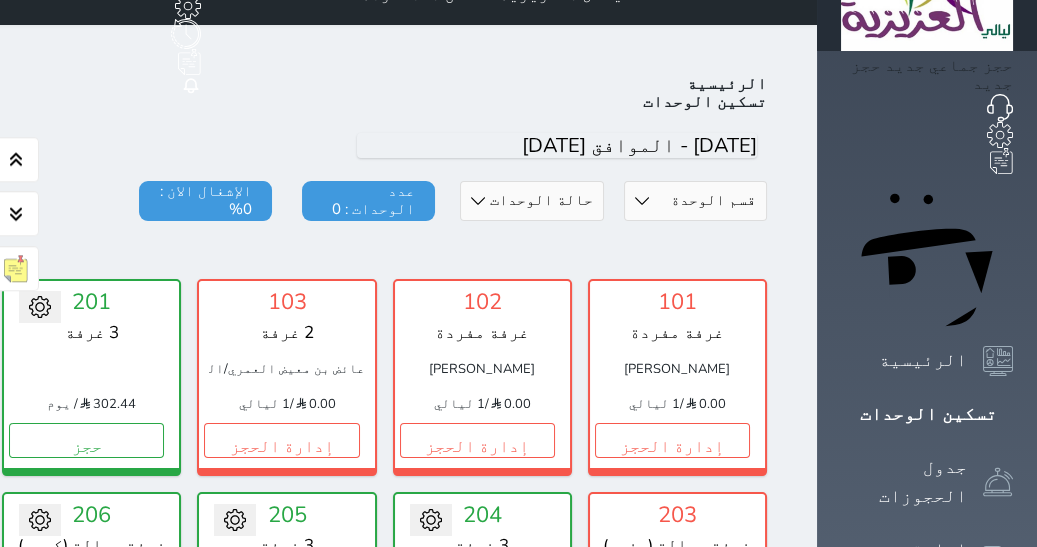 click at bounding box center (927, 8) 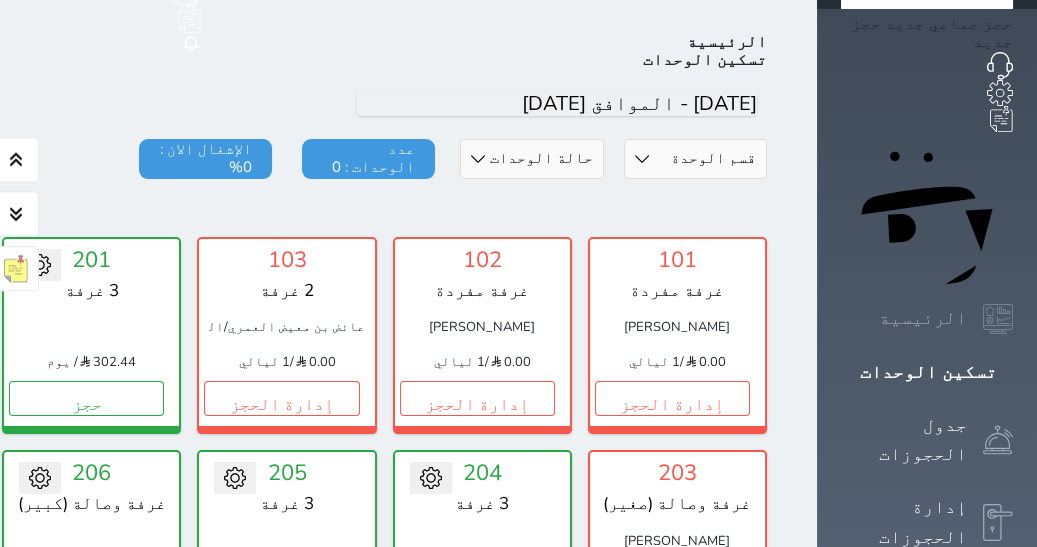 scroll, scrollTop: 77, scrollLeft: 0, axis: vertical 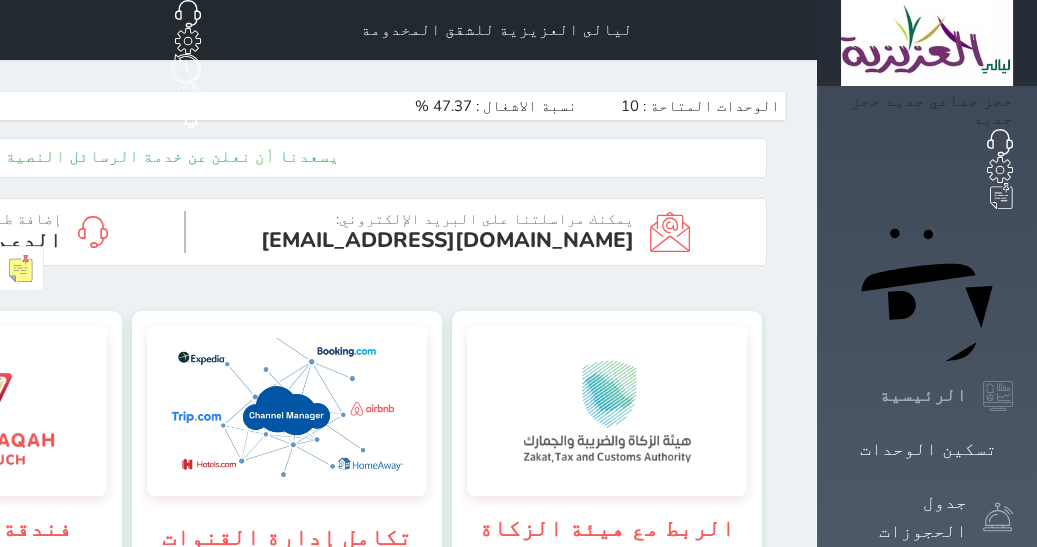 click on "الرئيسية" at bounding box center (927, 396) 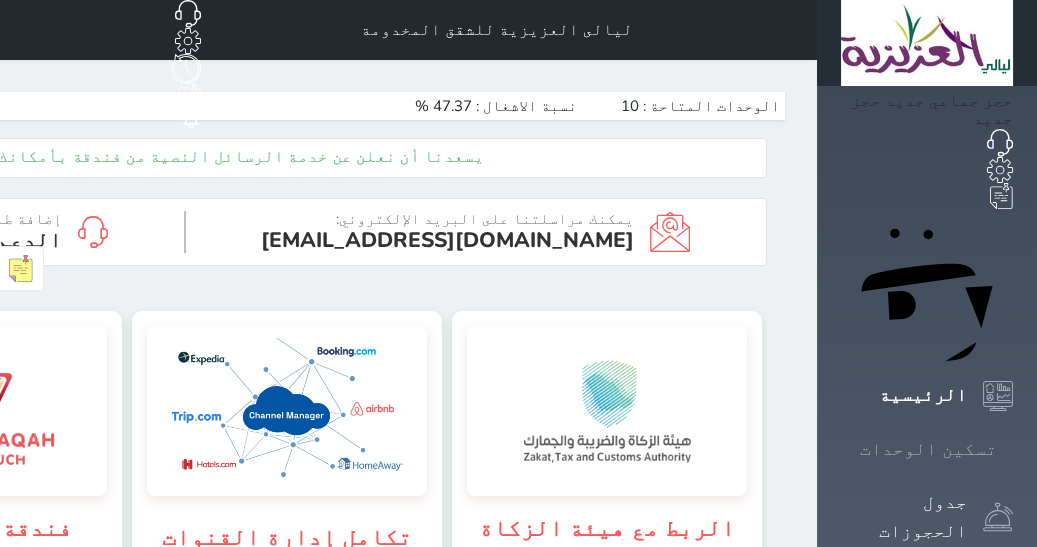 click on "تسكين الوحدات" at bounding box center (927, 449) 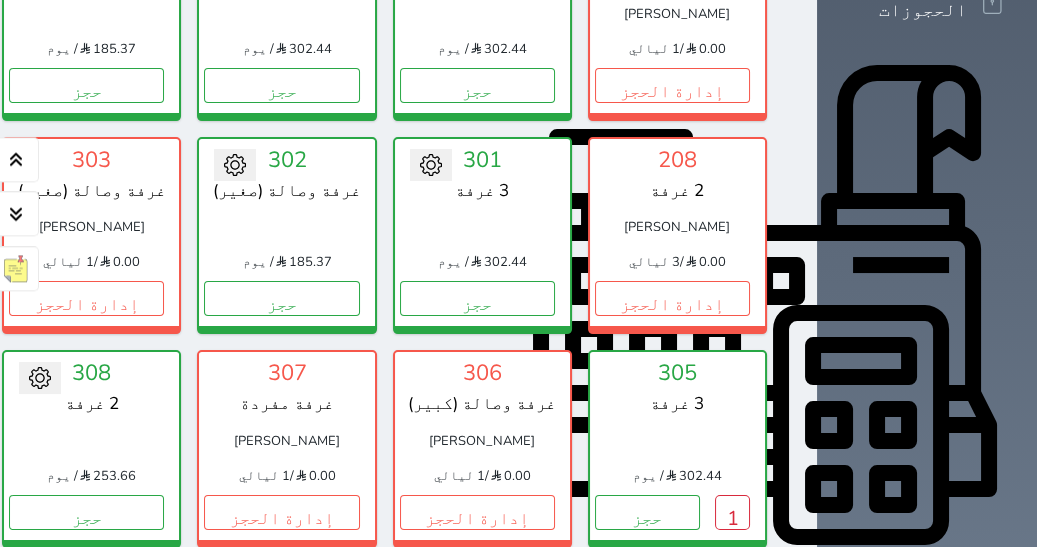 scroll, scrollTop: 594, scrollLeft: 0, axis: vertical 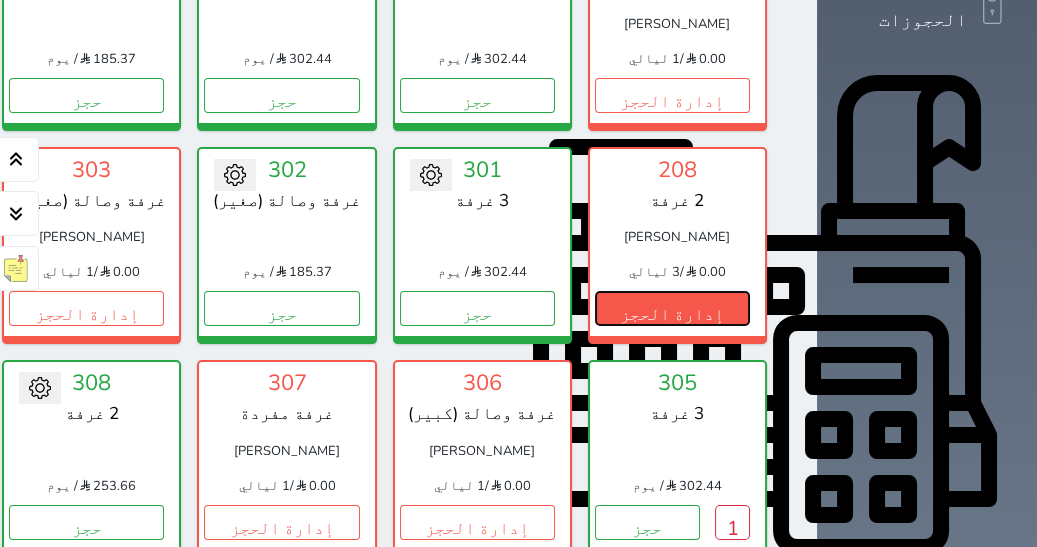 click on "إدارة الحجز" at bounding box center [672, 308] 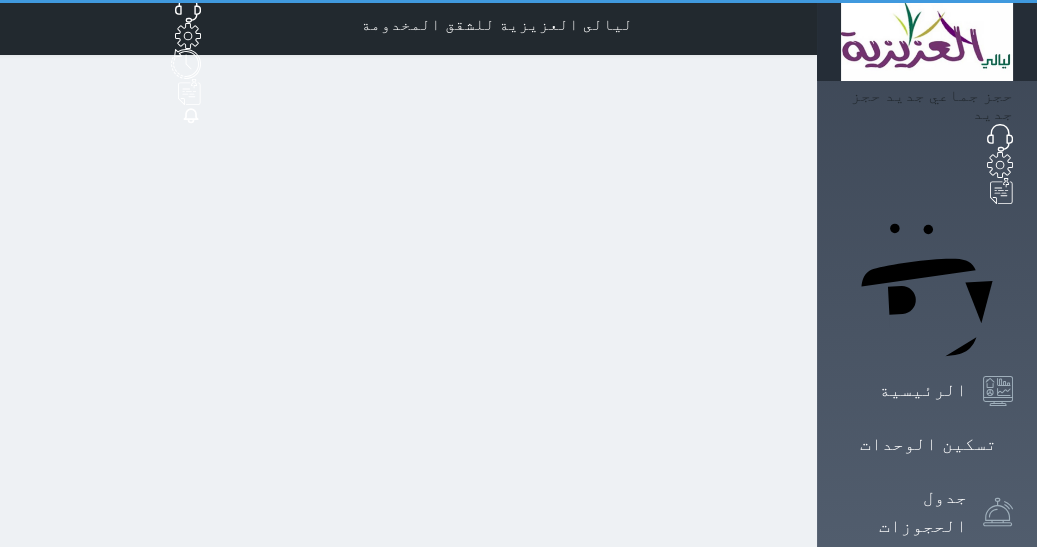 scroll, scrollTop: 0, scrollLeft: 0, axis: both 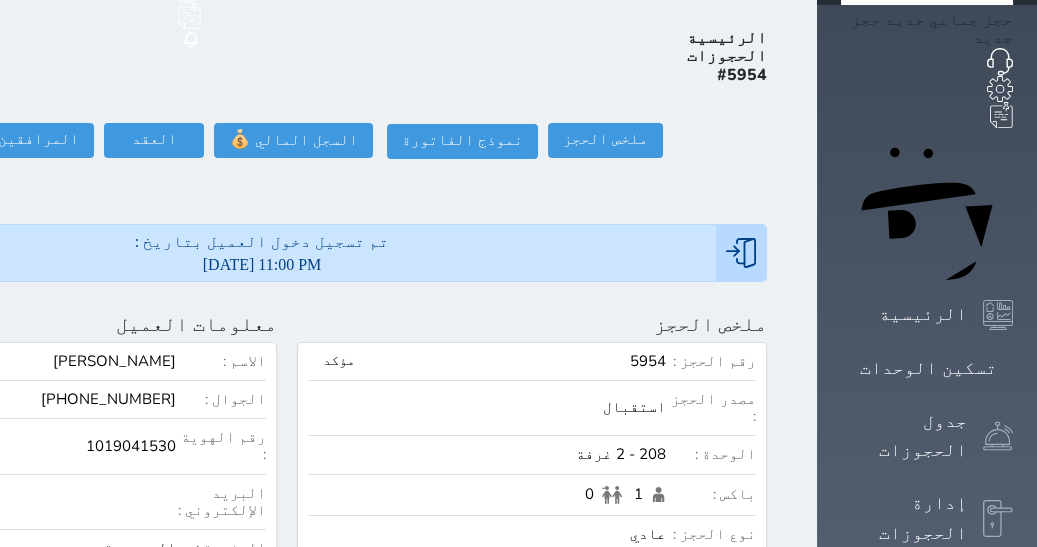 click on "تسكين الوحدات" at bounding box center [928, 368] 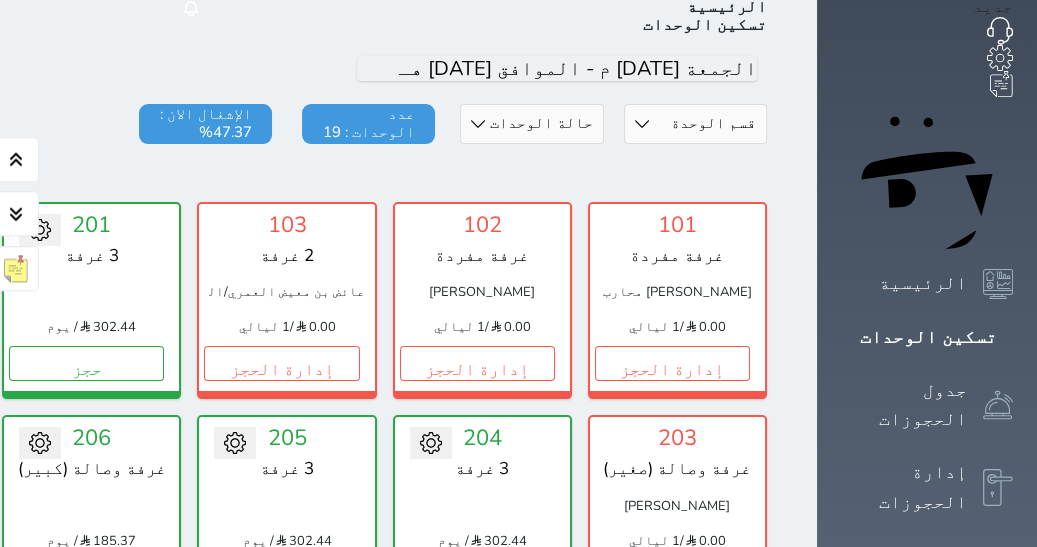 scroll, scrollTop: 0, scrollLeft: 0, axis: both 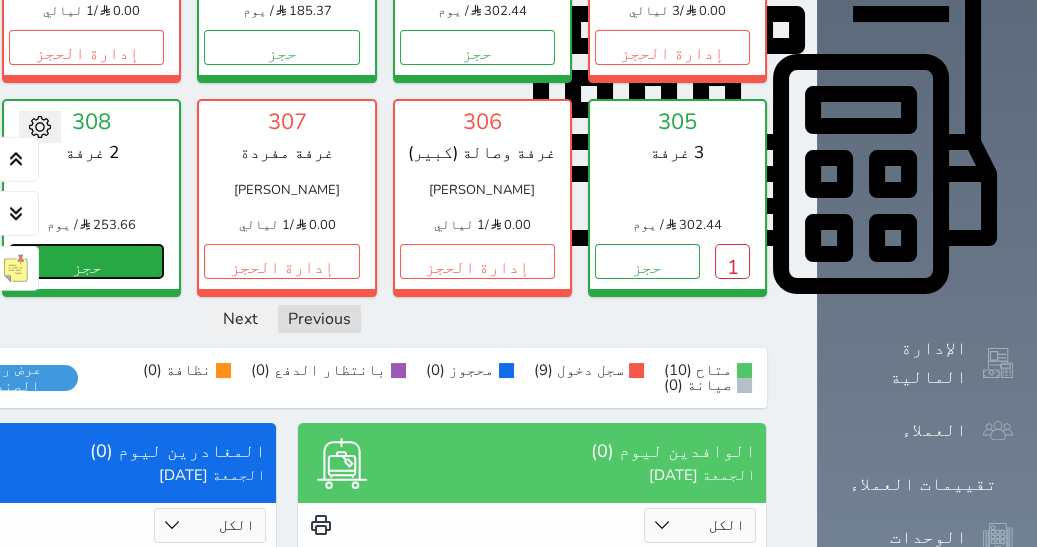 click on "حجز" at bounding box center [86, 261] 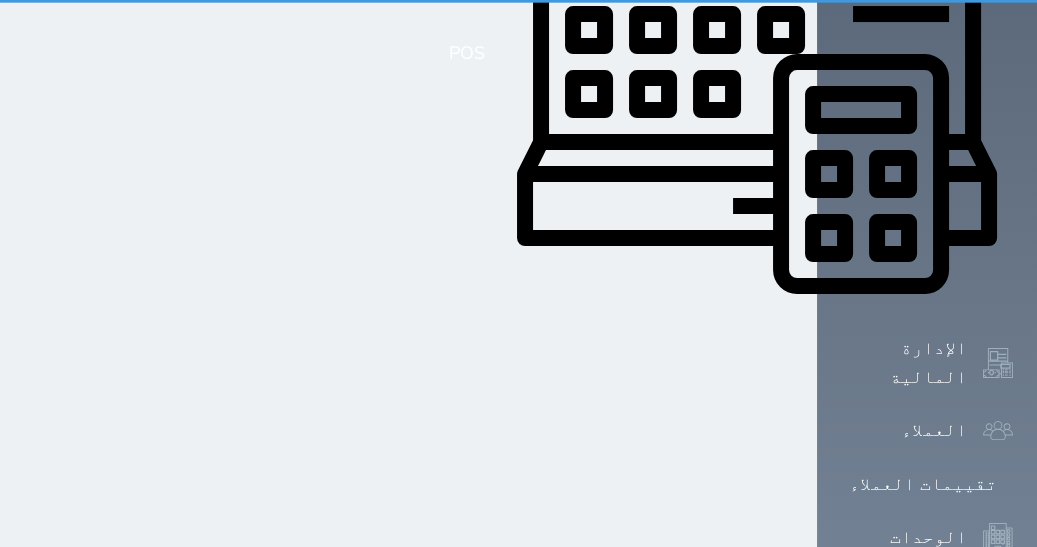 select on "1" 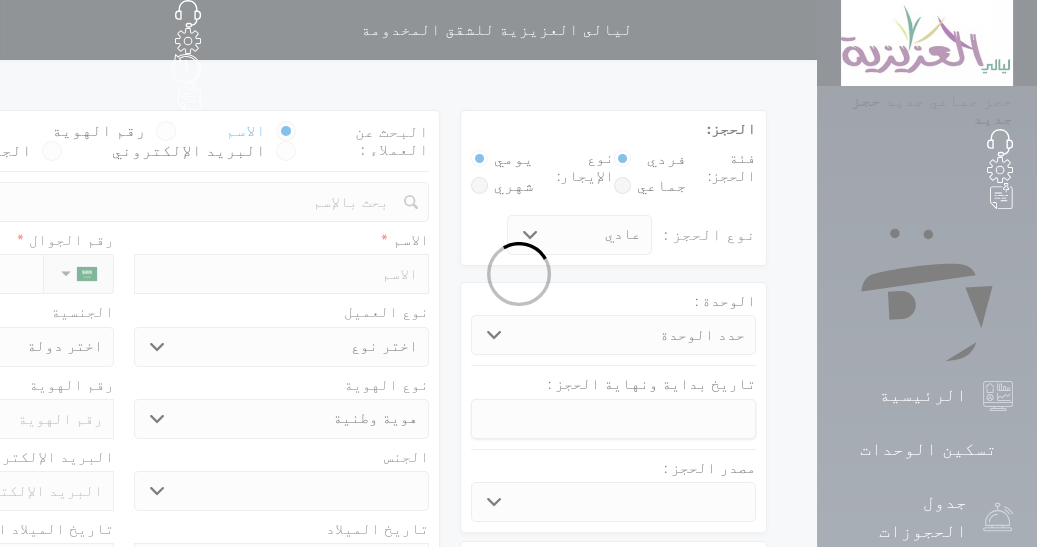select 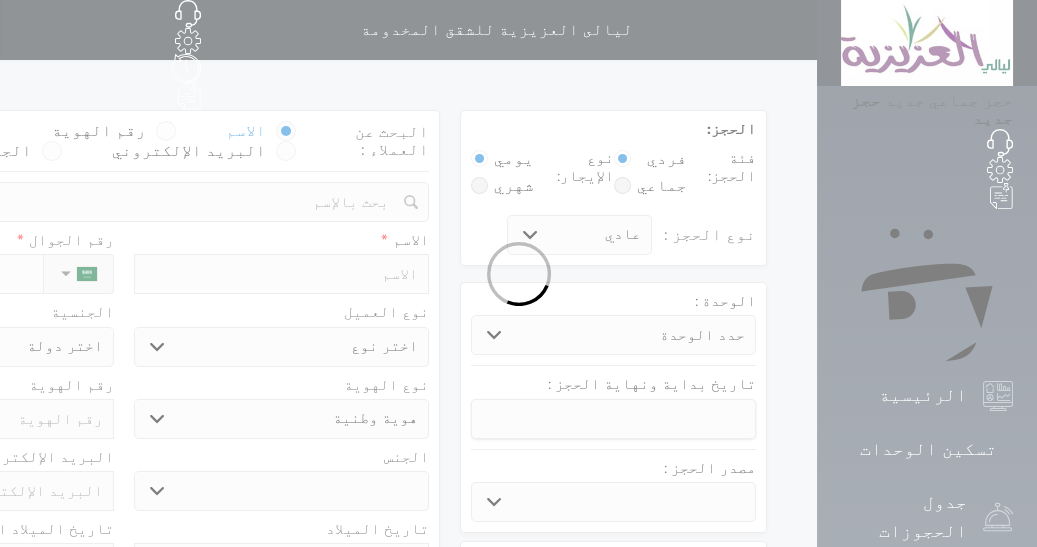 select on "2005" 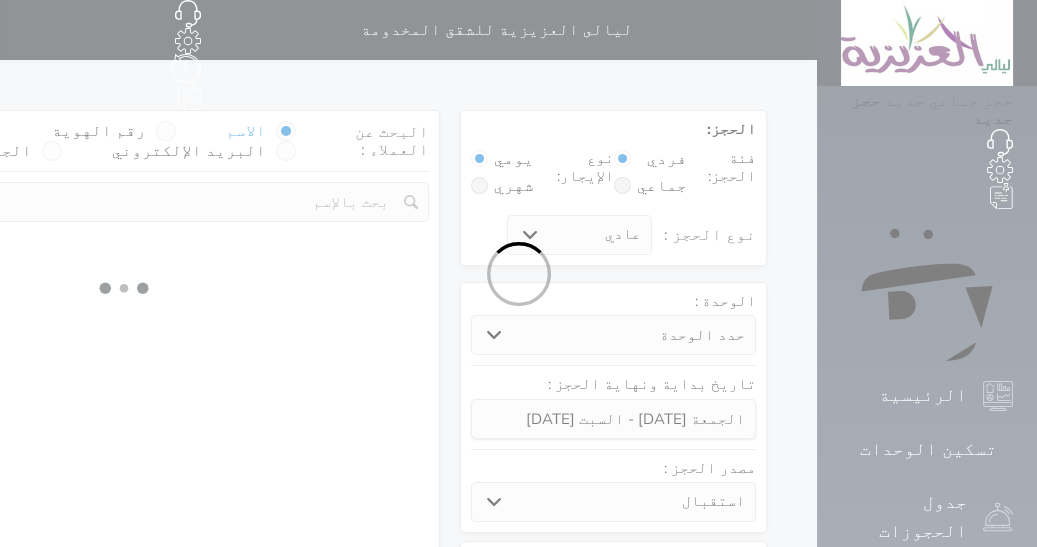 select 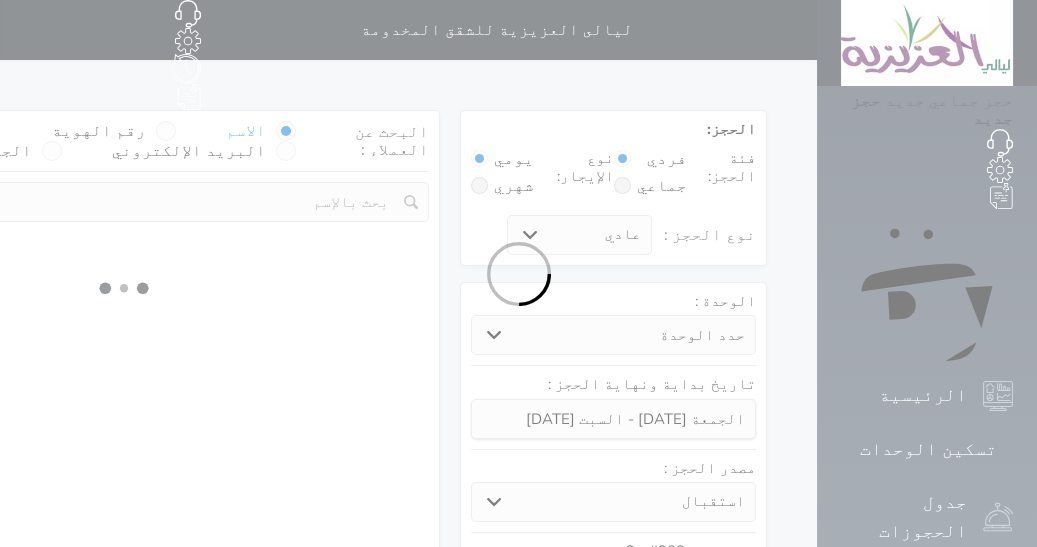select on "1" 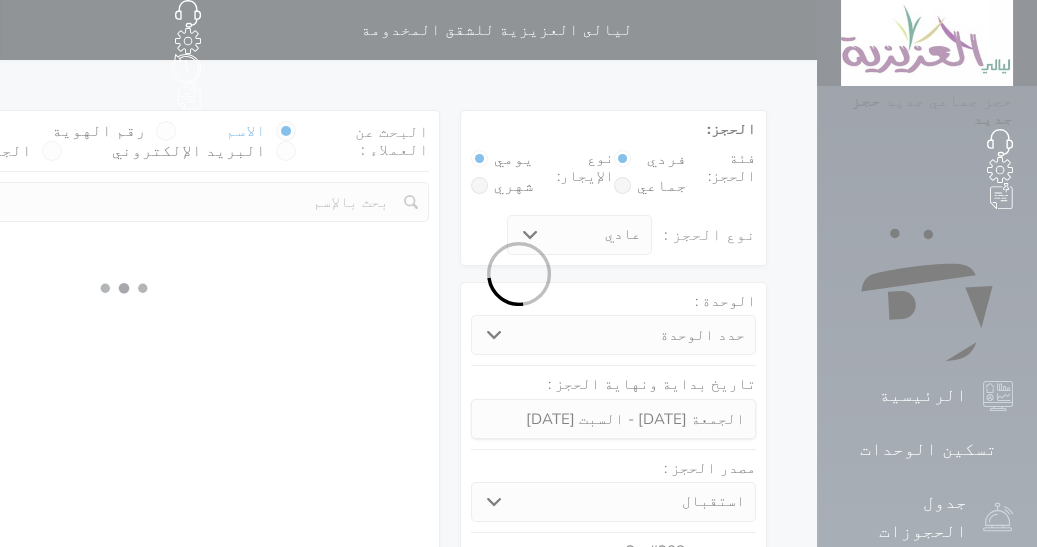 select on "113" 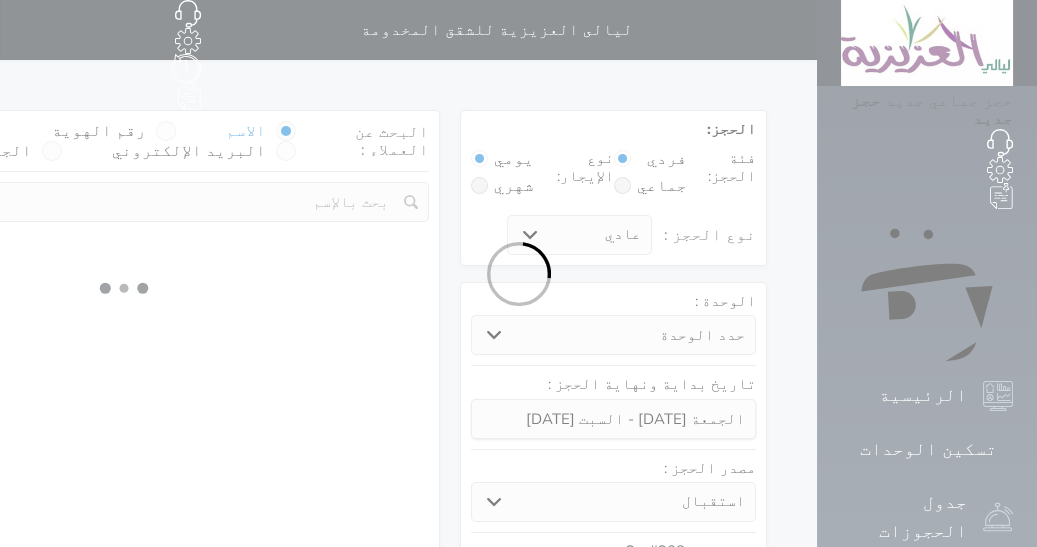 select on "1" 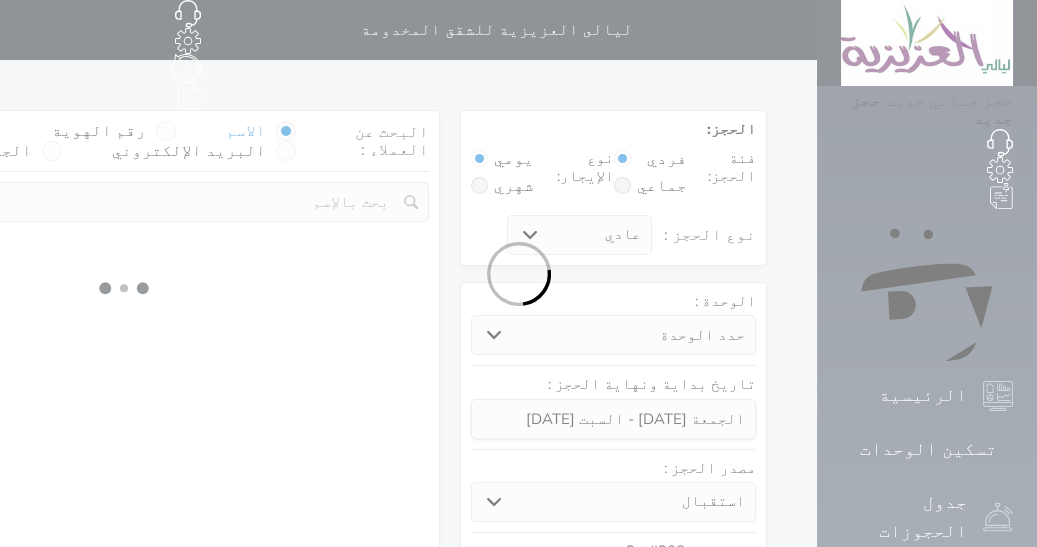 select 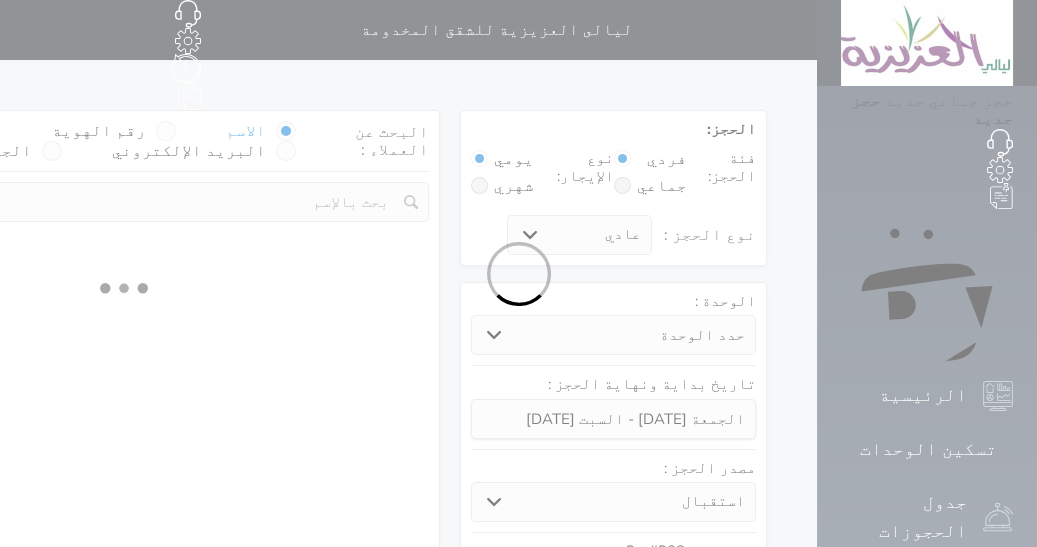 select on "7" 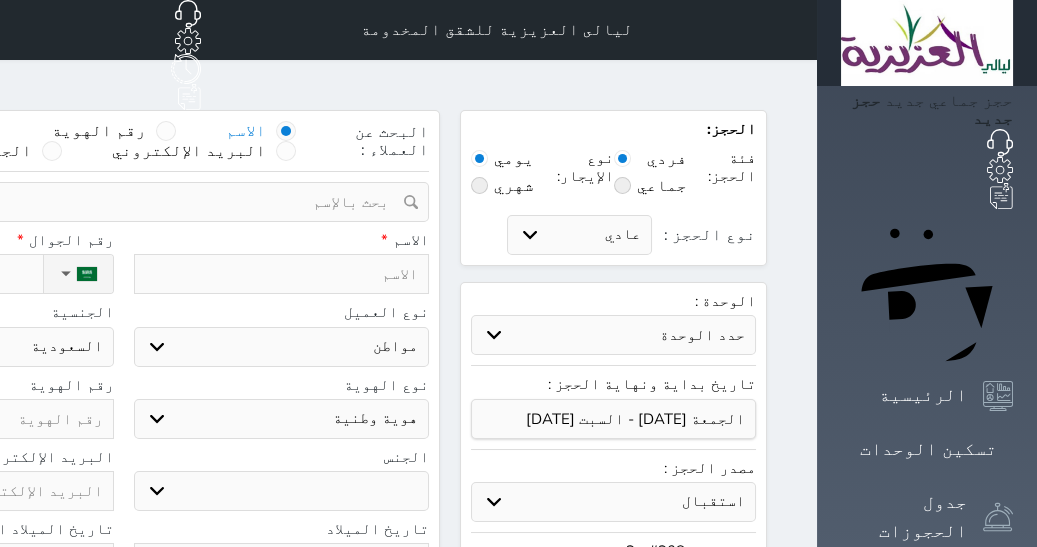 select 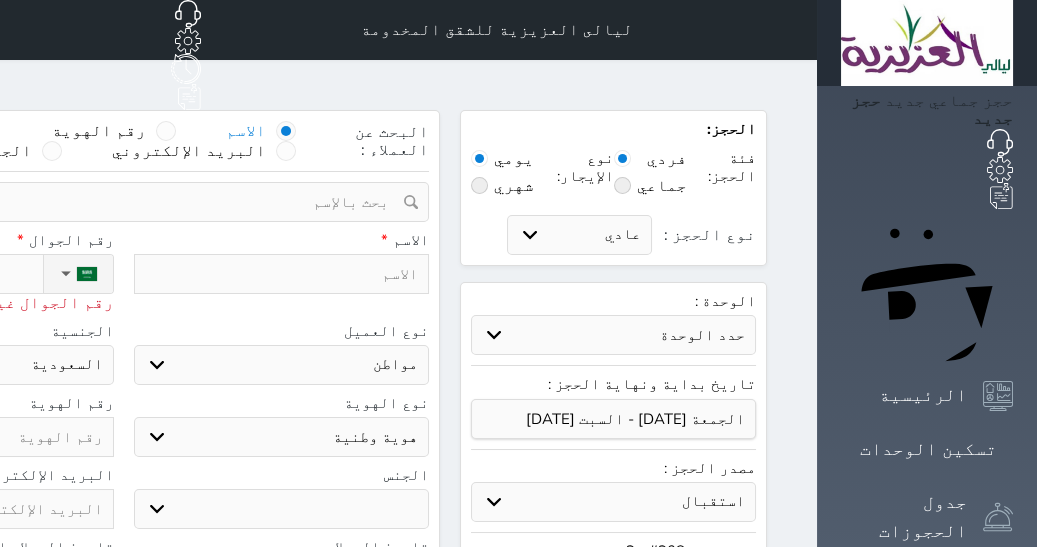 type on "05" 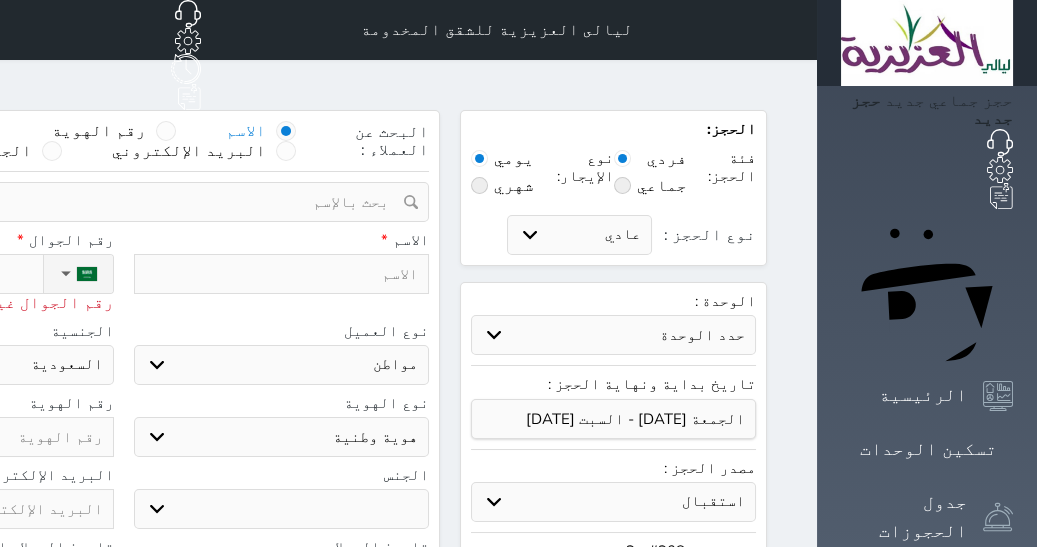 type on "050" 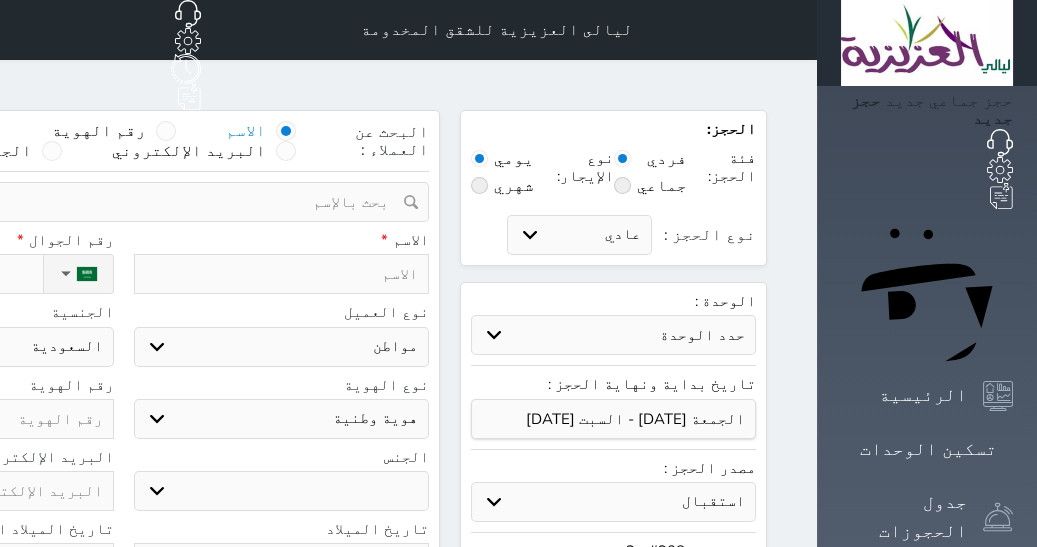type on "[PHONE_NUMBER]" 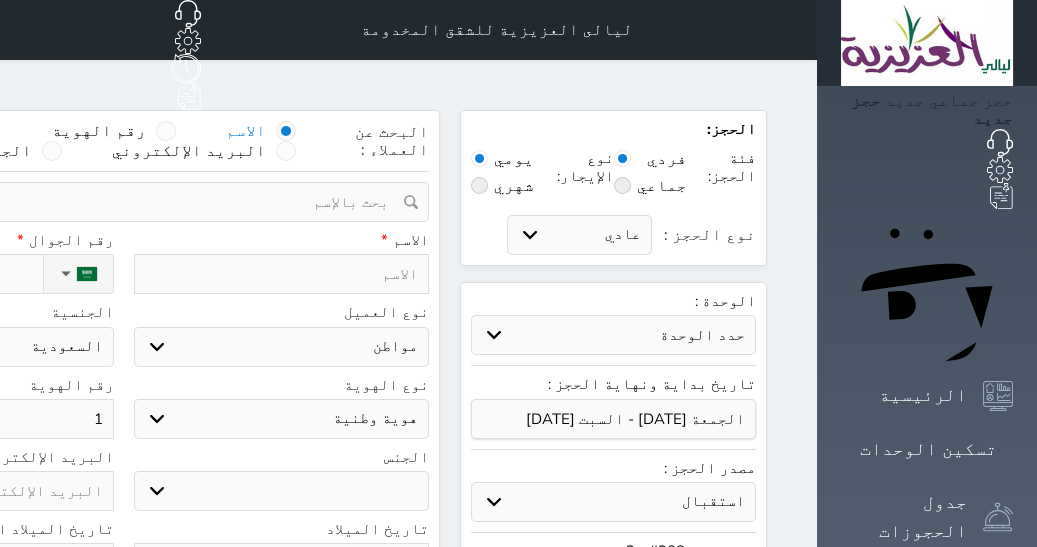 type on "10" 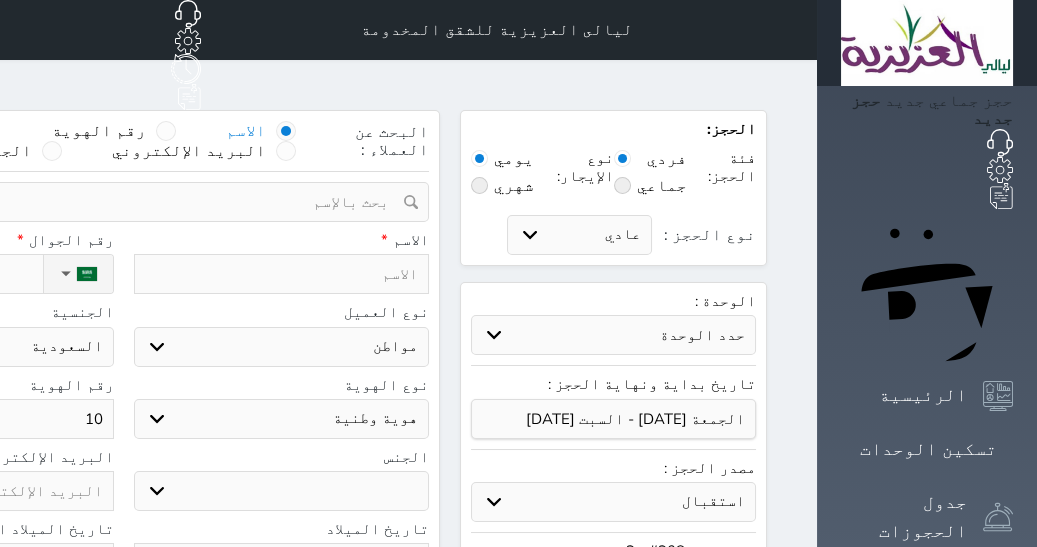 type on "109" 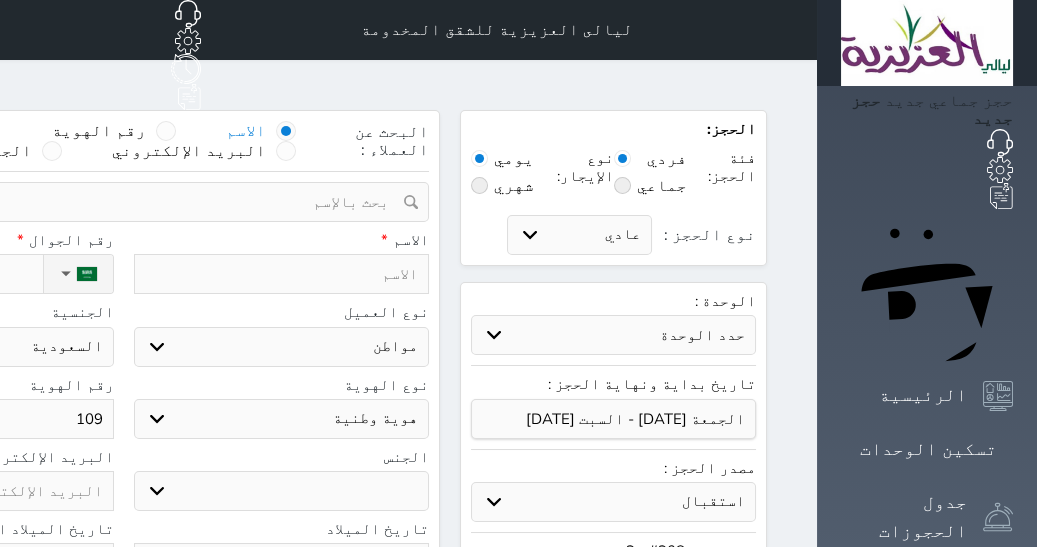 type on "1096" 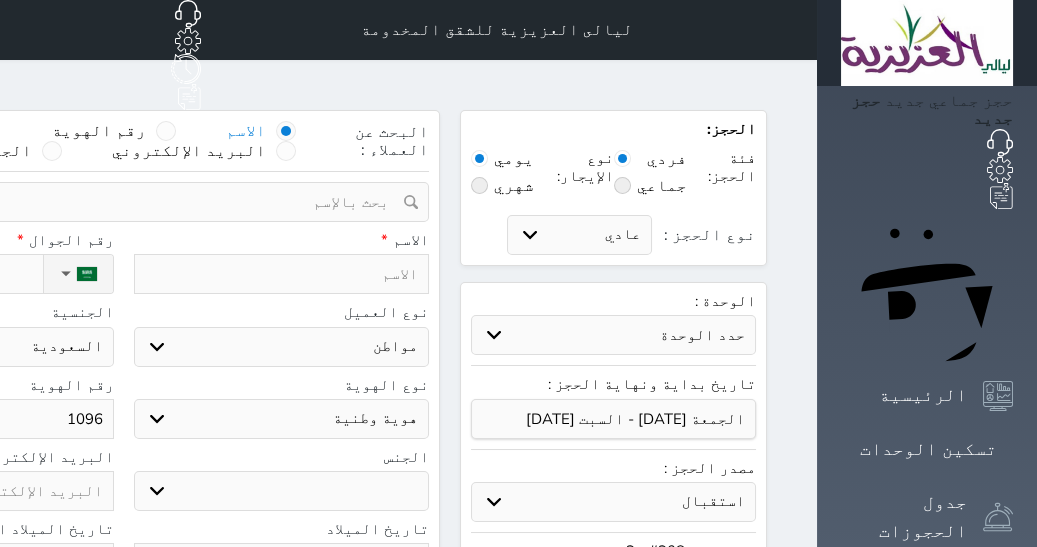 select 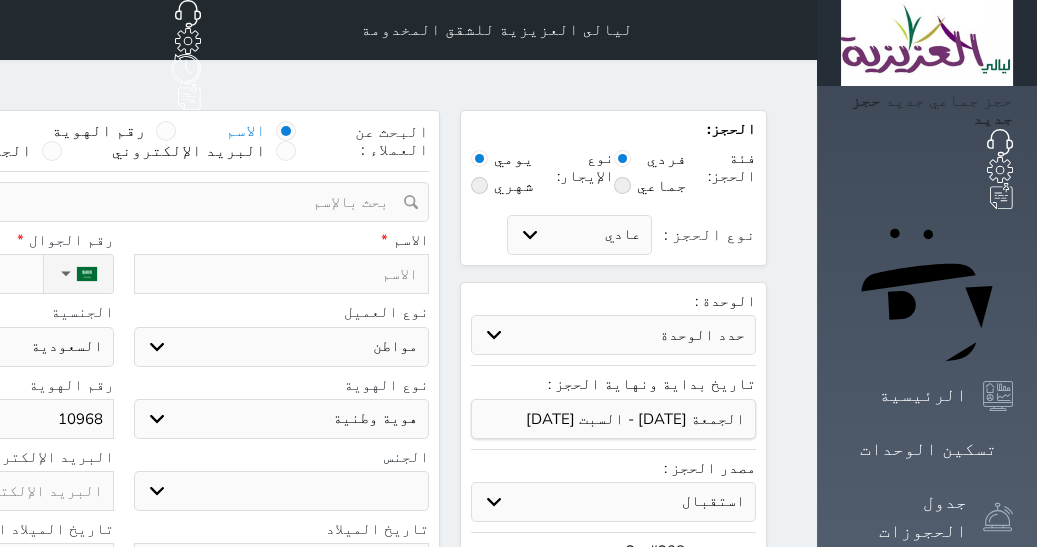 type on "109685" 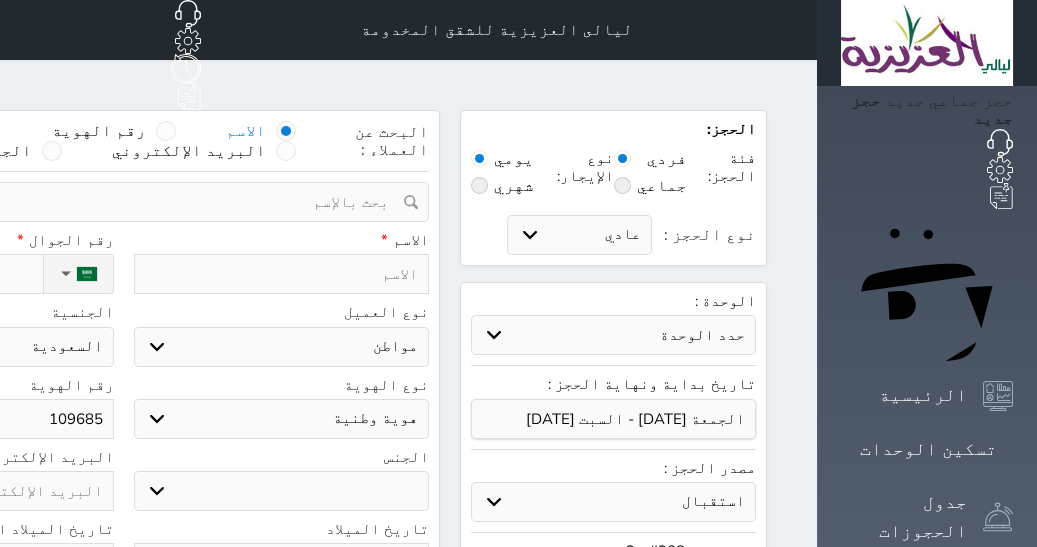 select 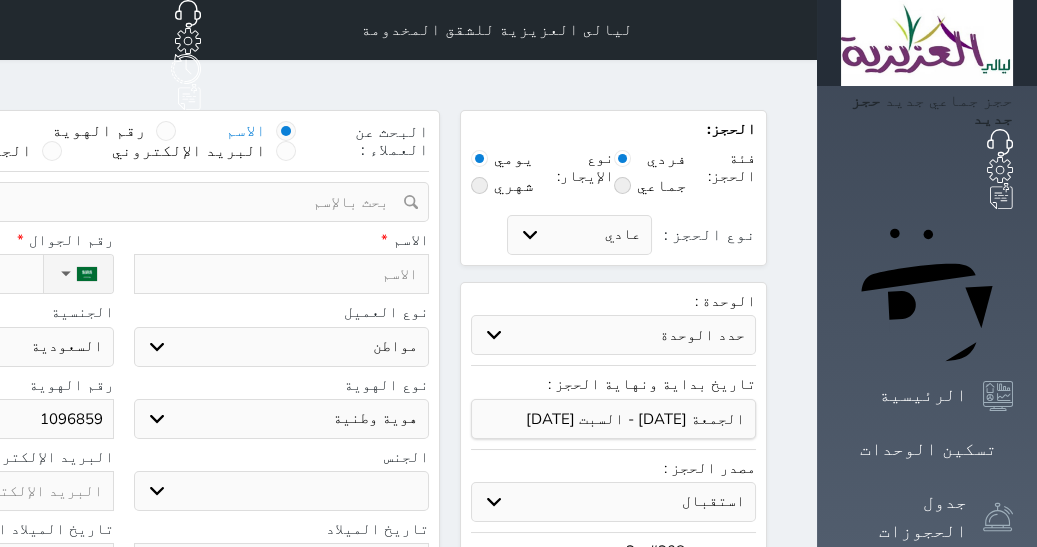 type on "10968591" 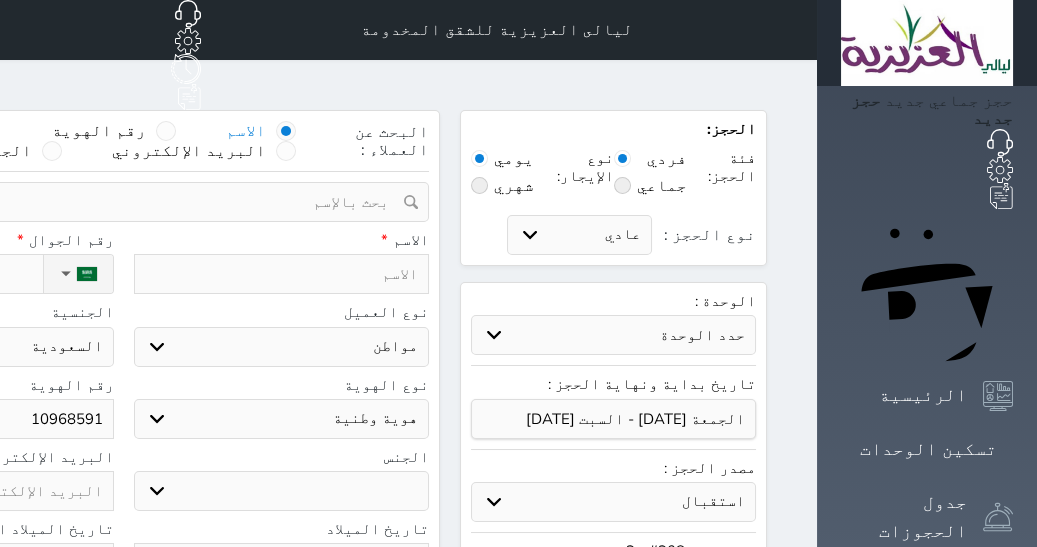 type on "109685914" 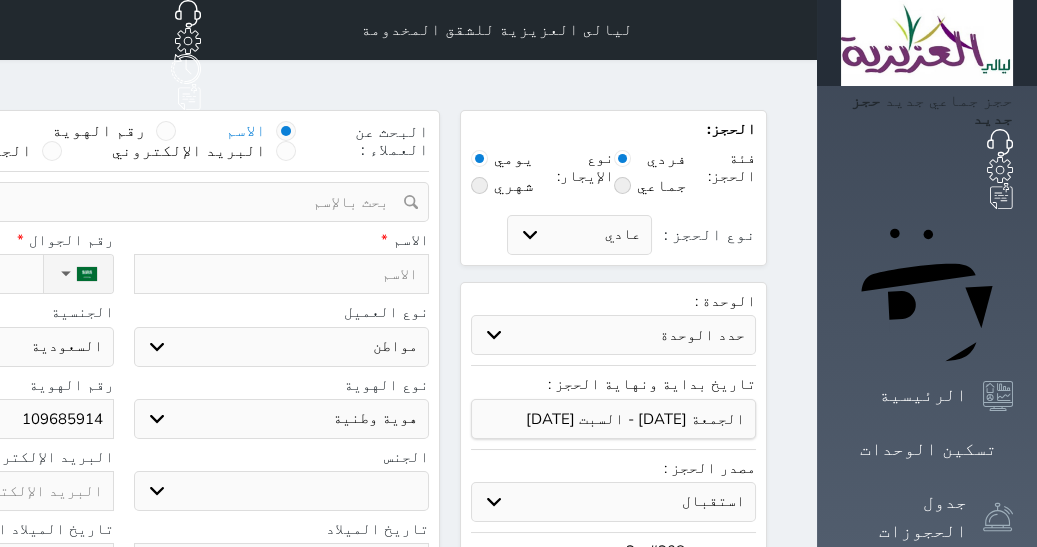 type on "1096859143" 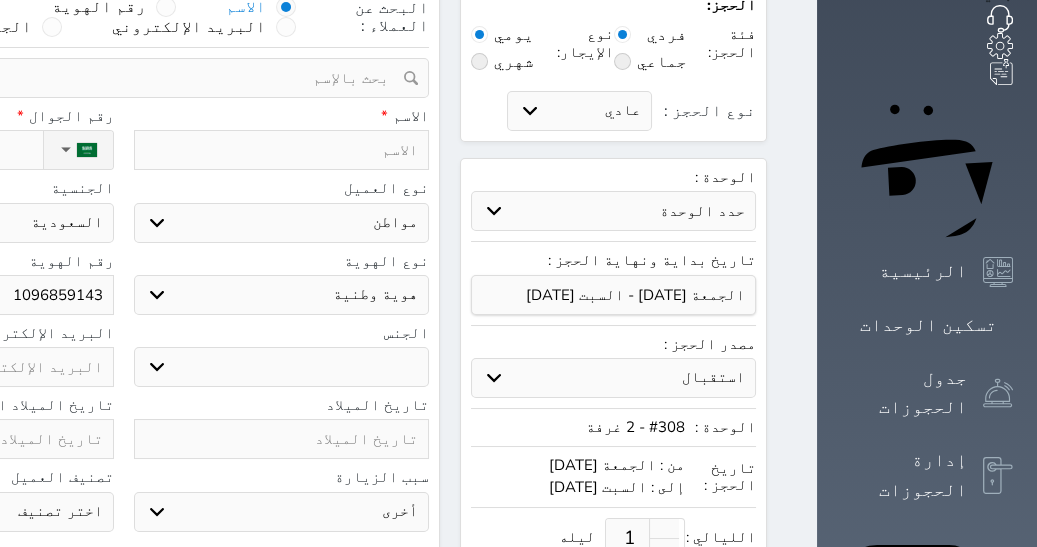 scroll, scrollTop: 127, scrollLeft: 0, axis: vertical 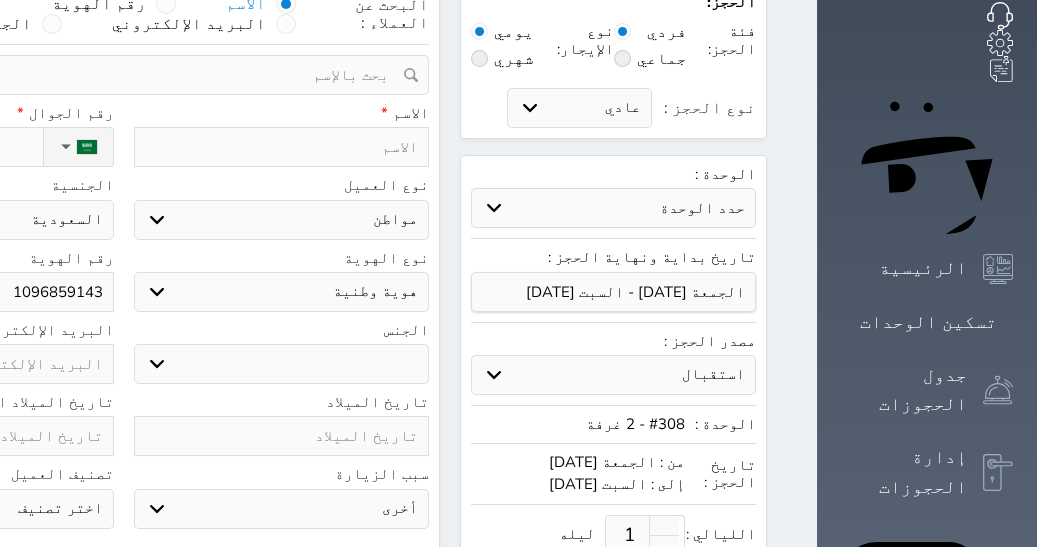 type on "1096859143" 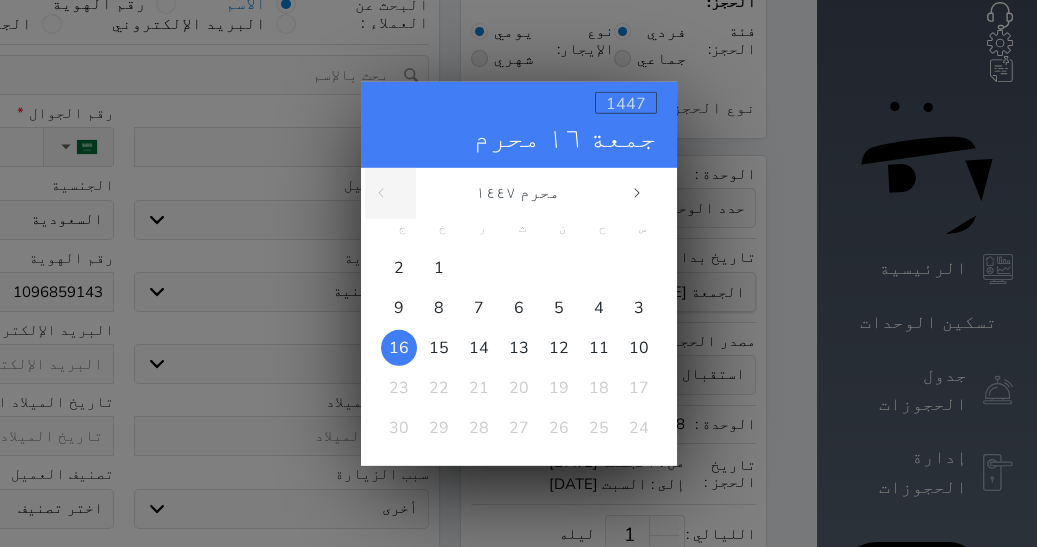 click on "1447" at bounding box center (626, 103) 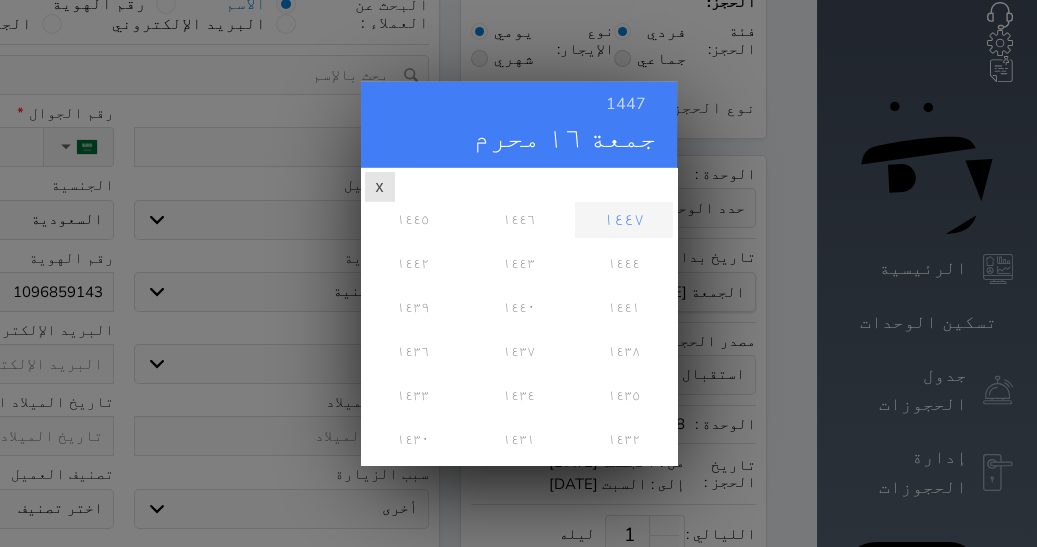 scroll, scrollTop: 0, scrollLeft: 0, axis: both 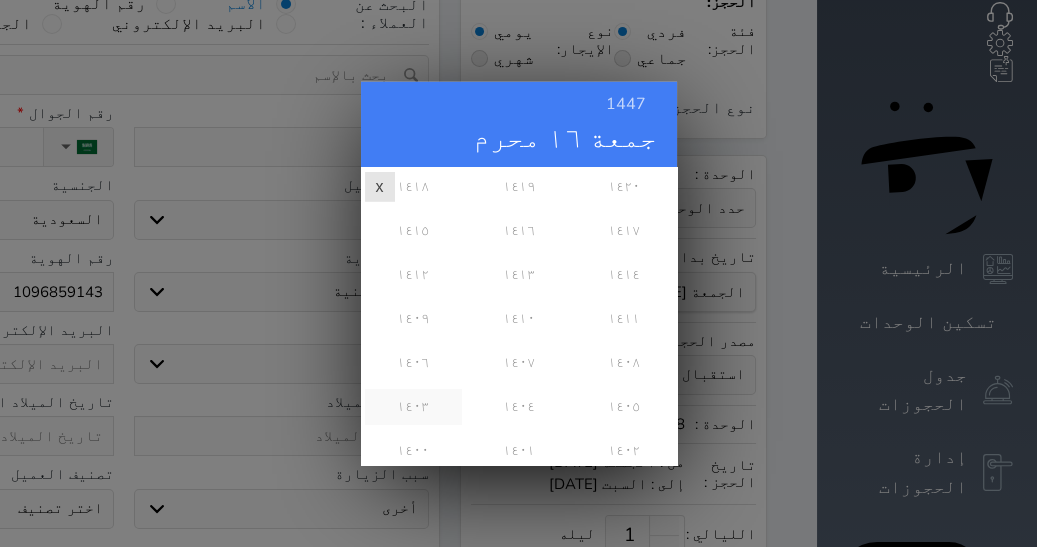 click on "١٤٠٣" at bounding box center (413, 406) 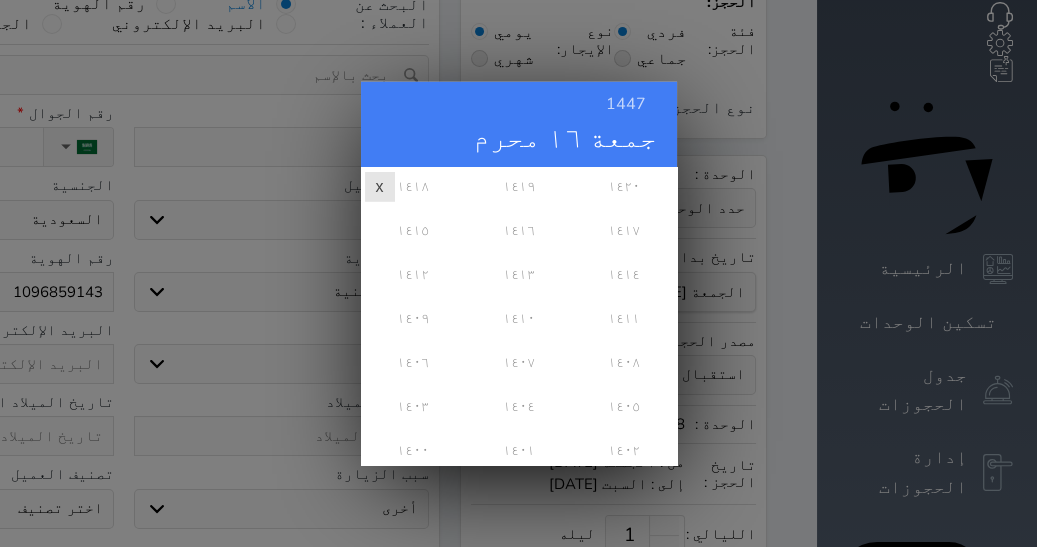 scroll, scrollTop: 0, scrollLeft: 0, axis: both 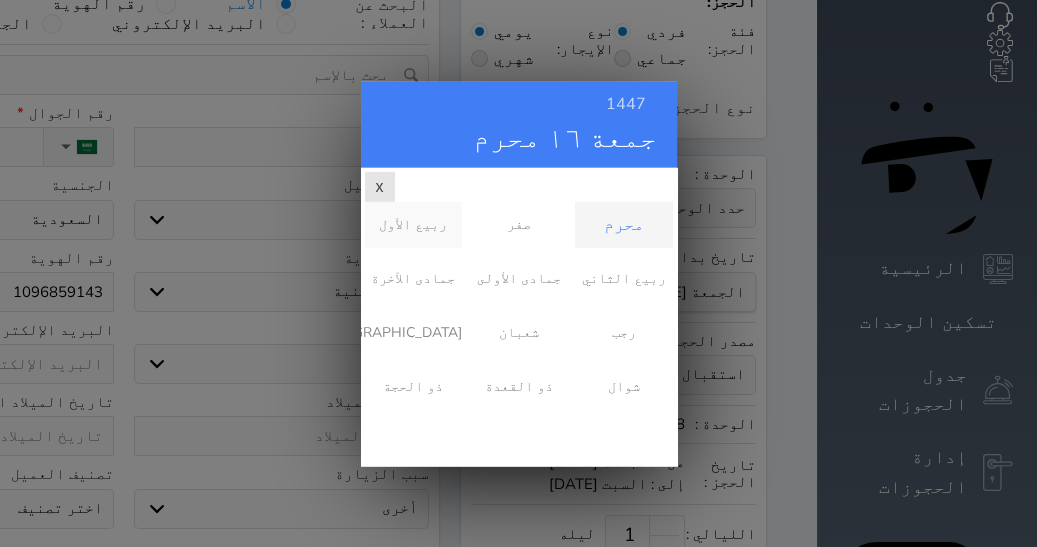 click on "ربيع الأول" at bounding box center (413, 224) 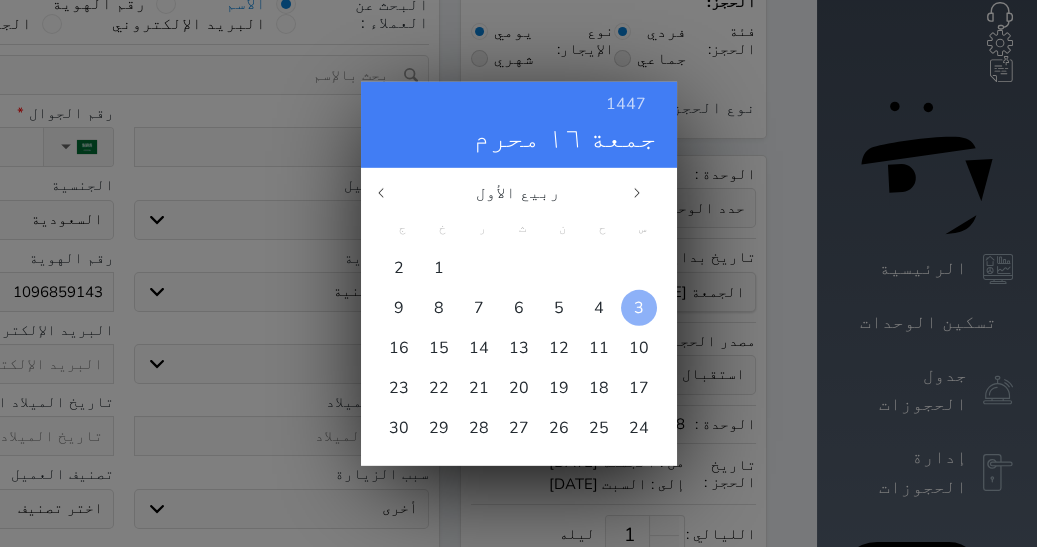 click on "3" at bounding box center [639, 307] 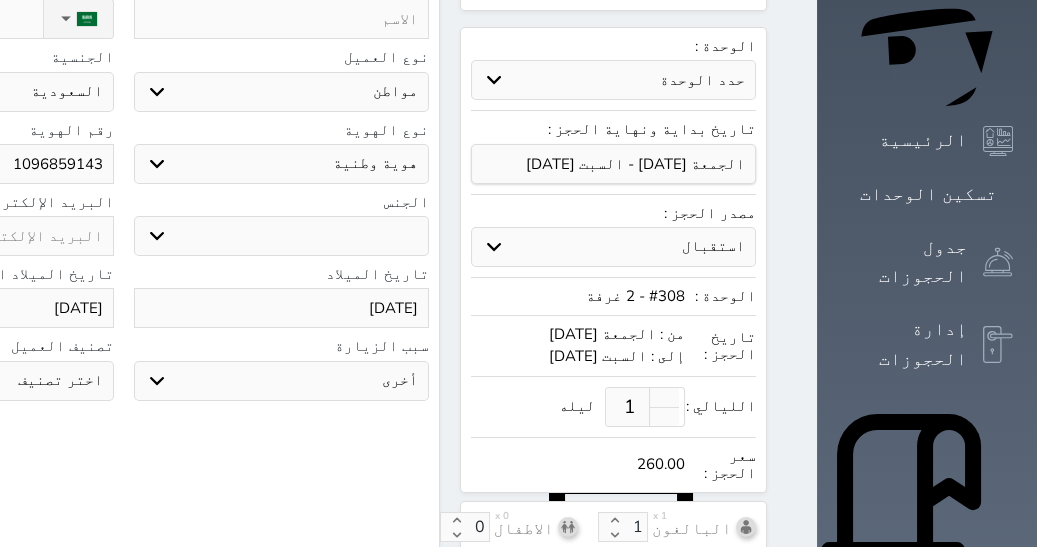 scroll, scrollTop: 255, scrollLeft: 0, axis: vertical 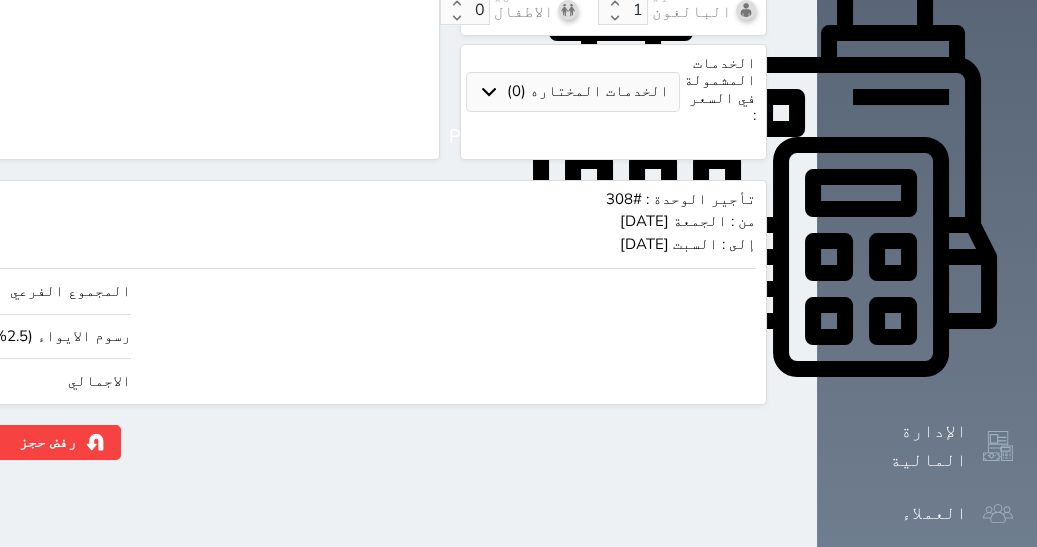 drag, startPoint x: 65, startPoint y: 316, endPoint x: 227, endPoint y: 360, distance: 167.869 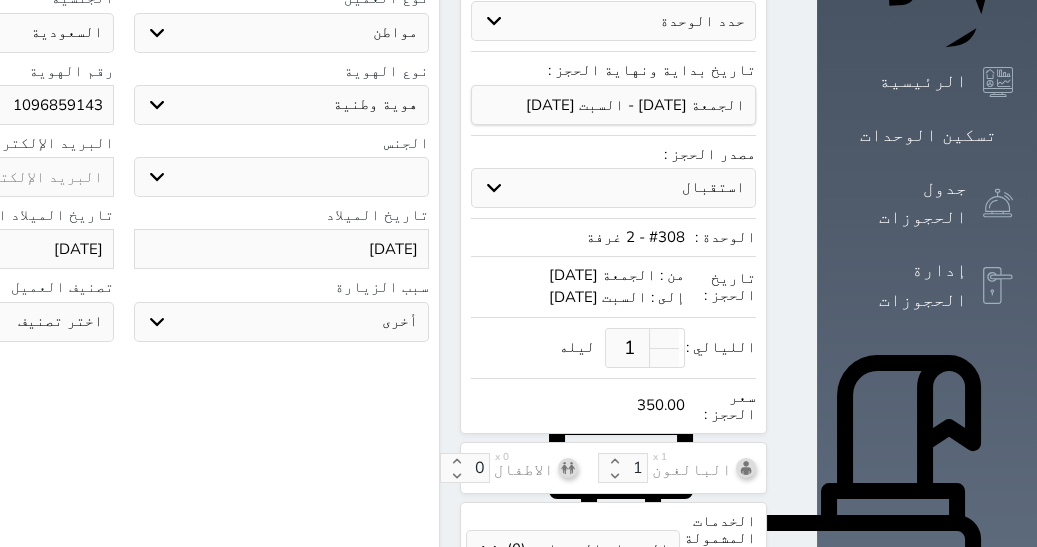 scroll, scrollTop: 0, scrollLeft: 0, axis: both 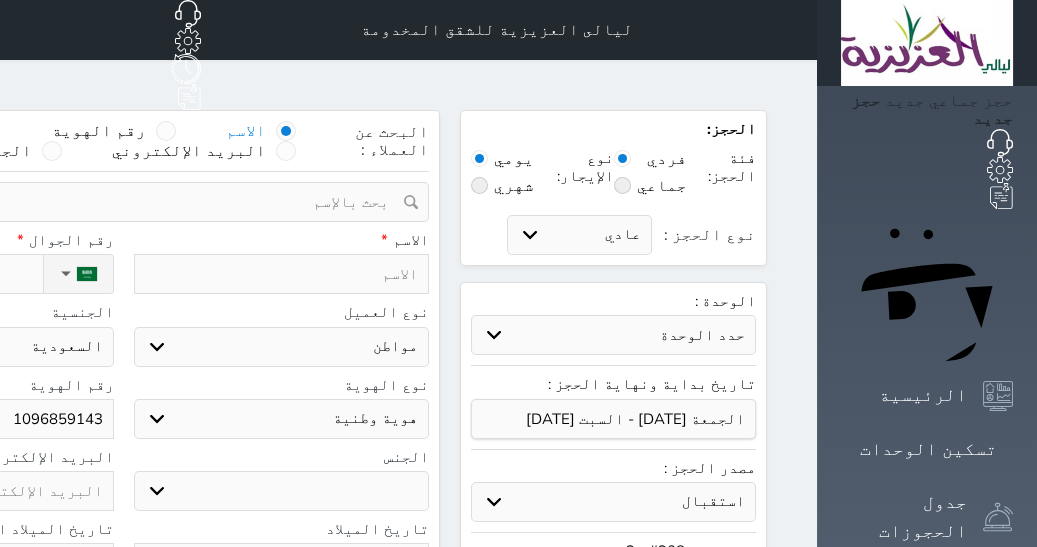 type on "350.00" 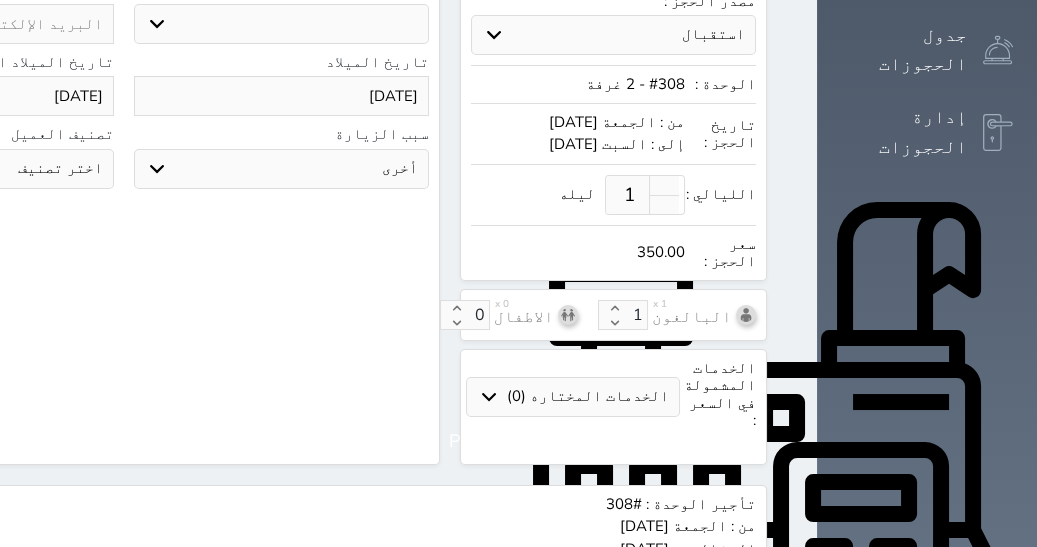 scroll, scrollTop: 717, scrollLeft: 0, axis: vertical 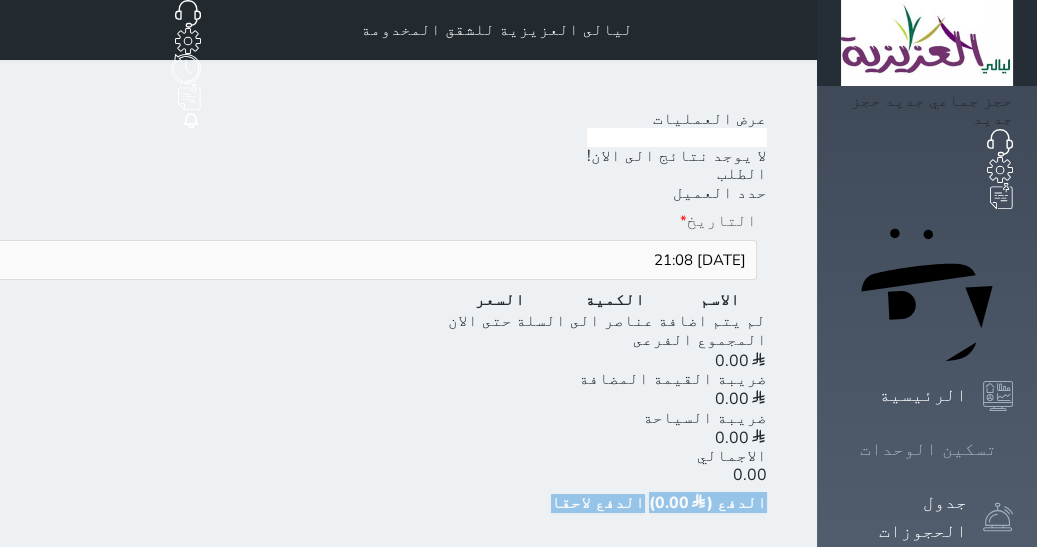 click on "تسكين الوحدات" at bounding box center (928, 449) 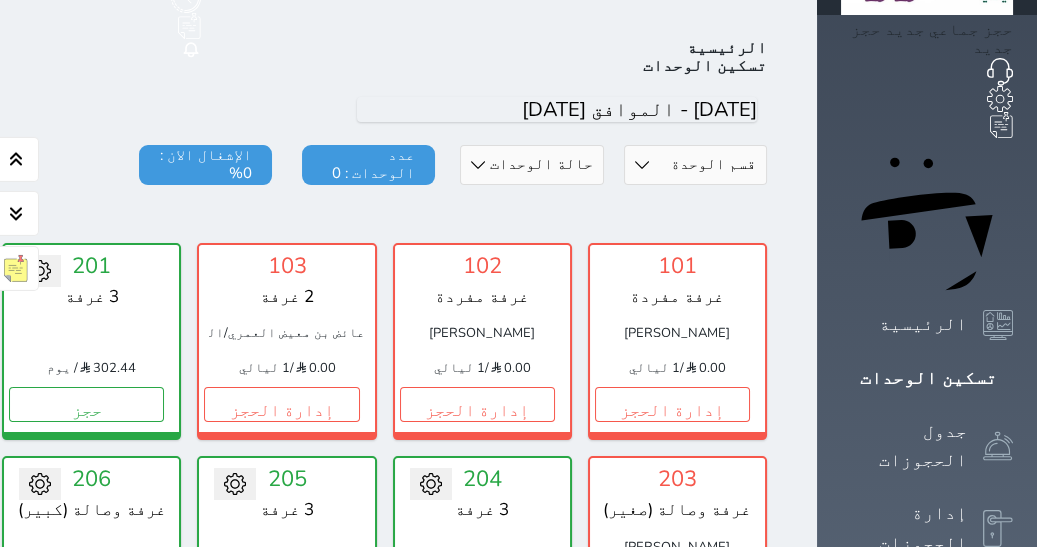 scroll, scrollTop: 77, scrollLeft: 0, axis: vertical 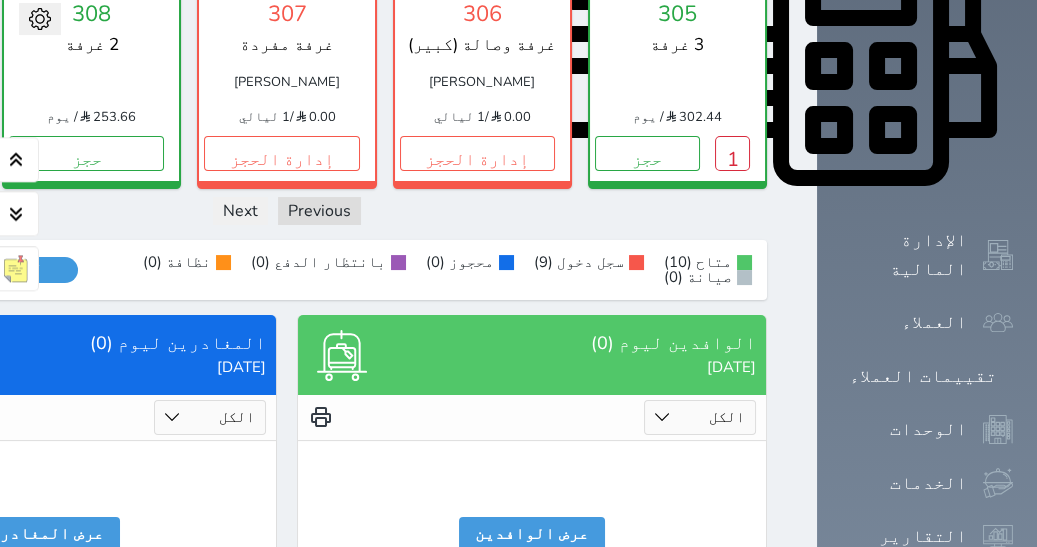 click on "متاح (10)   سجل دخول (9)   محجوز (0)   بانتظار الدفع (0)   نظافة (0)   صيانة (0)     عرض رصيد الصندوق   يرجي الانتظار   رصيد الصندوق : 0    تقرير استلام" at bounding box center (287, 270) 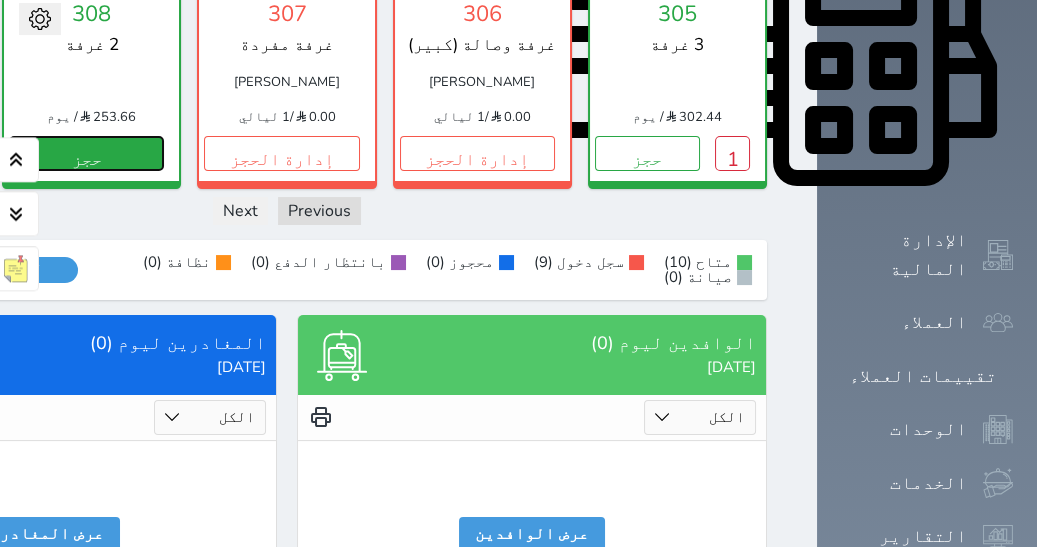 click on "حجز" at bounding box center [86, 153] 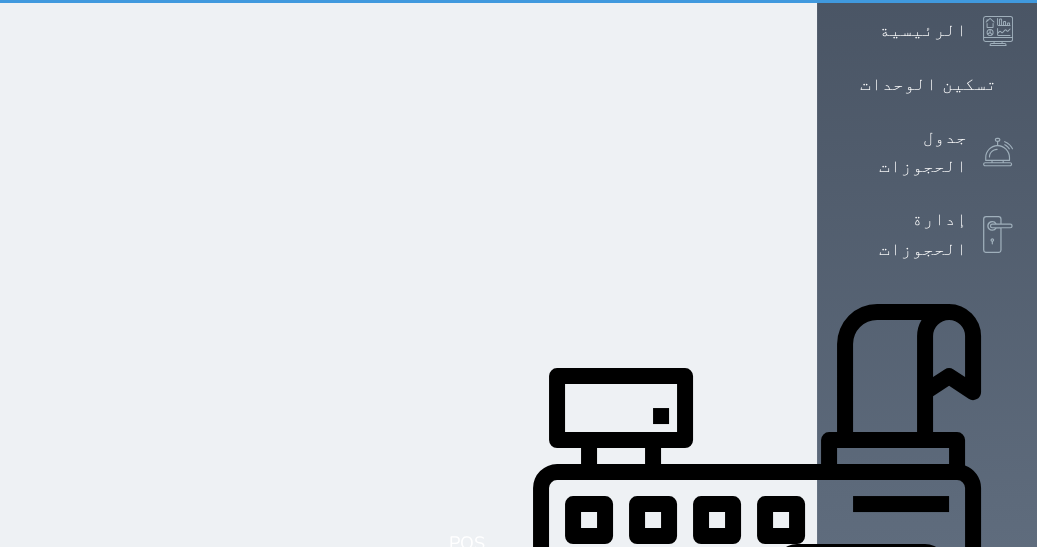 scroll, scrollTop: 69, scrollLeft: 0, axis: vertical 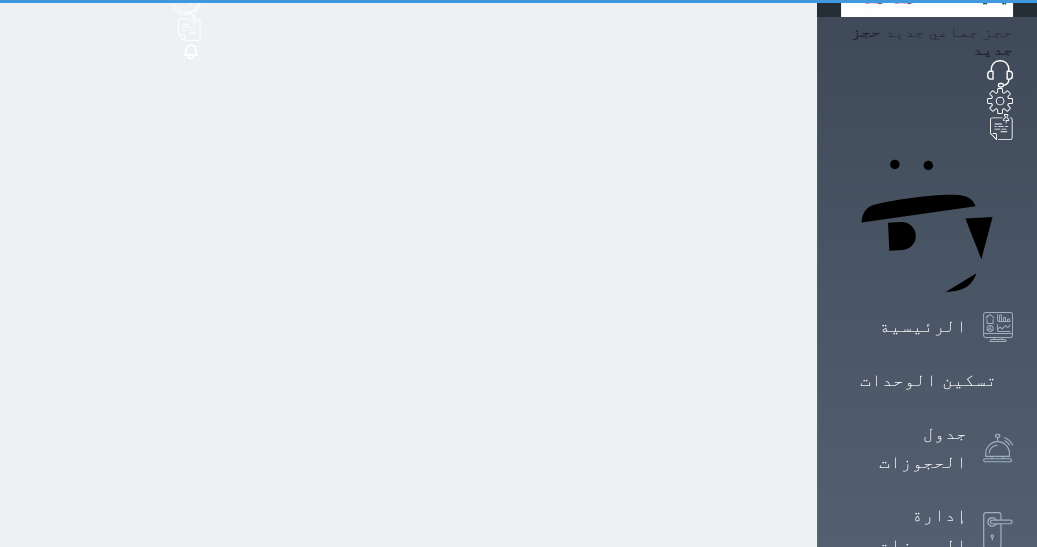 select on "1" 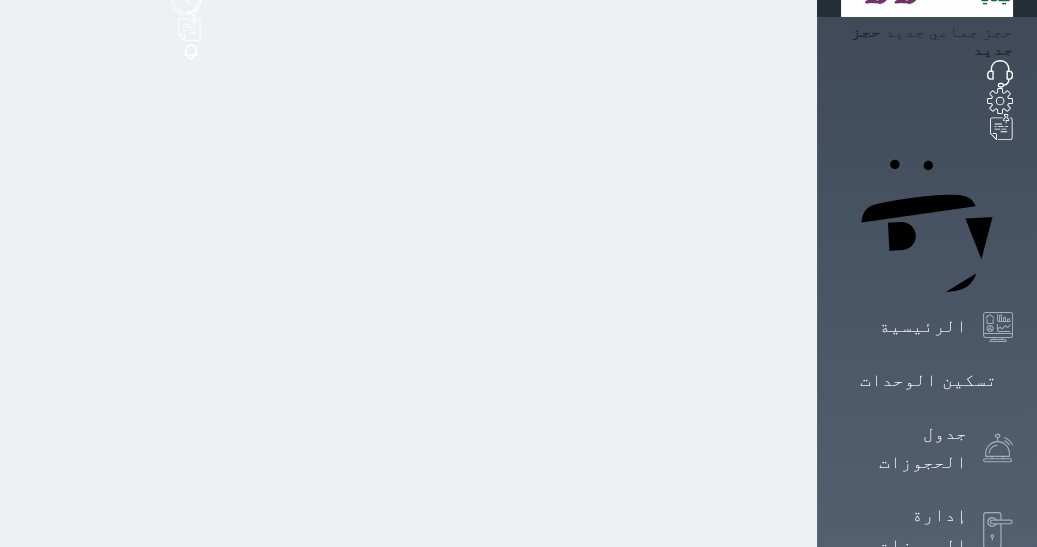 scroll, scrollTop: 0, scrollLeft: 0, axis: both 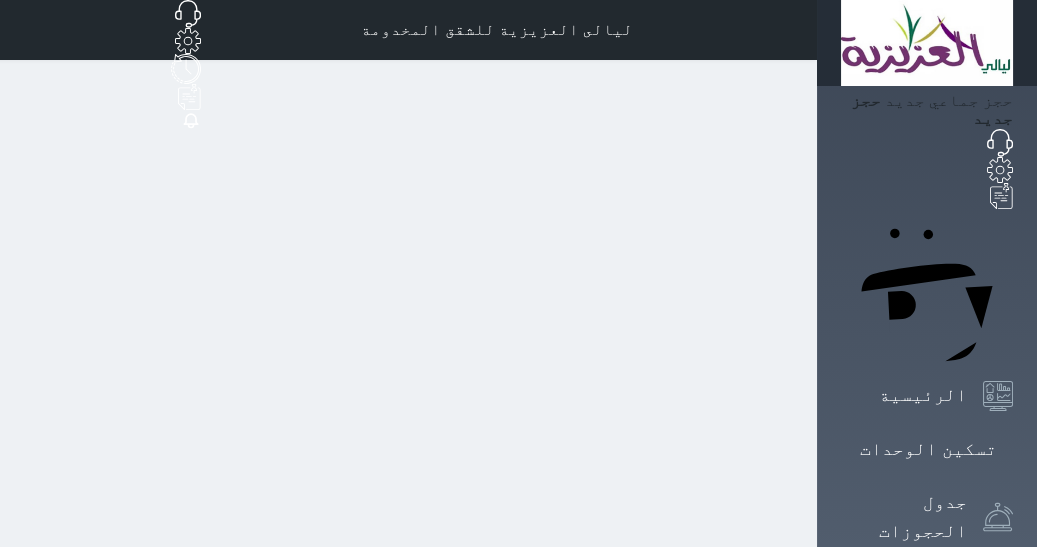 select 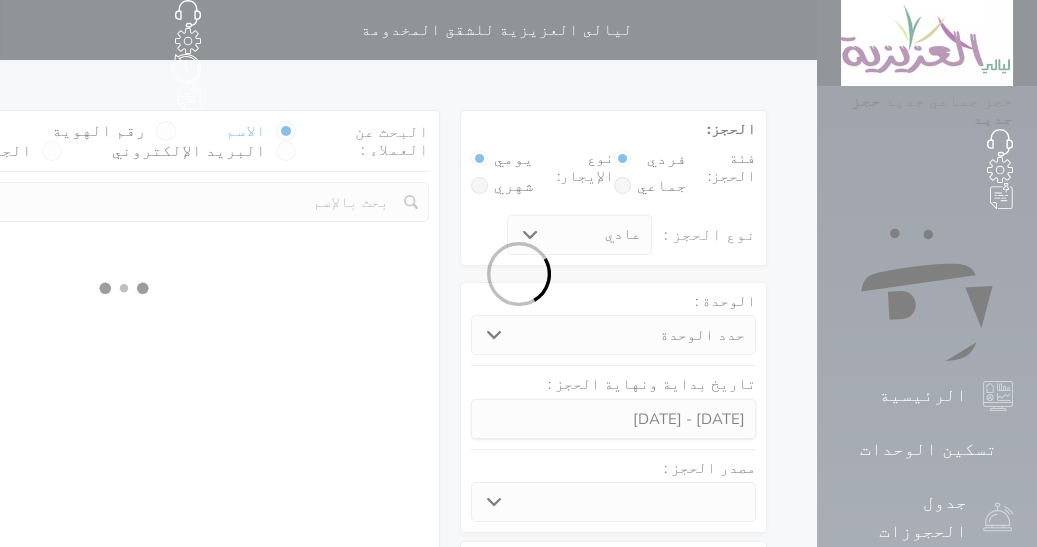 select 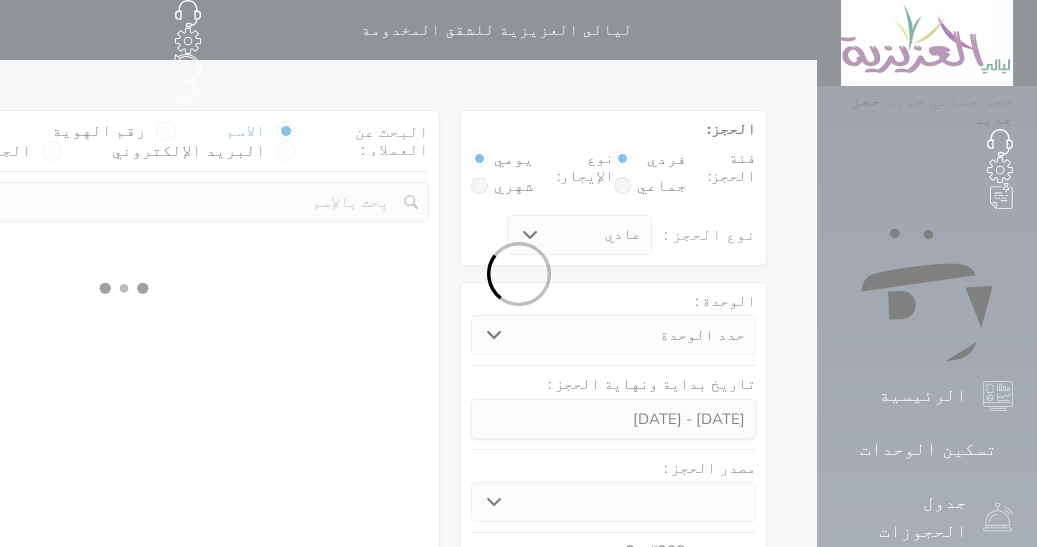 select on "1" 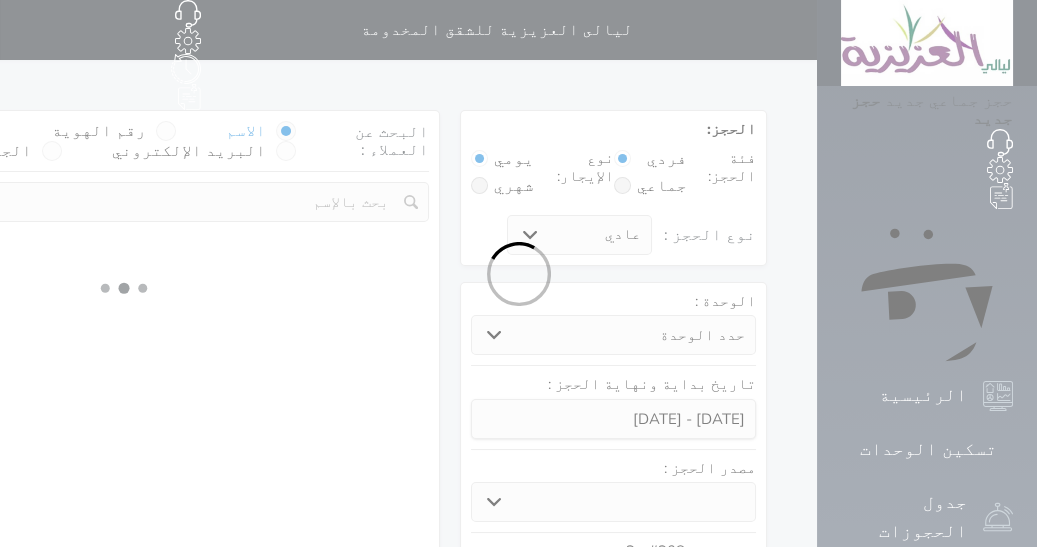 select on "113" 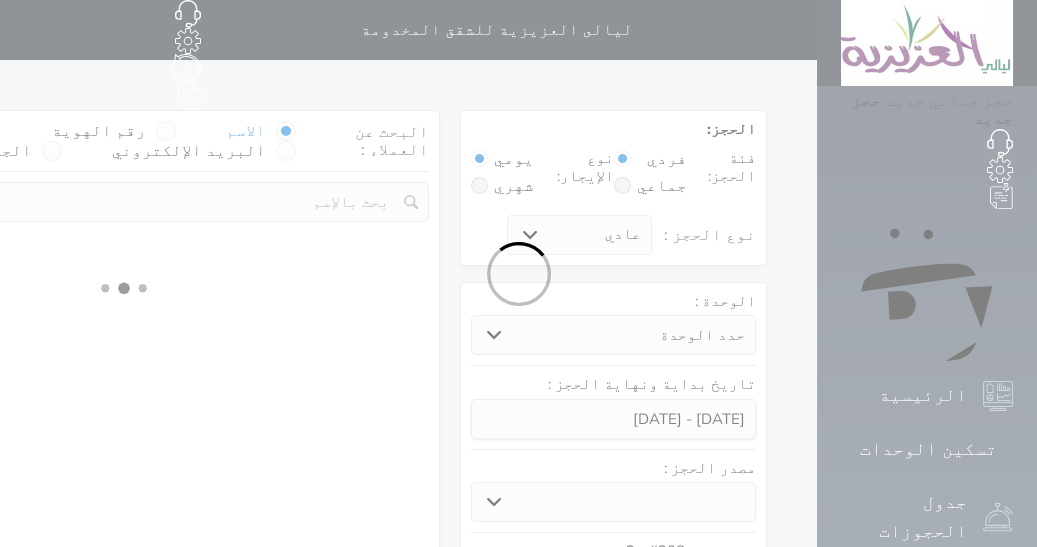 select on "1" 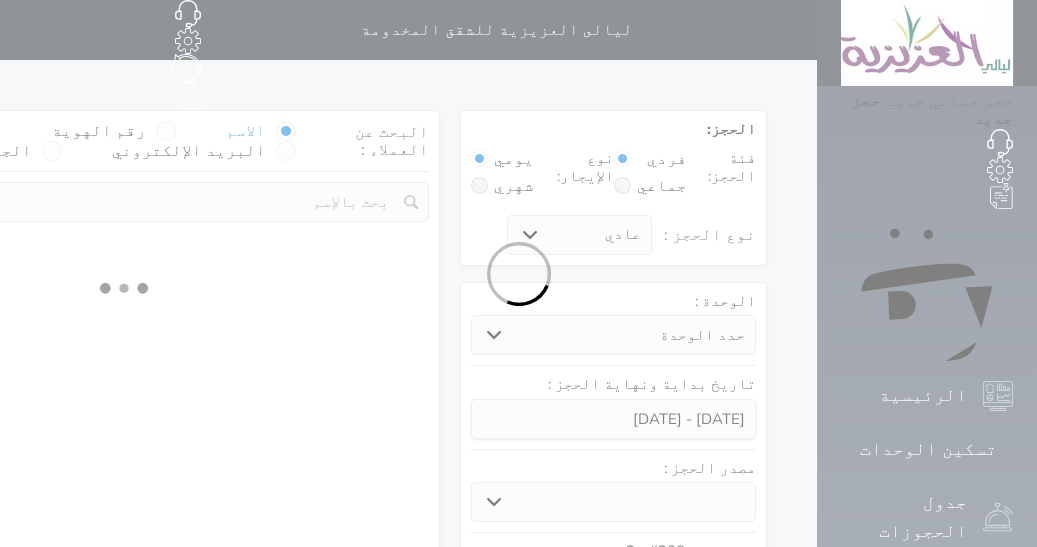 select 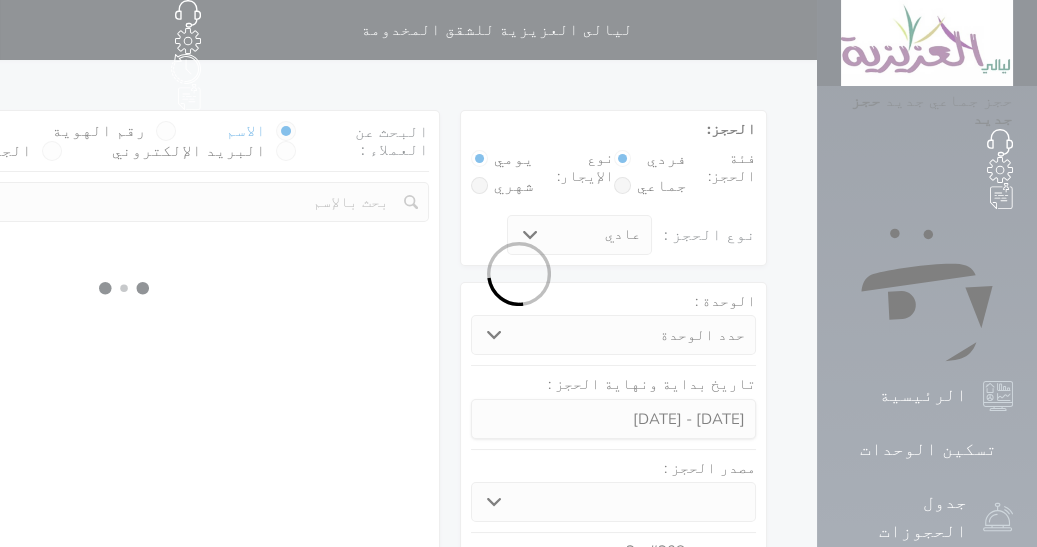 select on "7" 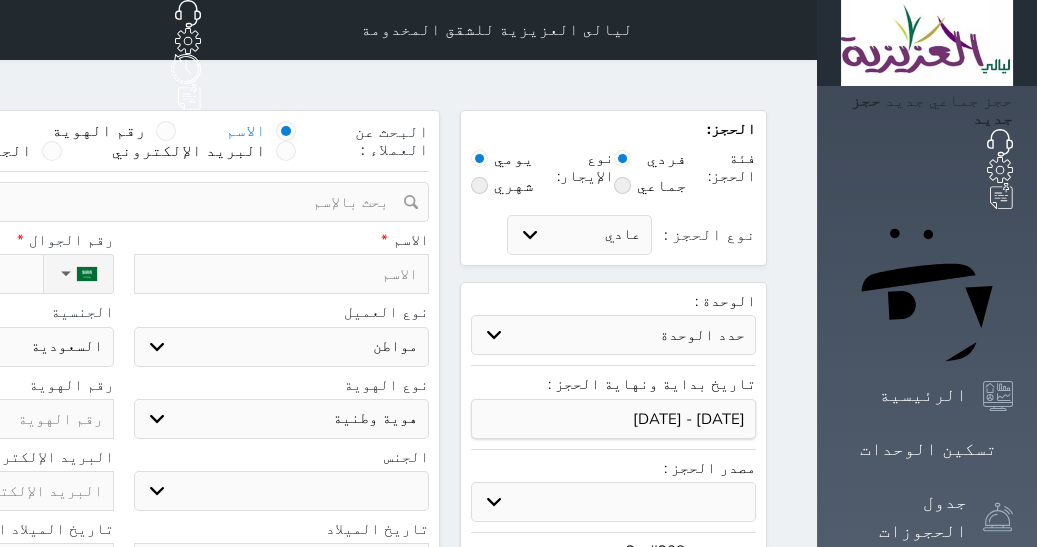 click at bounding box center [282, 274] 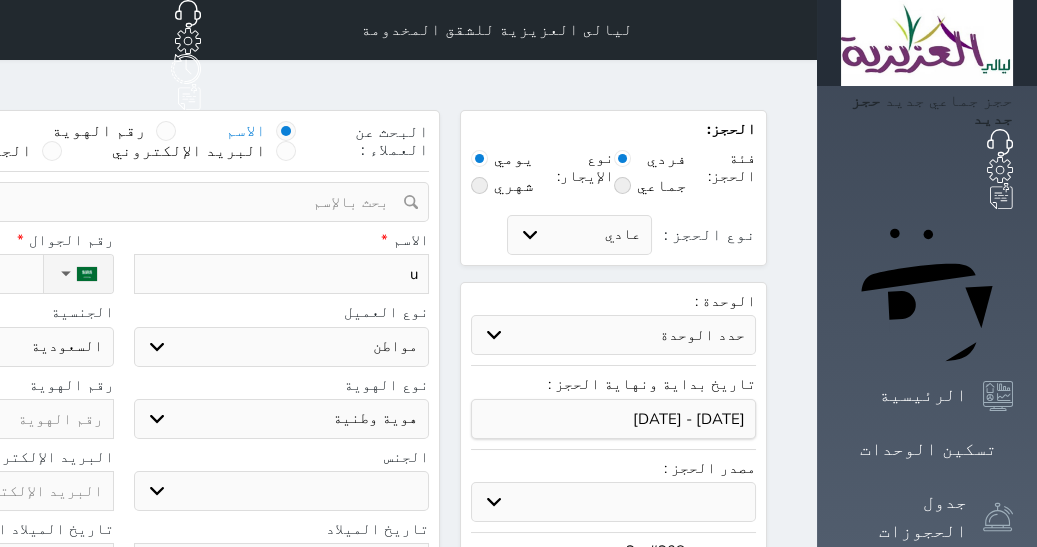 type on "uf" 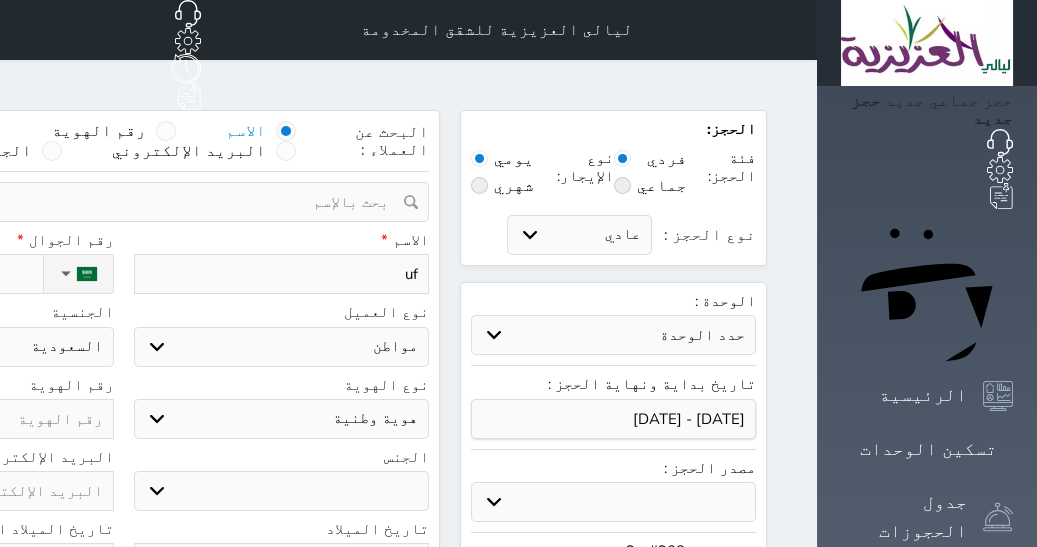 select 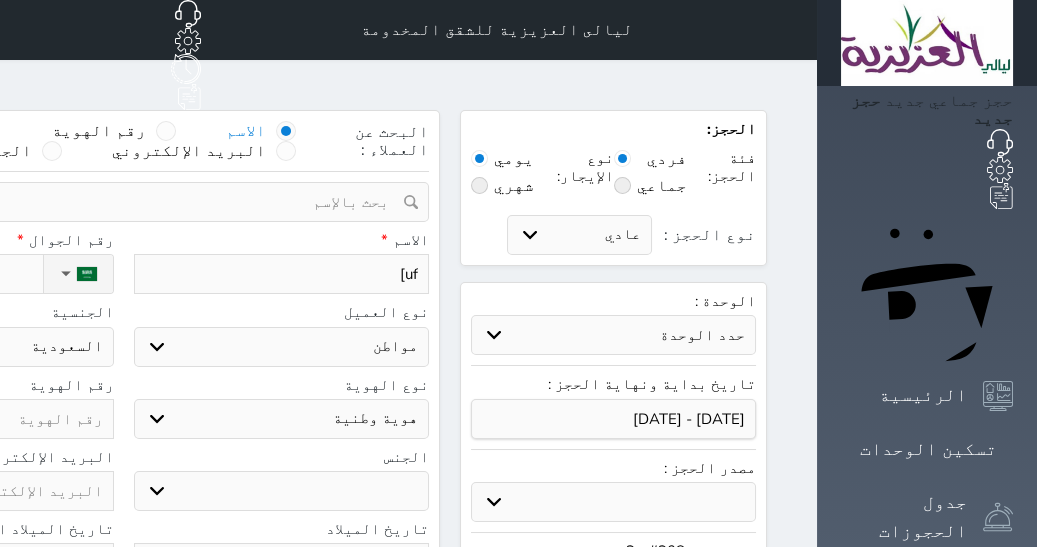 type on "uf]h" 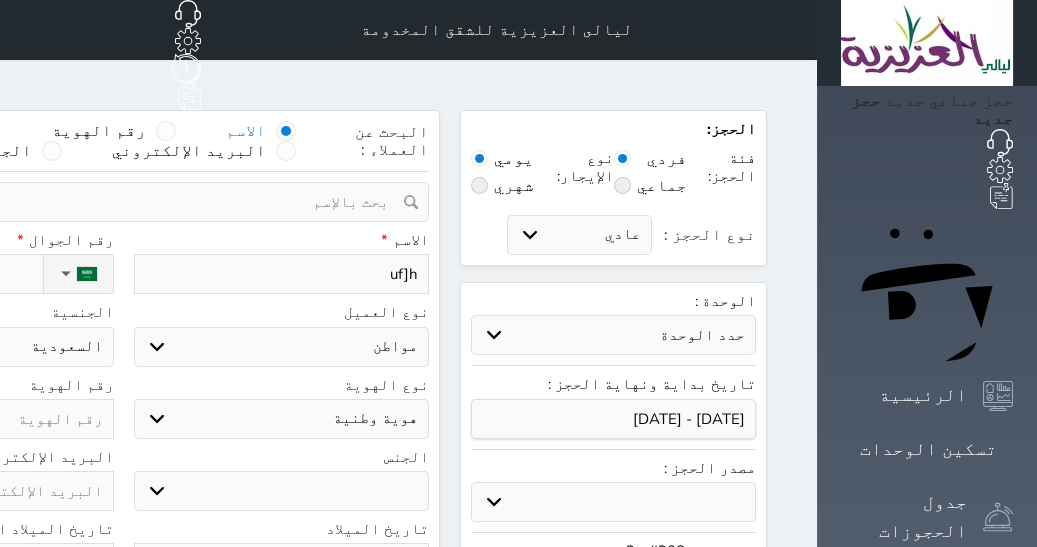 select 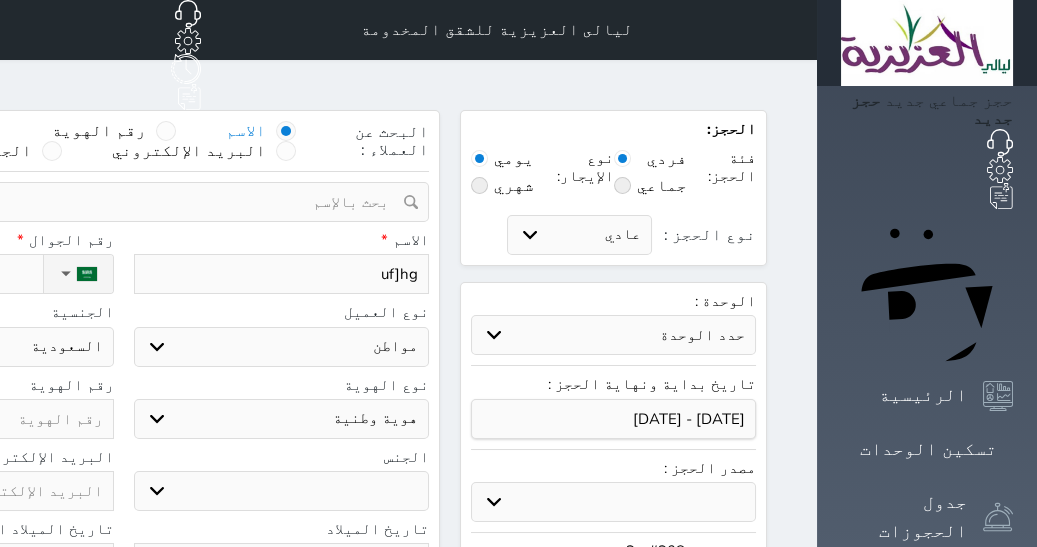 select 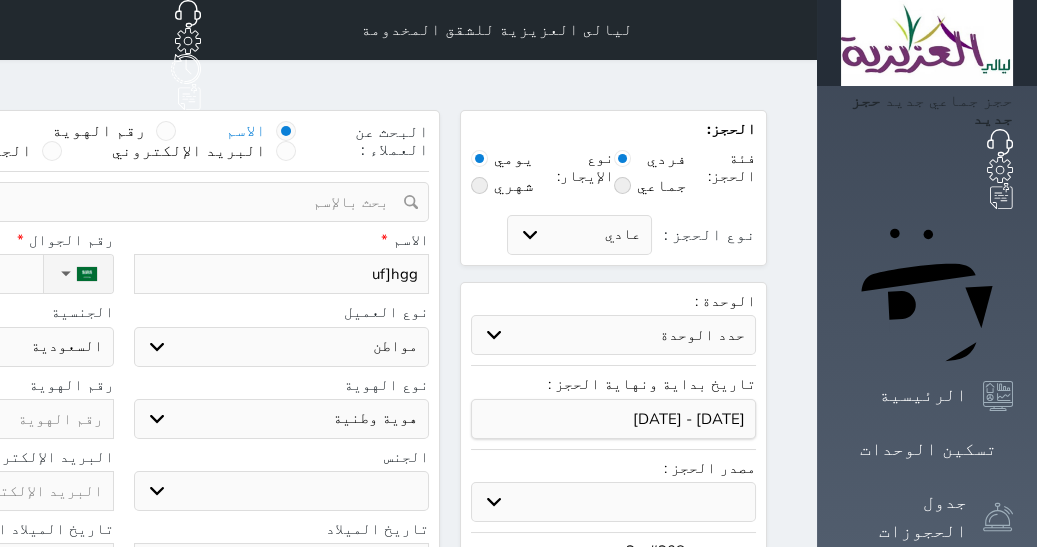 type on "uf]hggi" 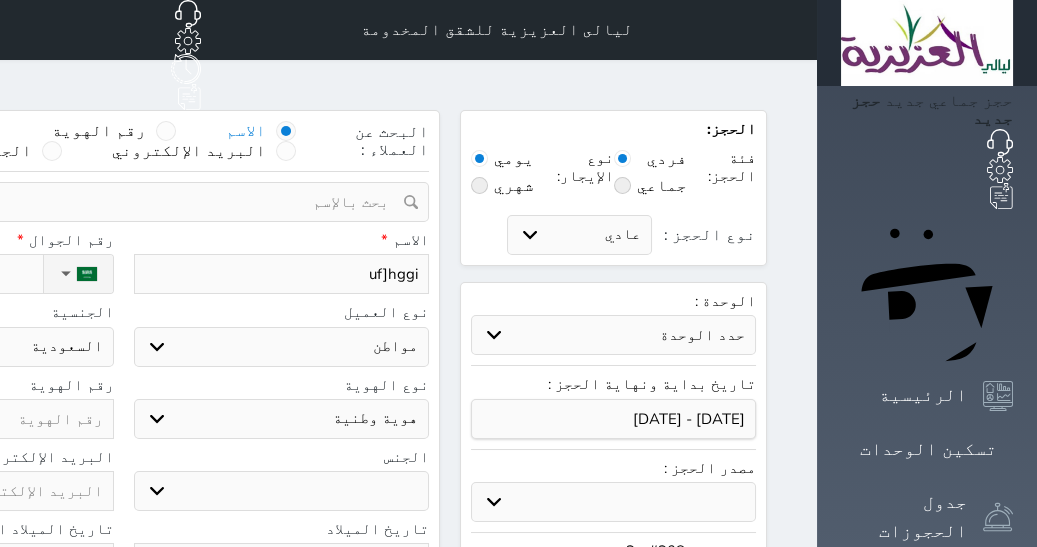 type on "uf]hggi" 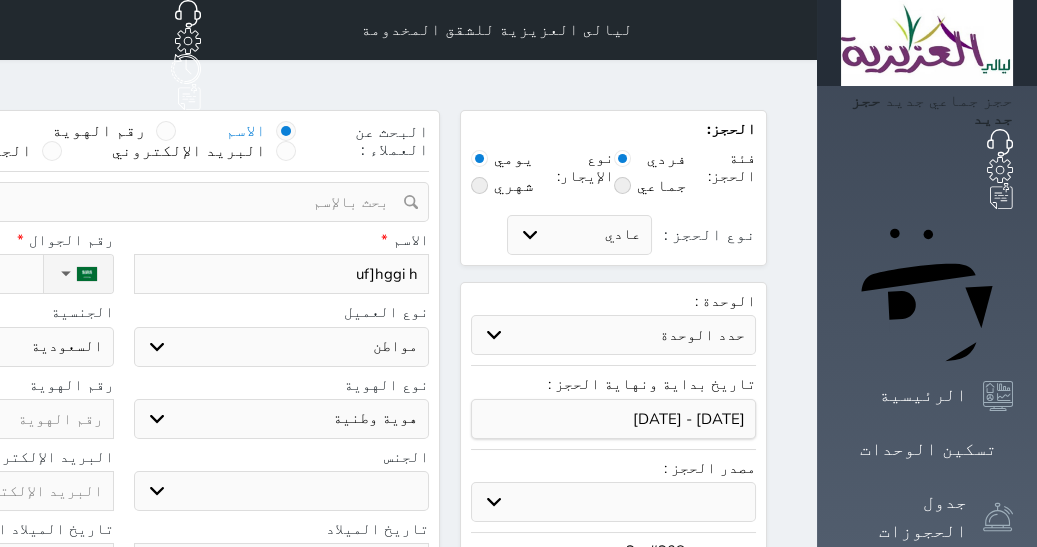 type on "uf]hggi hg" 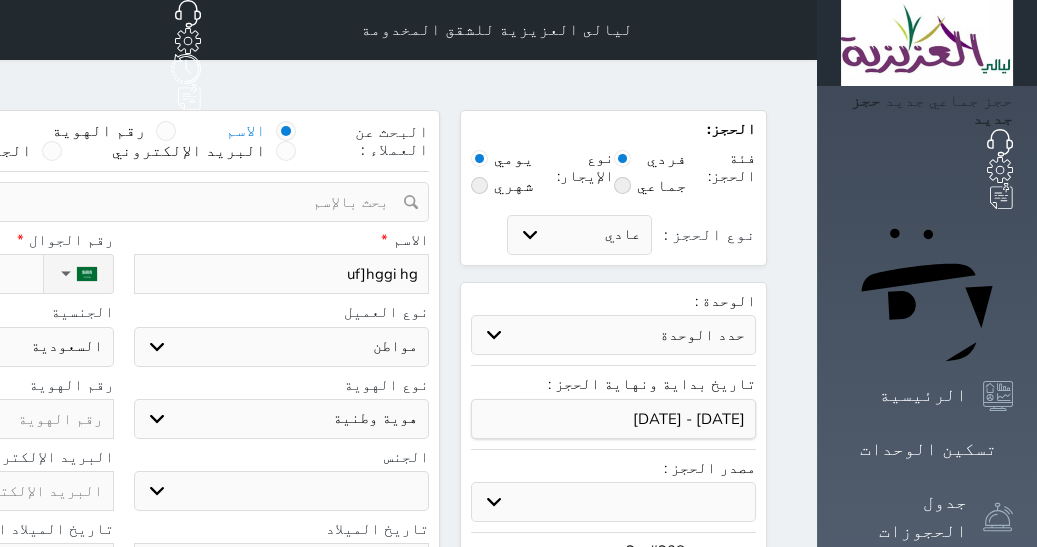 type on "uf]hggi h" 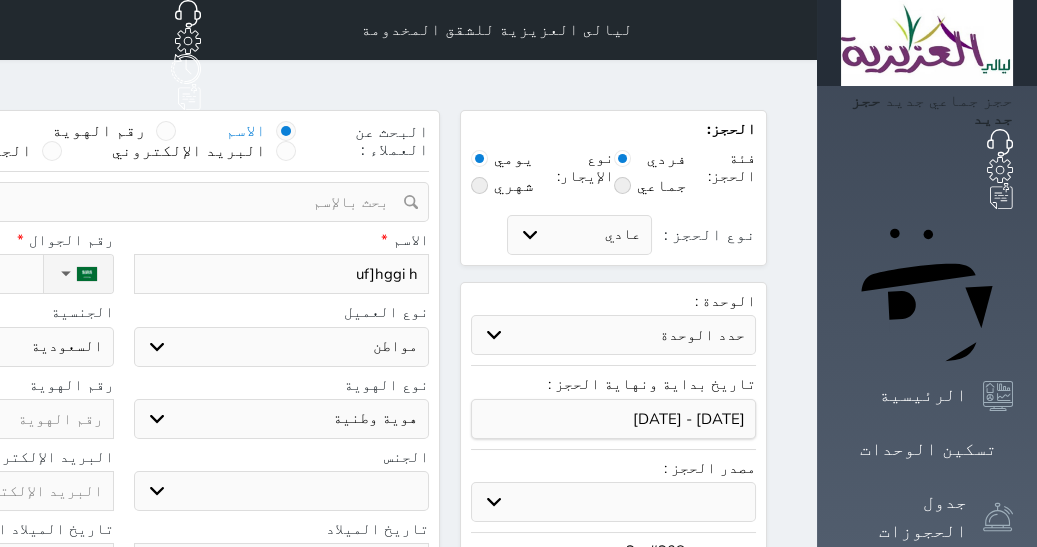 type on "uf]hggi" 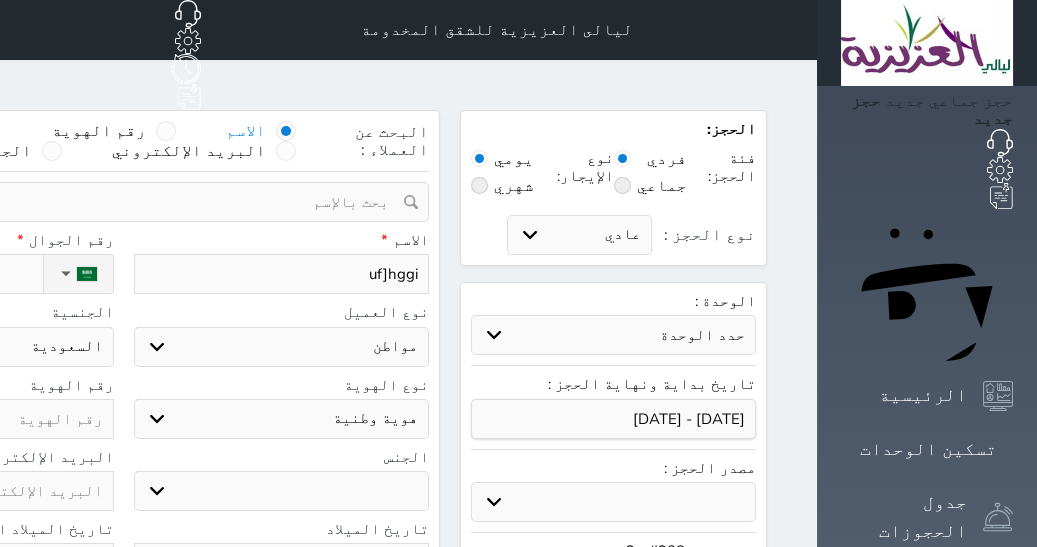 type on "uf]hggi" 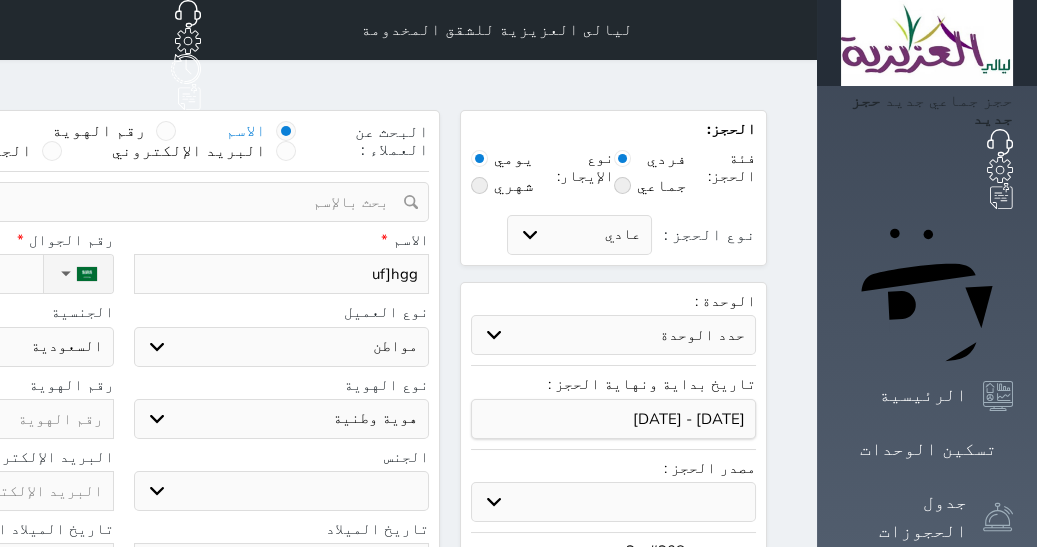 type on "uf]hg" 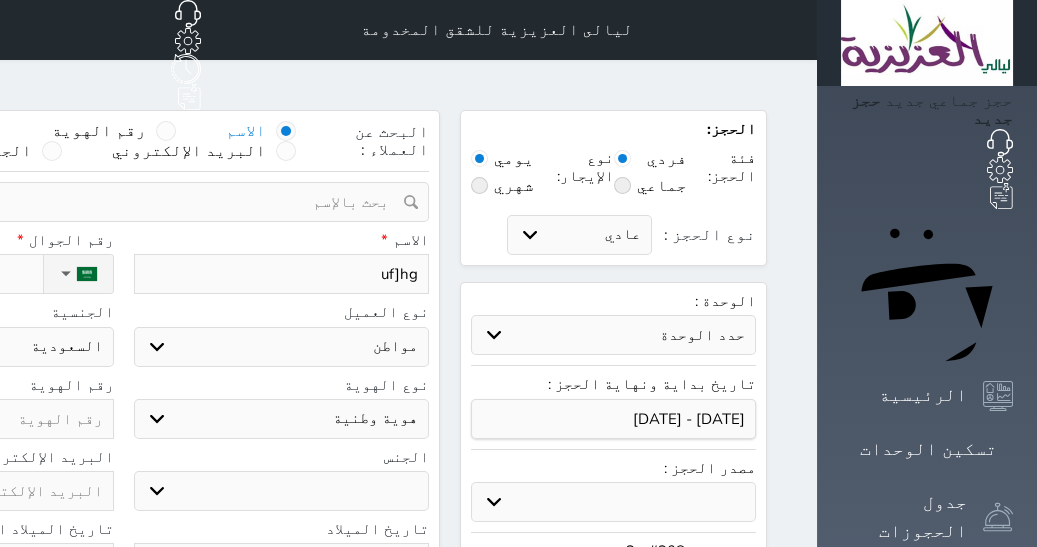 type on "uf]h" 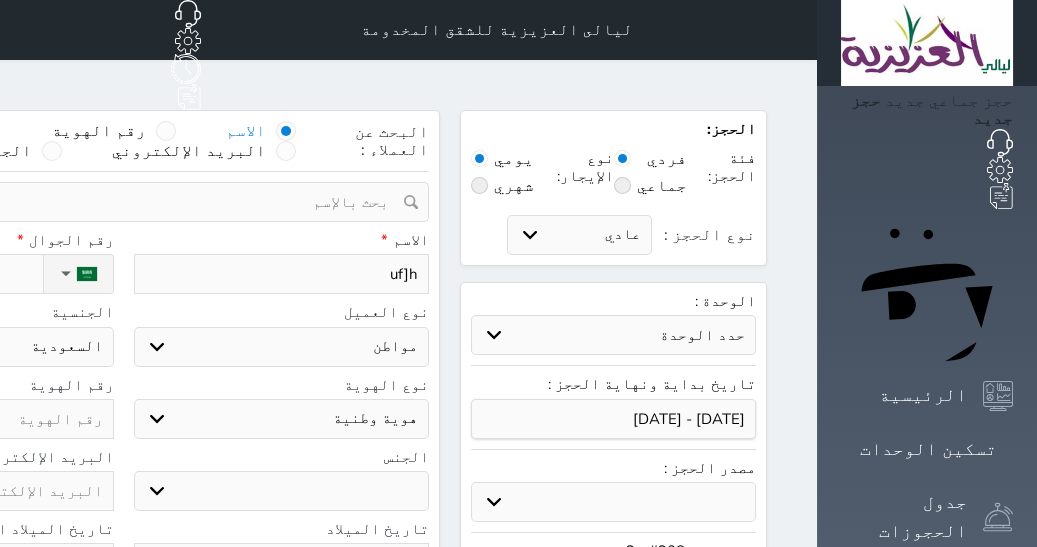 type on "uf]" 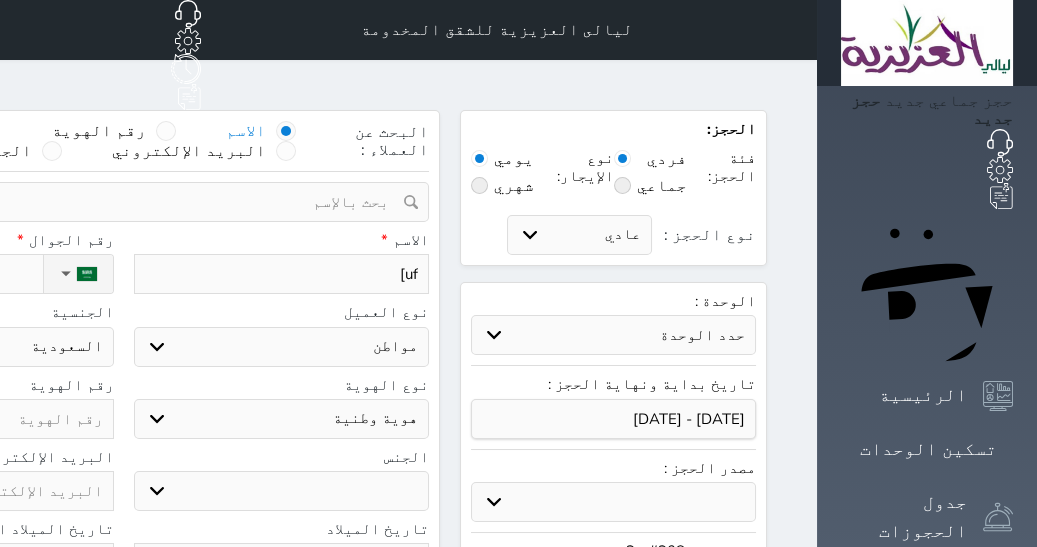 type on "uf" 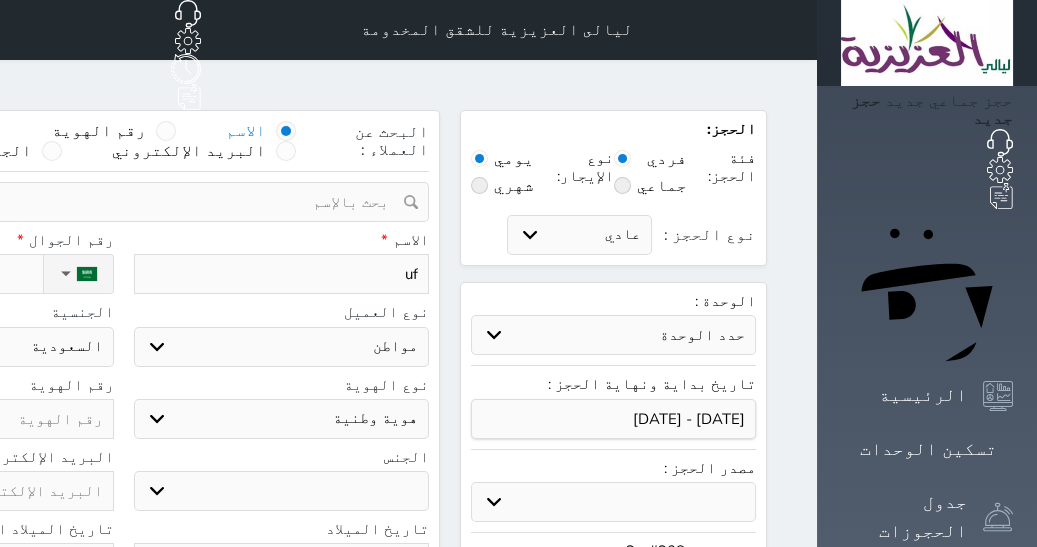 type on "u" 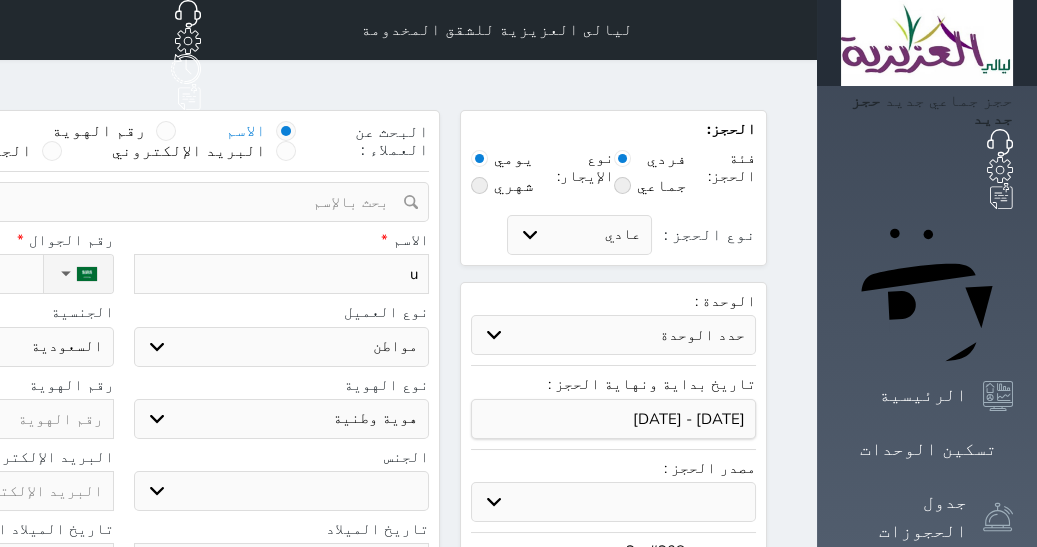 type 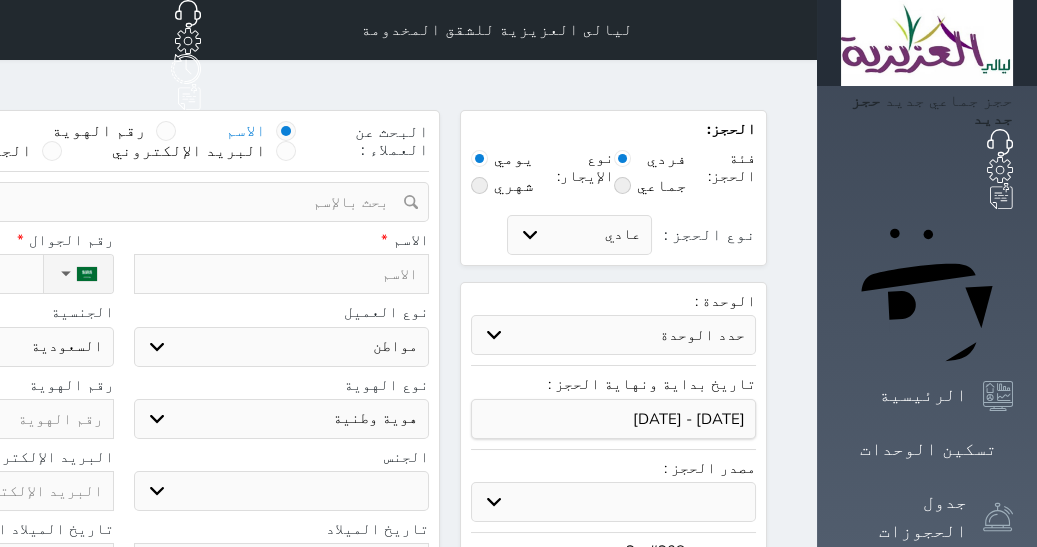 type on "ع" 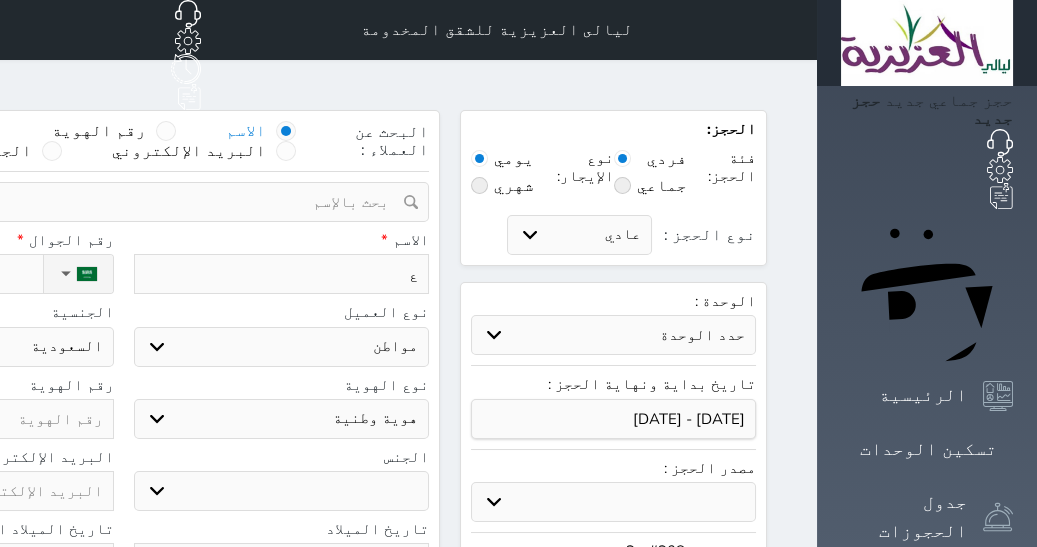 type on "عب" 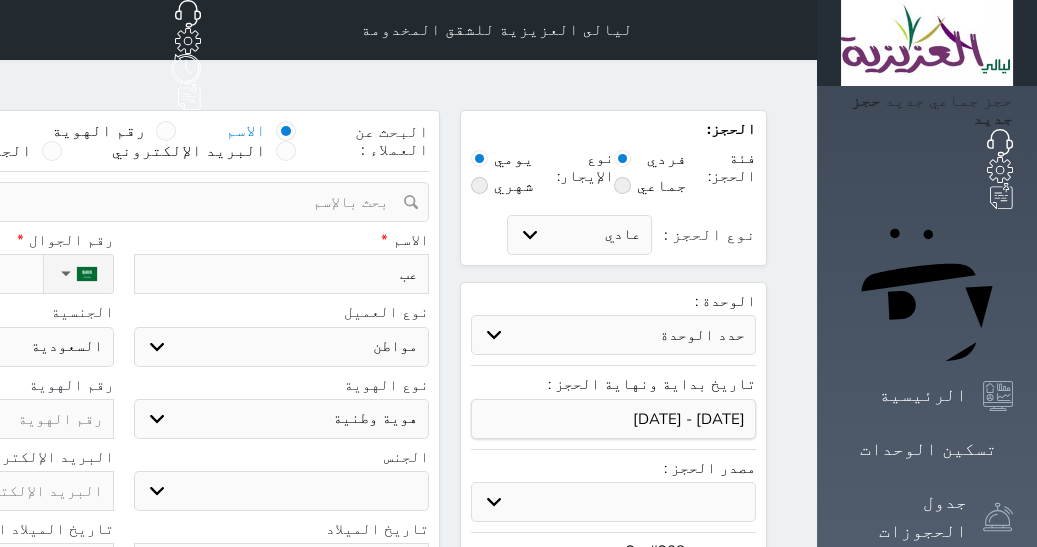 type on "عبد" 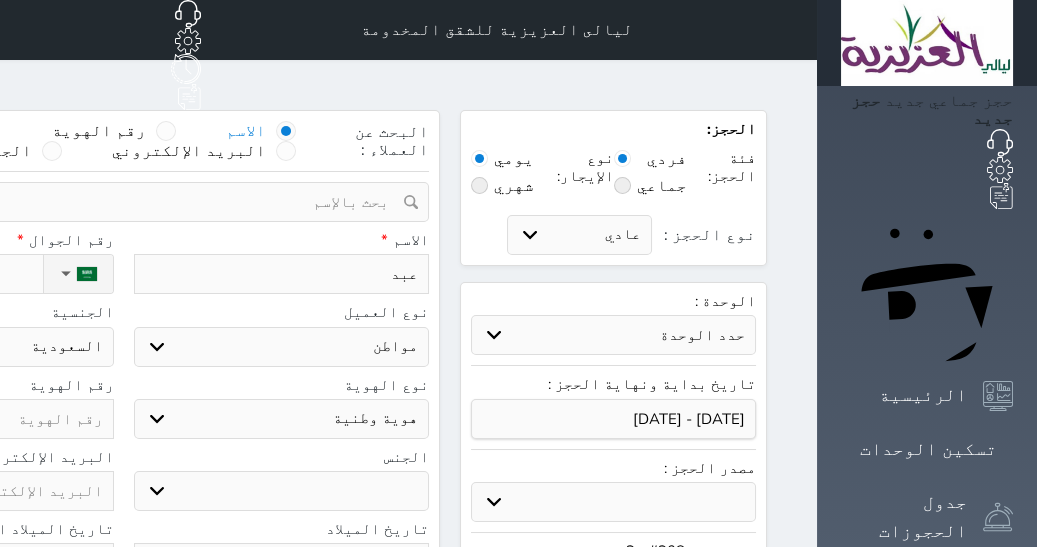 type on "[PERSON_NAME]" 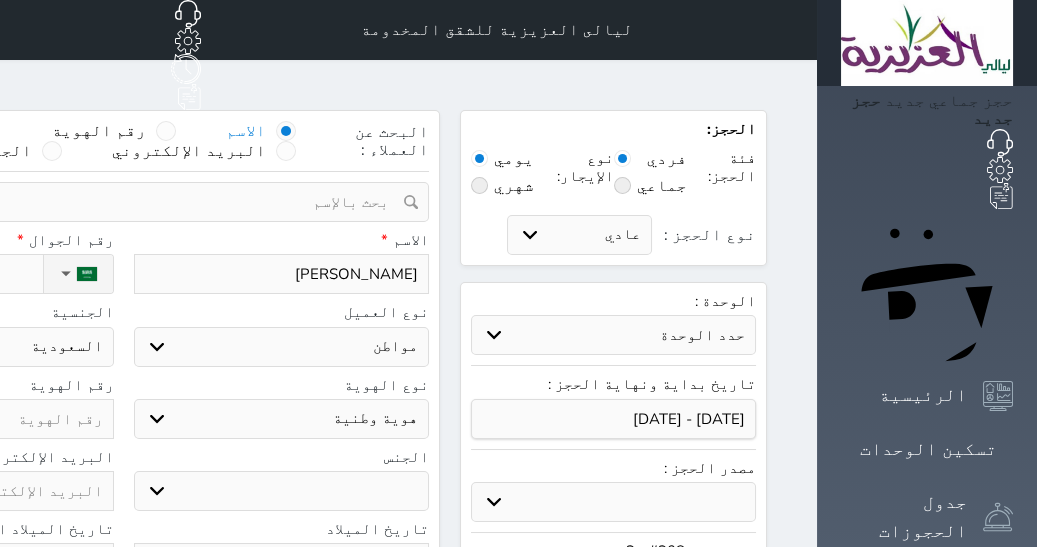 type on "عبدال" 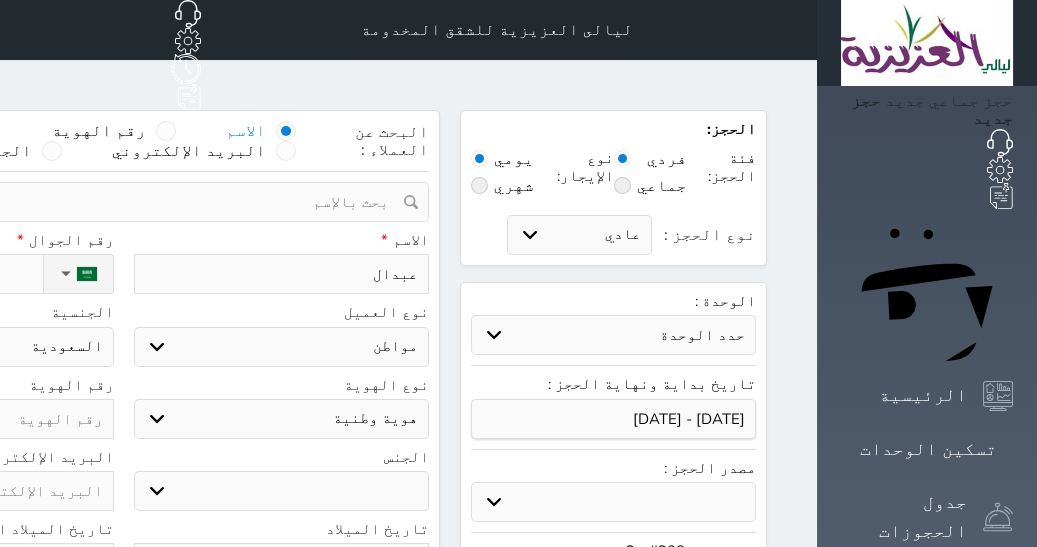 type on "عبدالل" 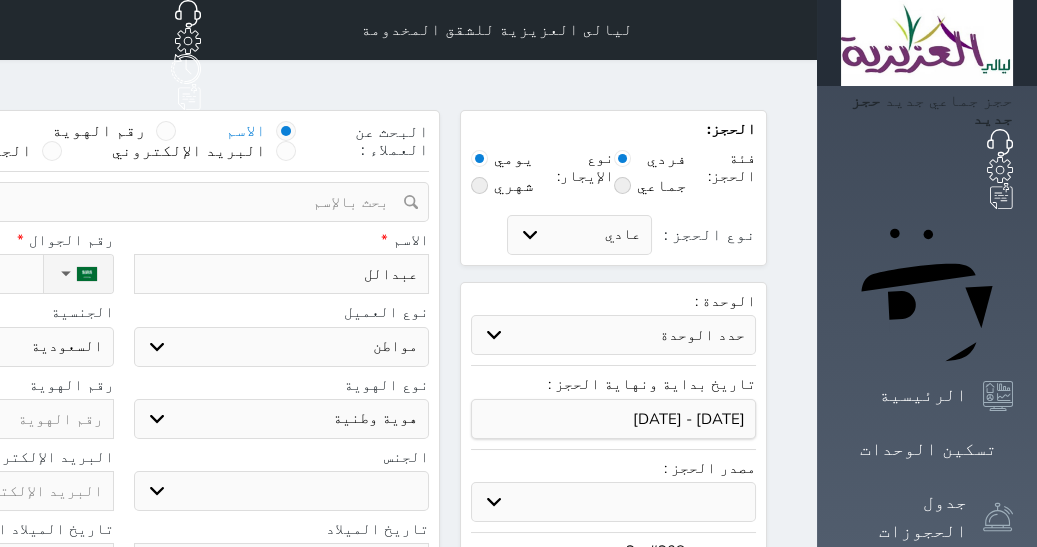 type on "[PERSON_NAME]" 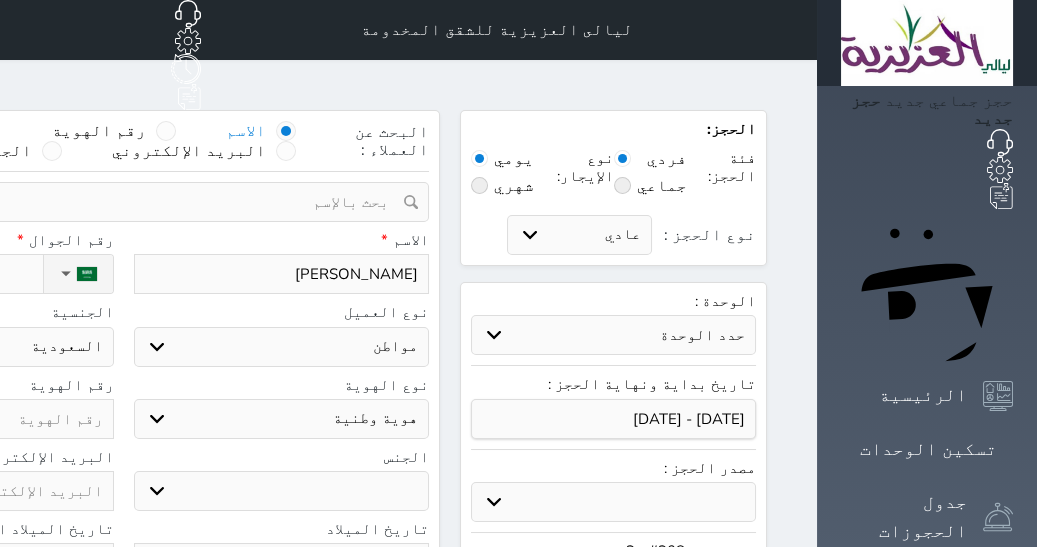 type on "[PERSON_NAME]" 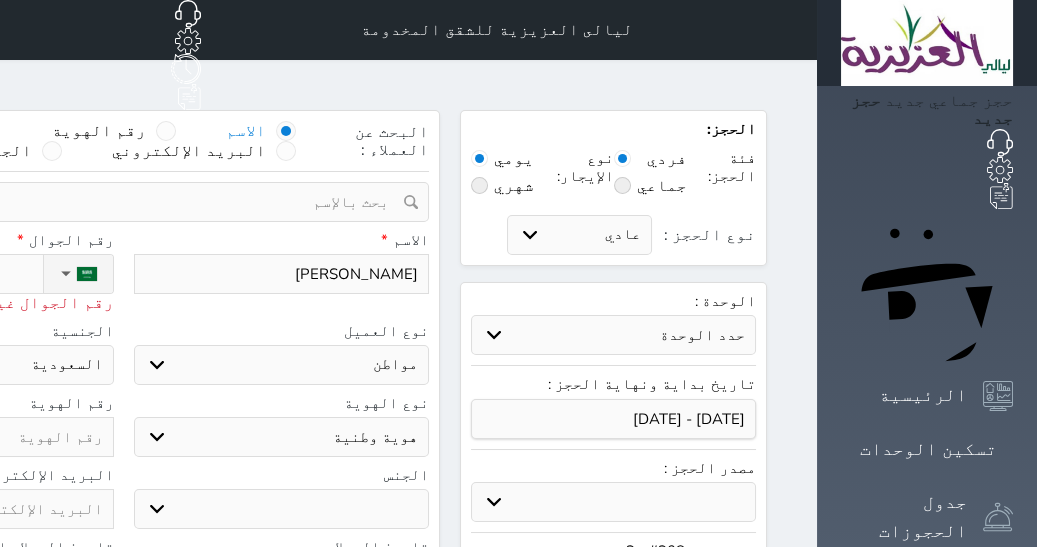 type on "05" 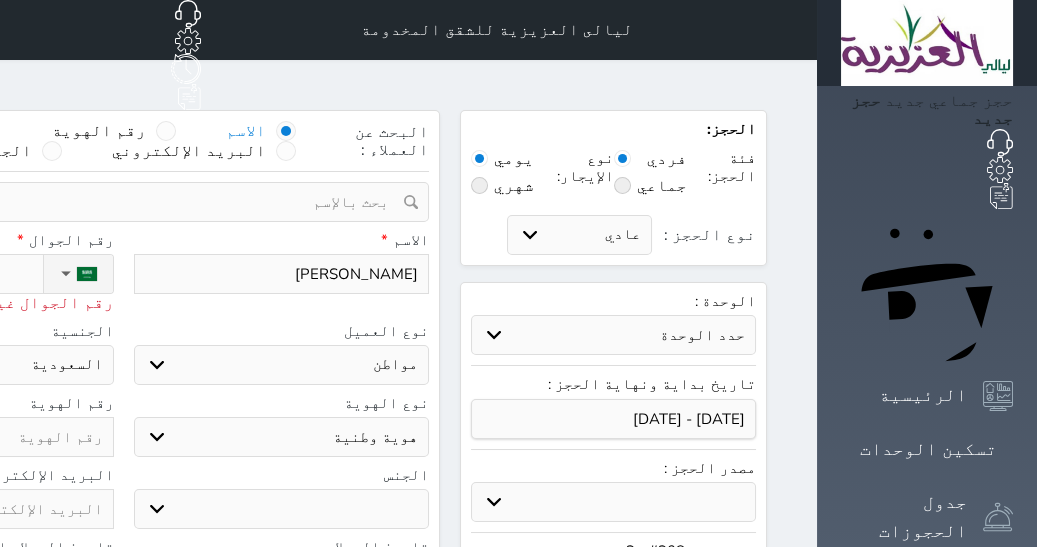 type on "05057" 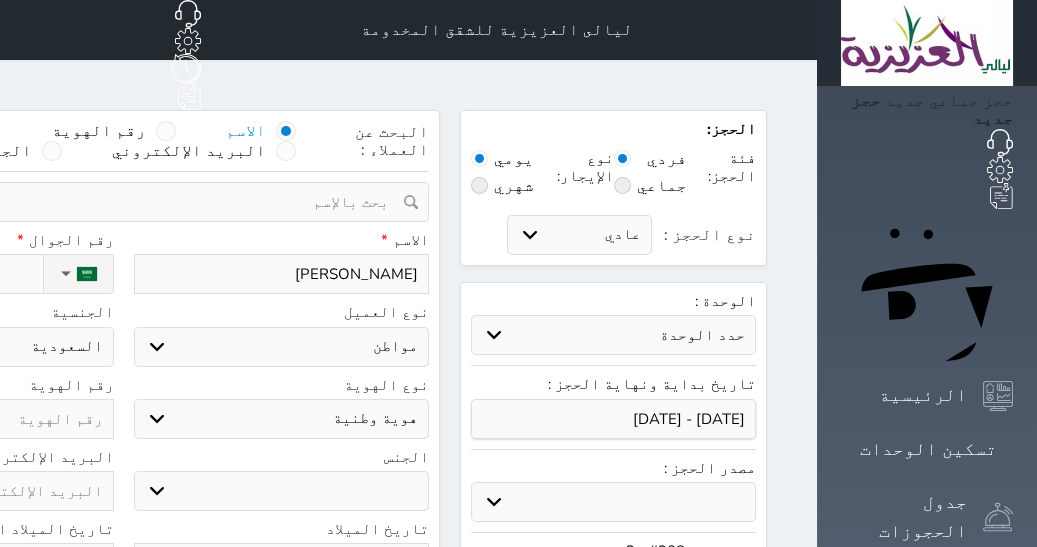 type on "[PHONE_NUMBER]" 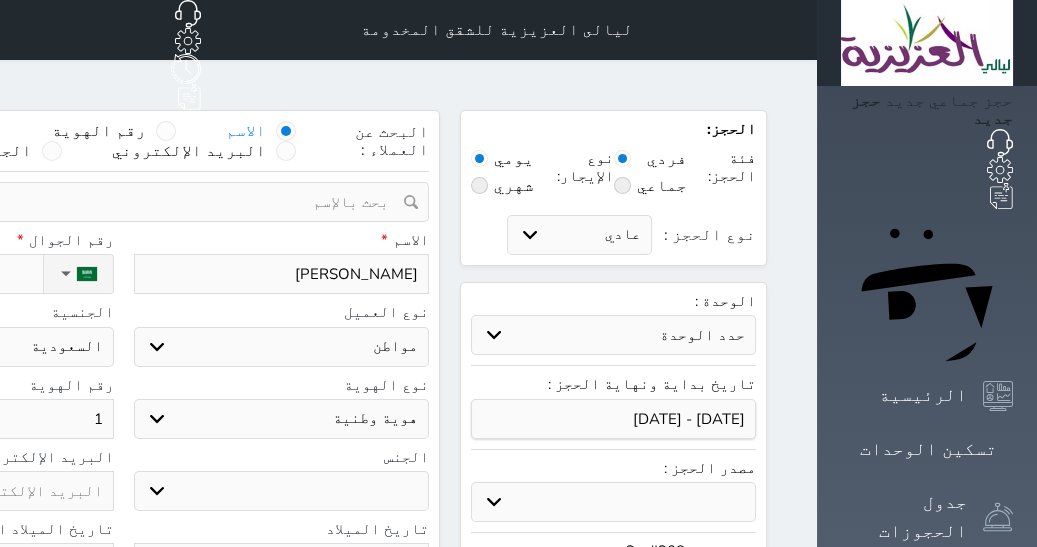 type on "10" 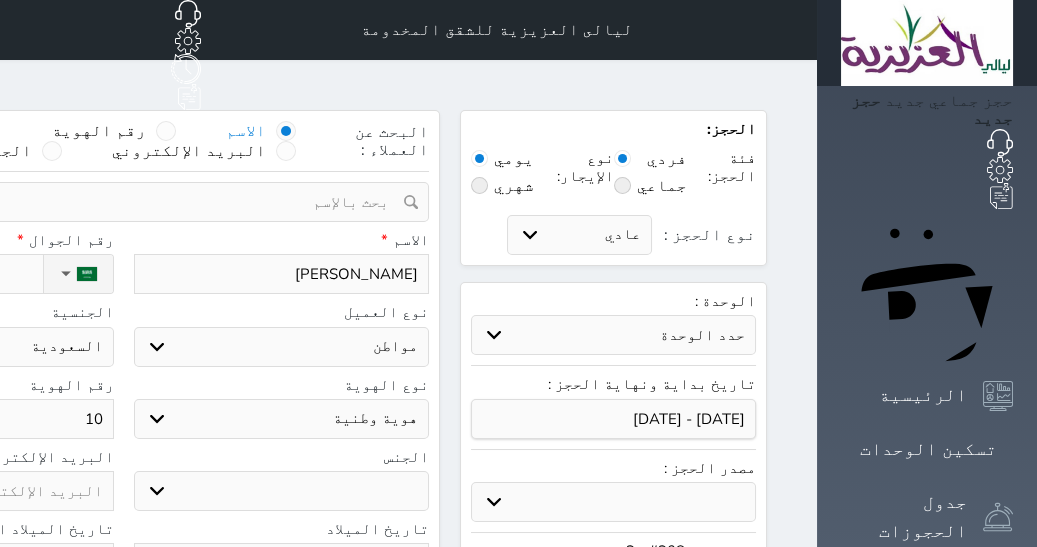 type on "109" 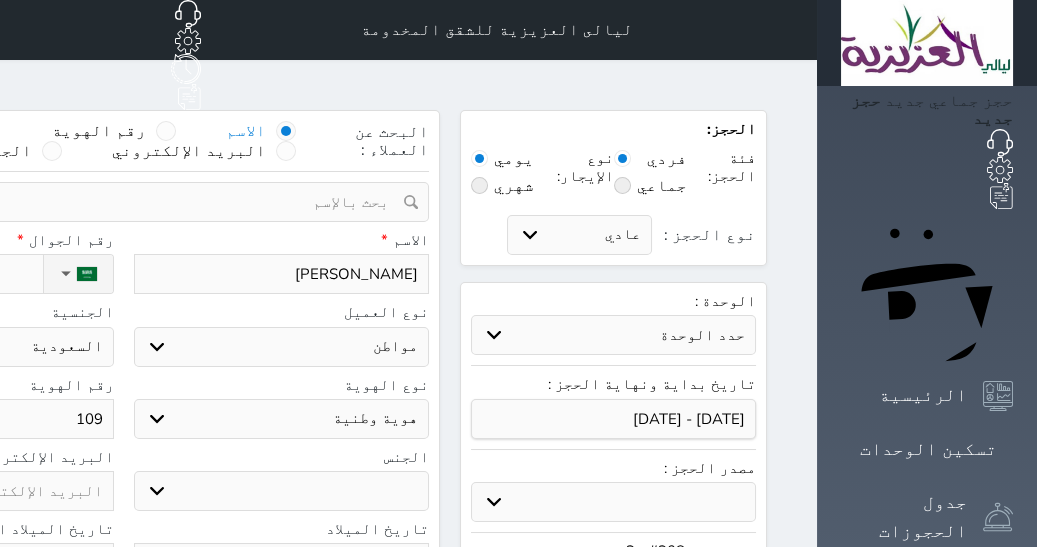 type on "1096" 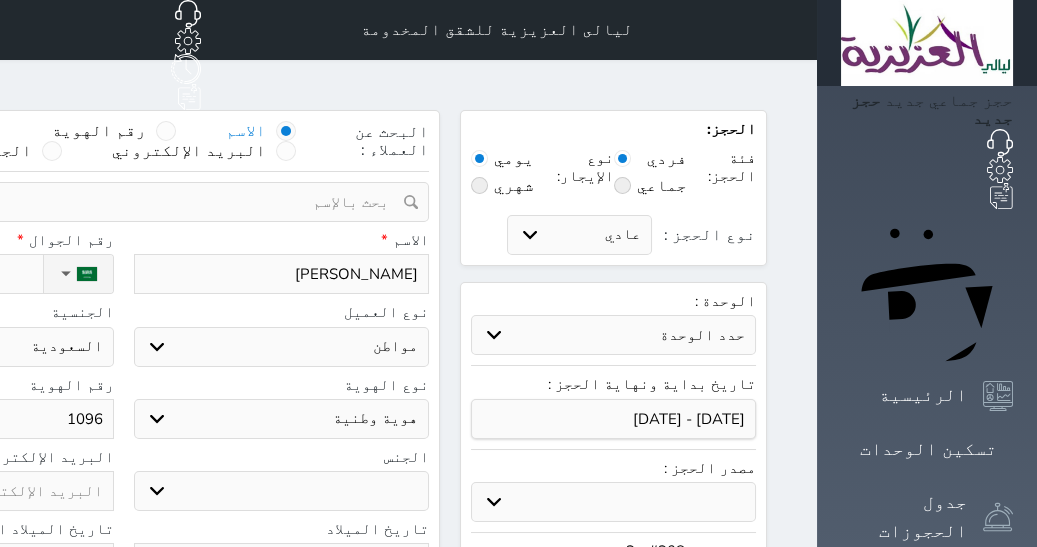 type on "10968" 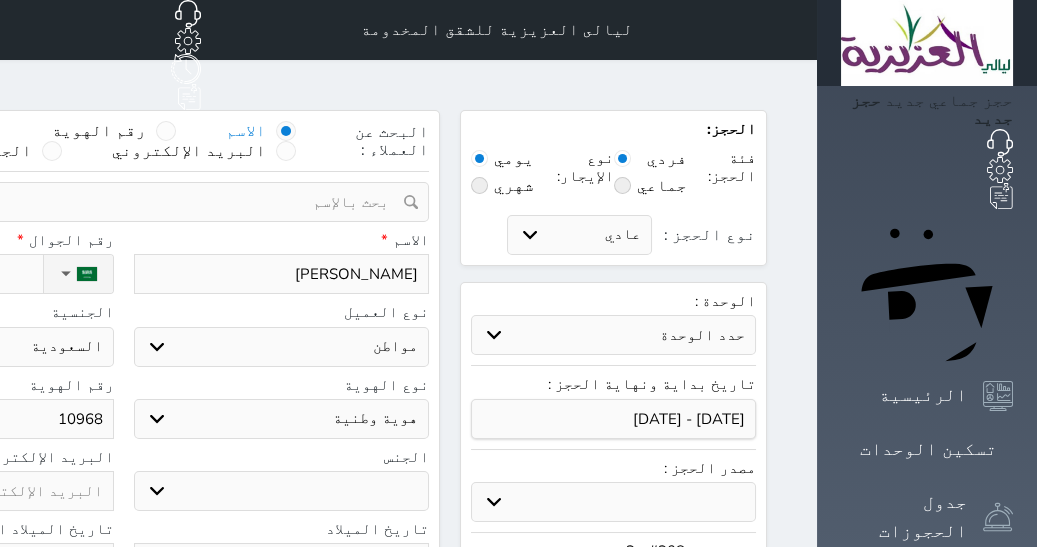 type on "109685" 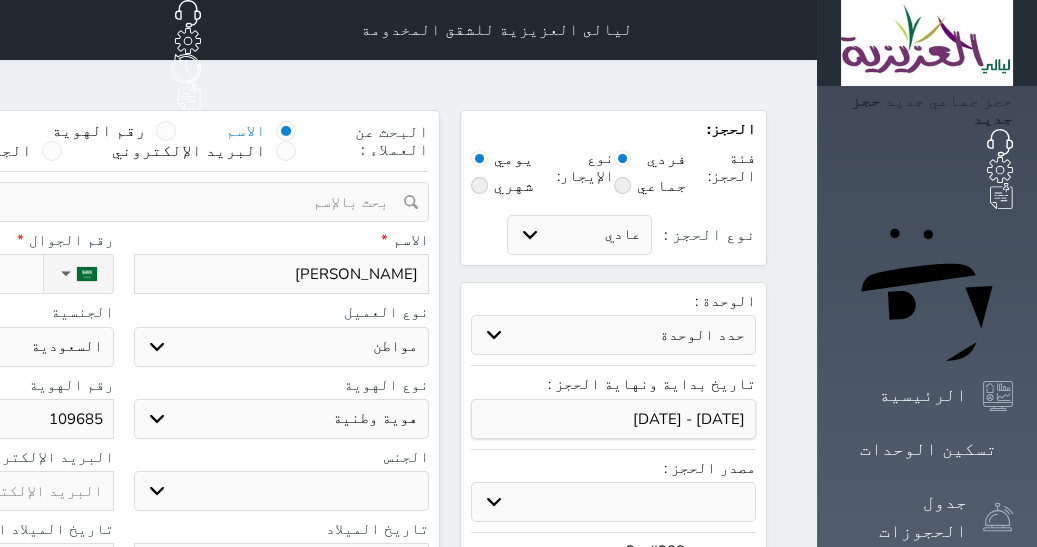 type on "1096859" 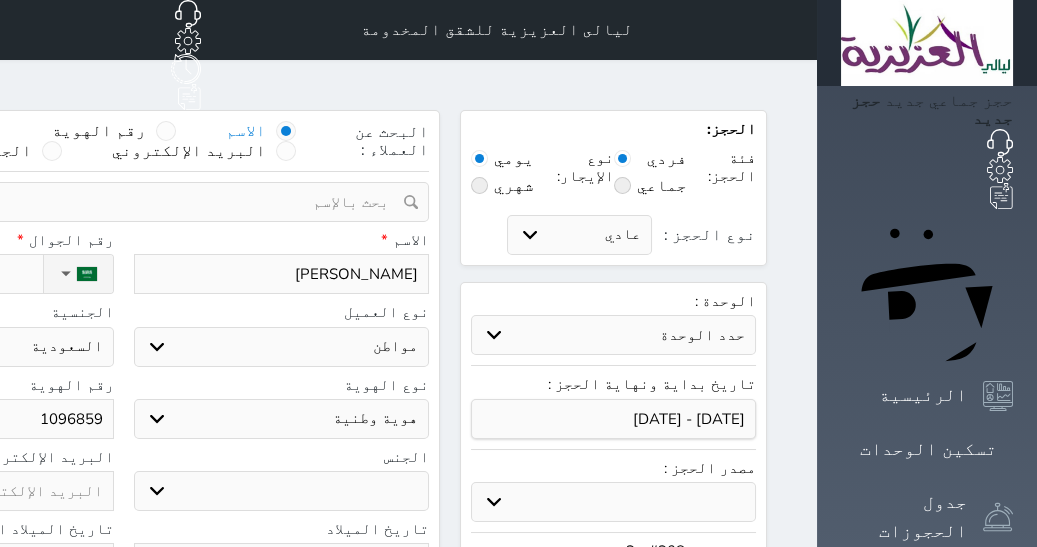 type on "10968591" 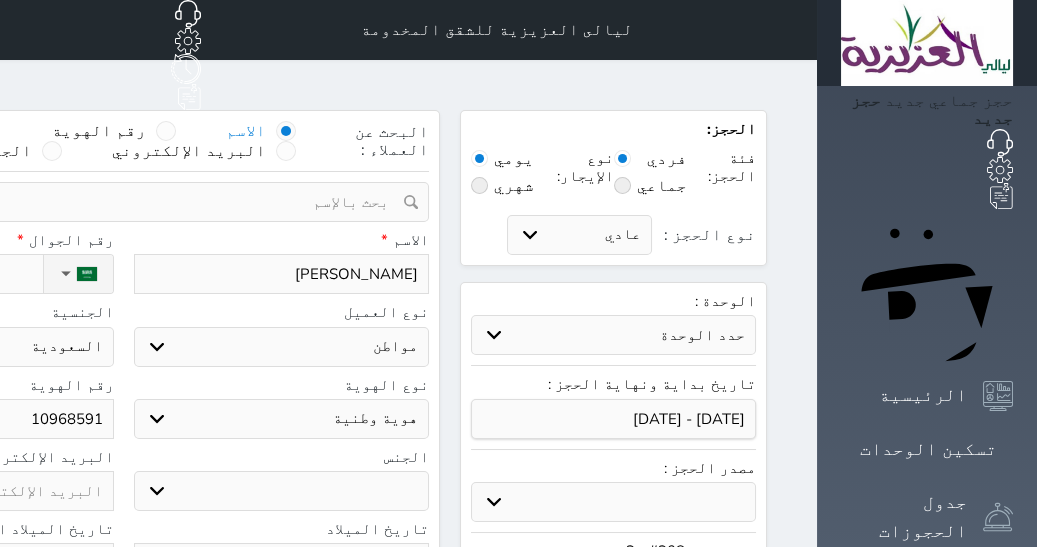 type on "109685914" 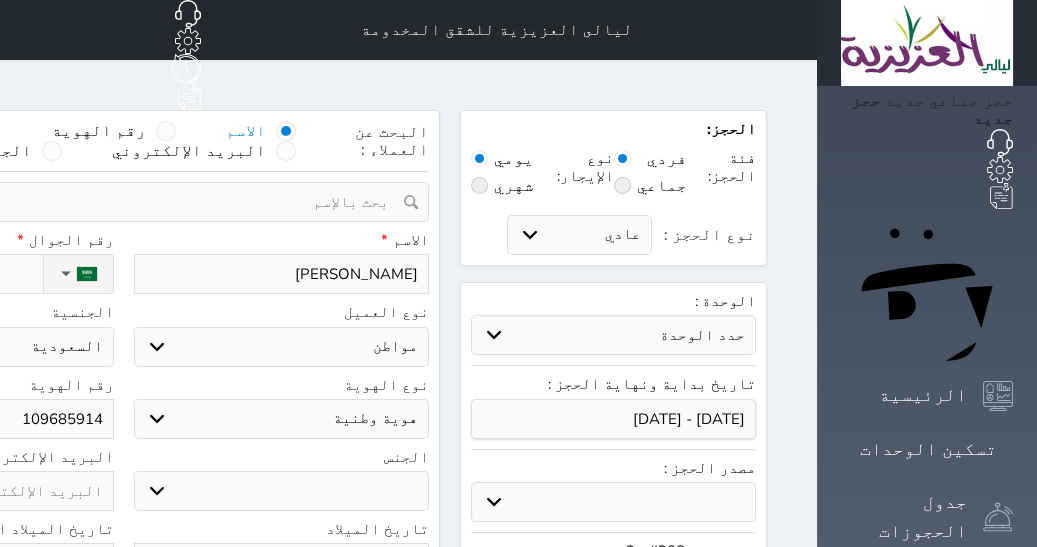 type on "1096859143" 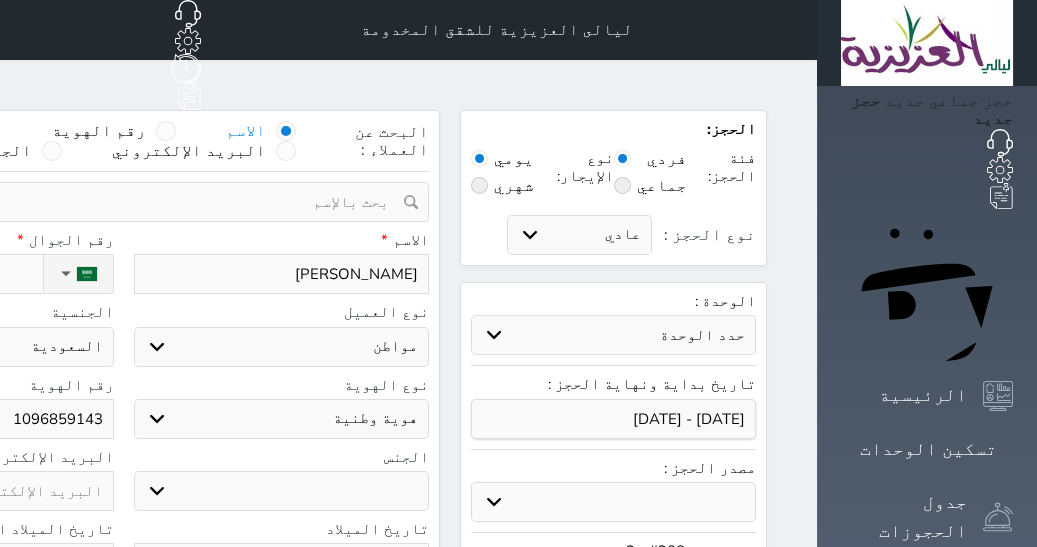 select 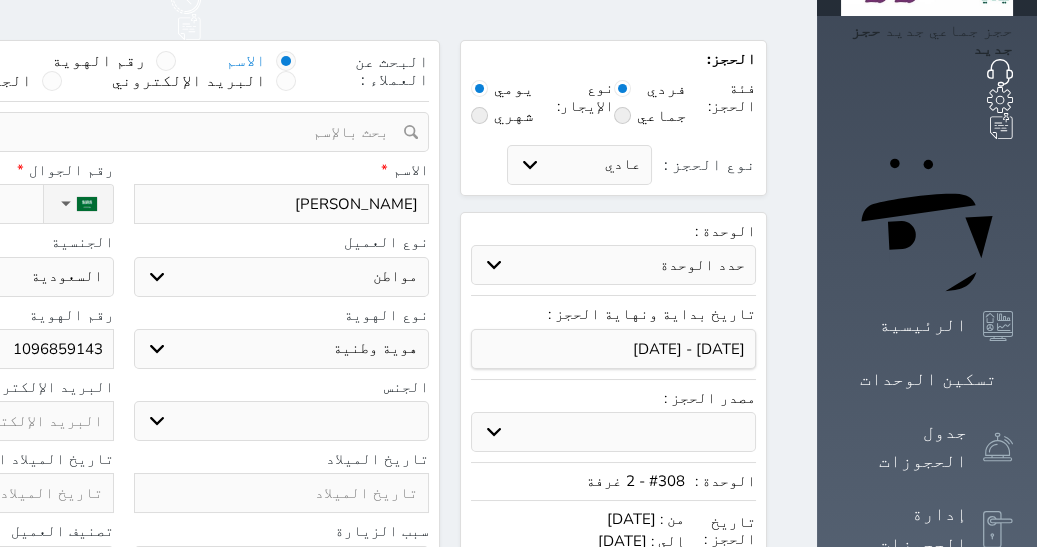 scroll, scrollTop: 93, scrollLeft: 0, axis: vertical 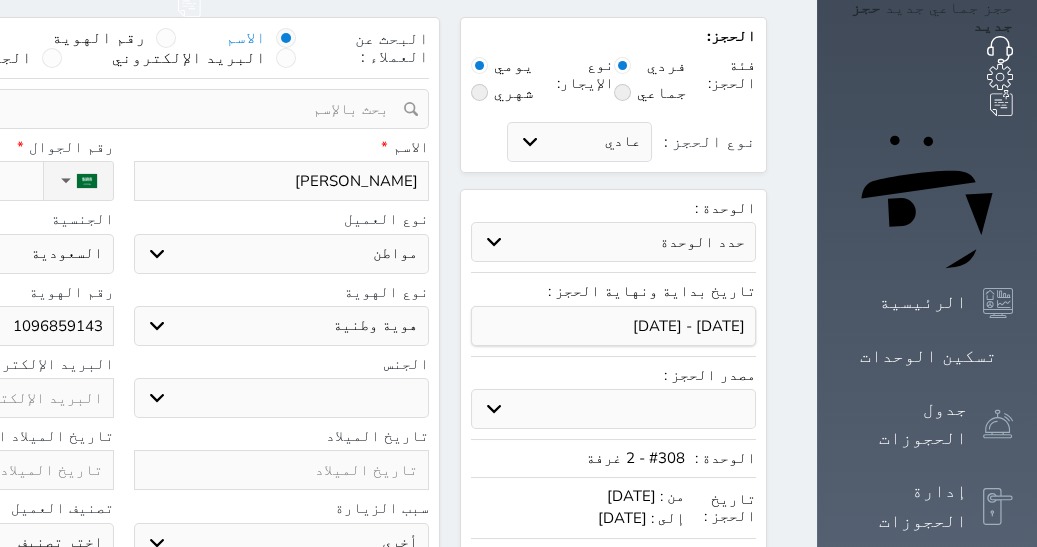 type on "1096859143" 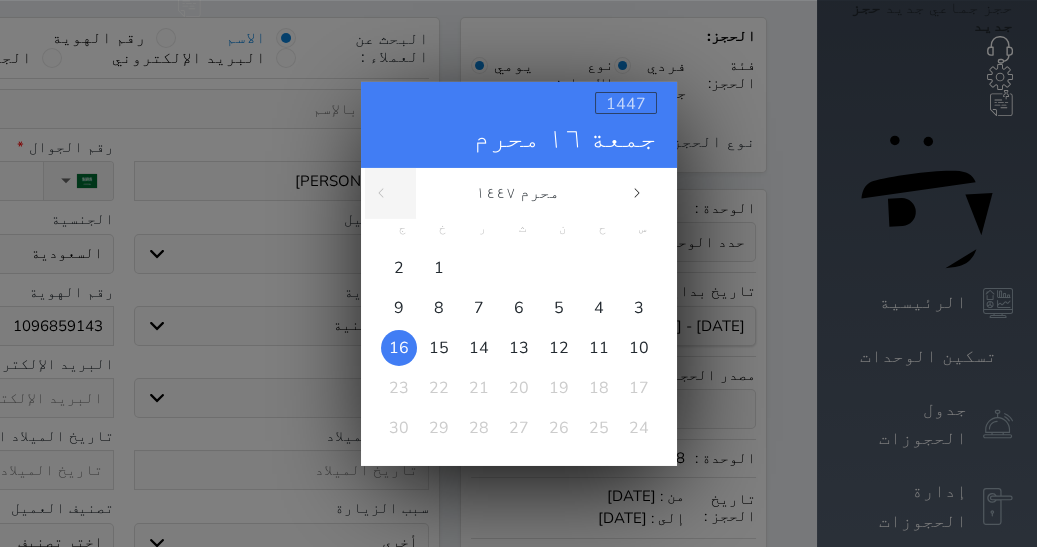 click on "1447" at bounding box center [626, 103] 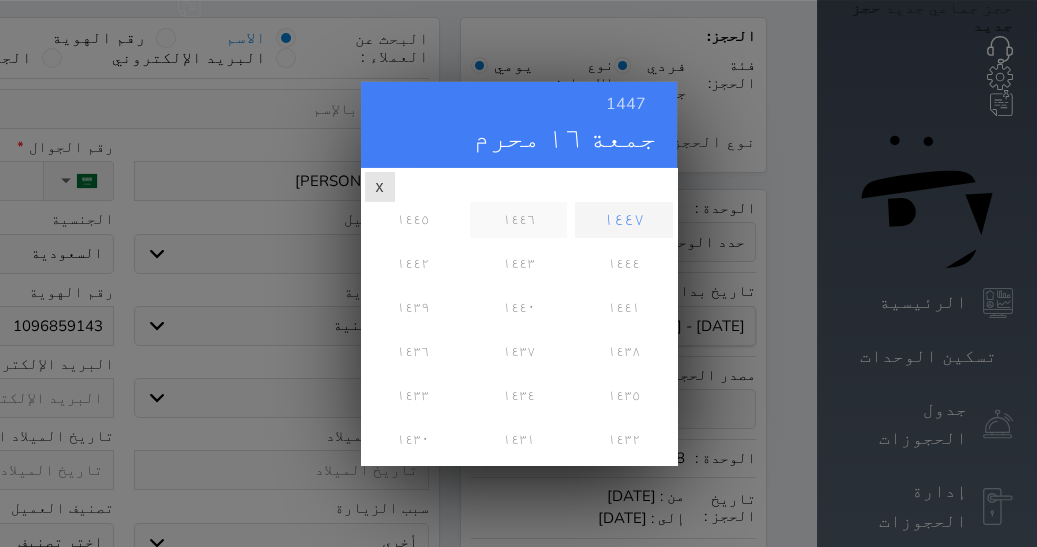 scroll, scrollTop: 0, scrollLeft: 0, axis: both 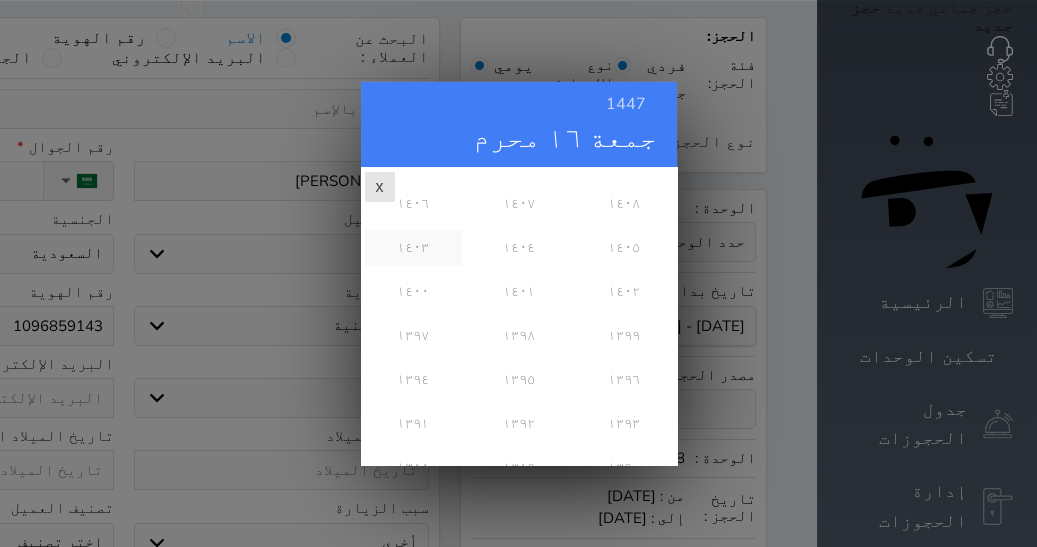 click on "١٤٠٣" at bounding box center (413, 247) 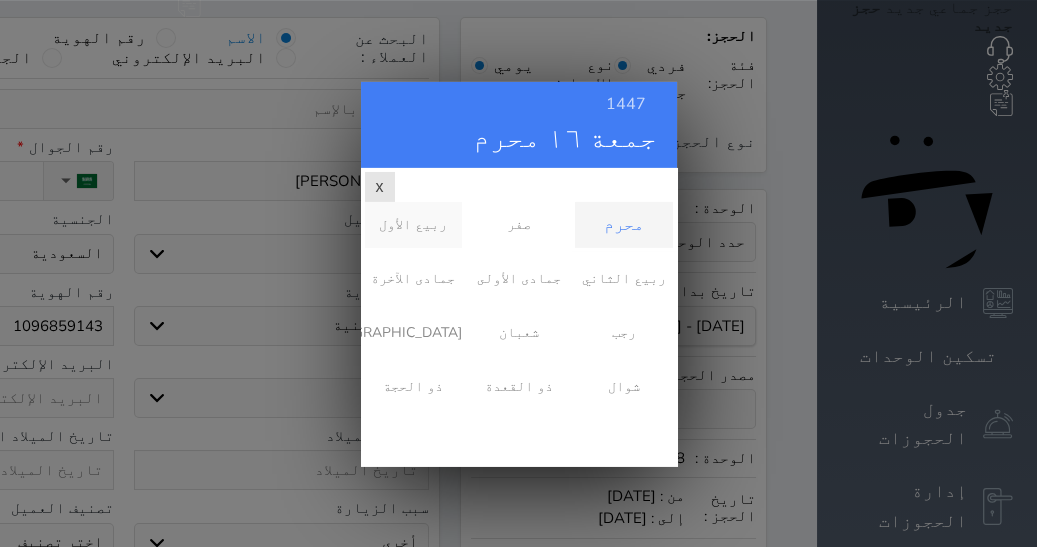 click on "ربيع الأول" at bounding box center (413, 224) 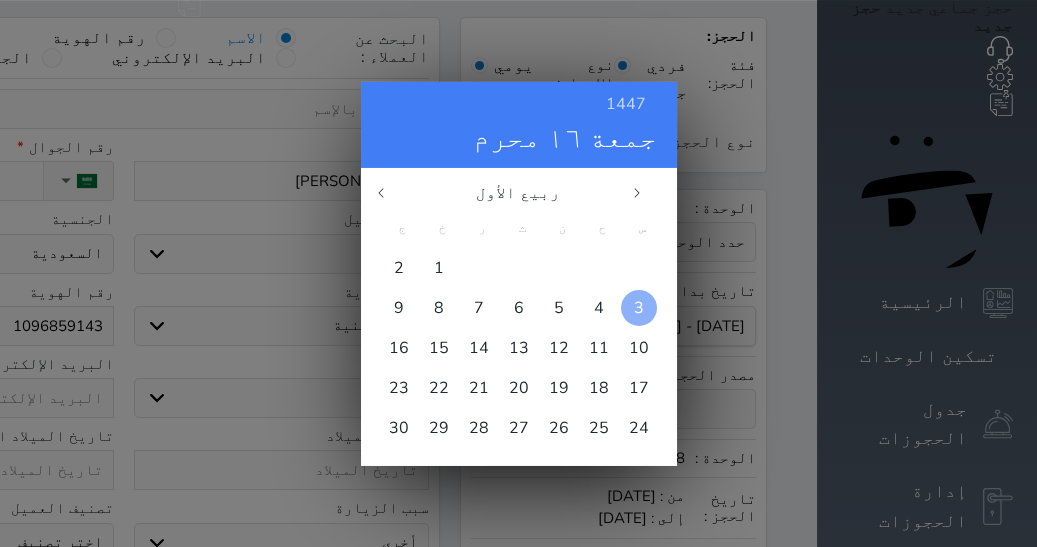 click at bounding box center [639, 307] 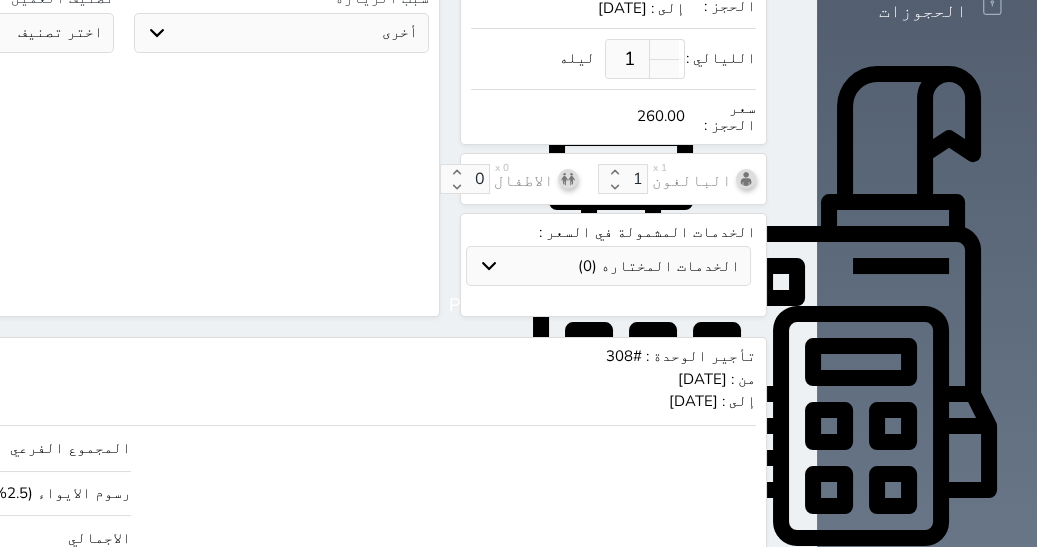 scroll, scrollTop: 620, scrollLeft: 0, axis: vertical 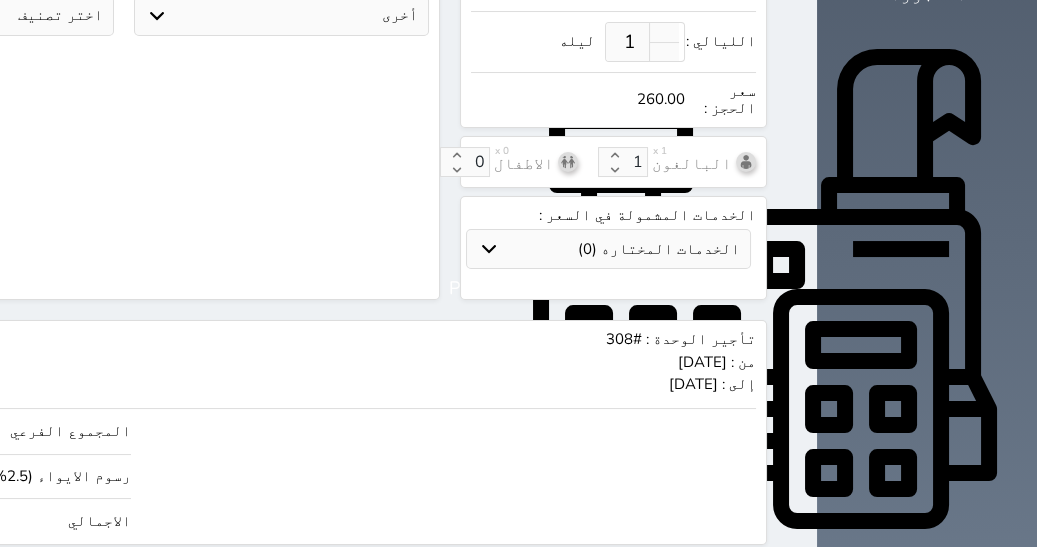 drag, startPoint x: 51, startPoint y: 481, endPoint x: 241, endPoint y: 499, distance: 190.85072 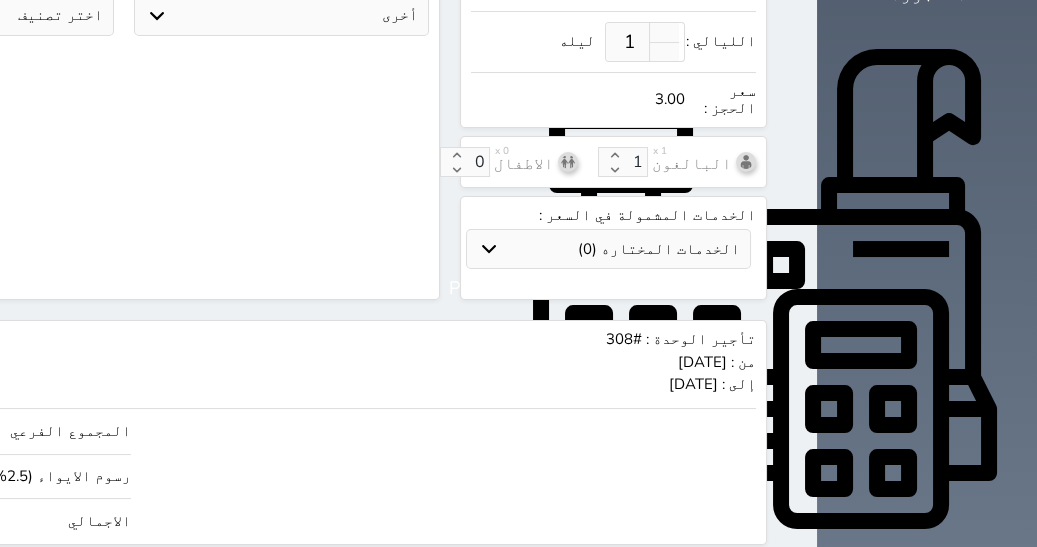 type on "34.15" 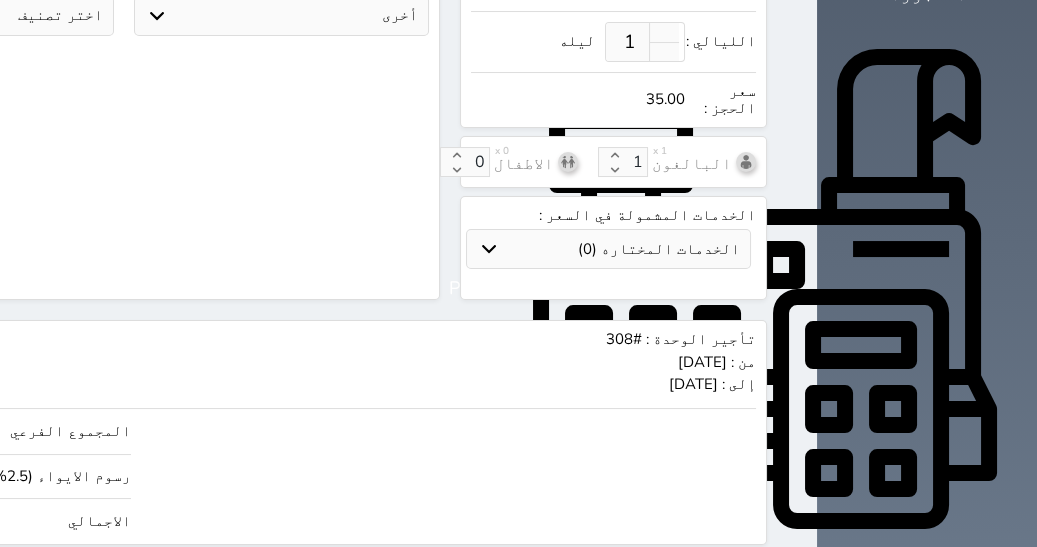 type on "341.46" 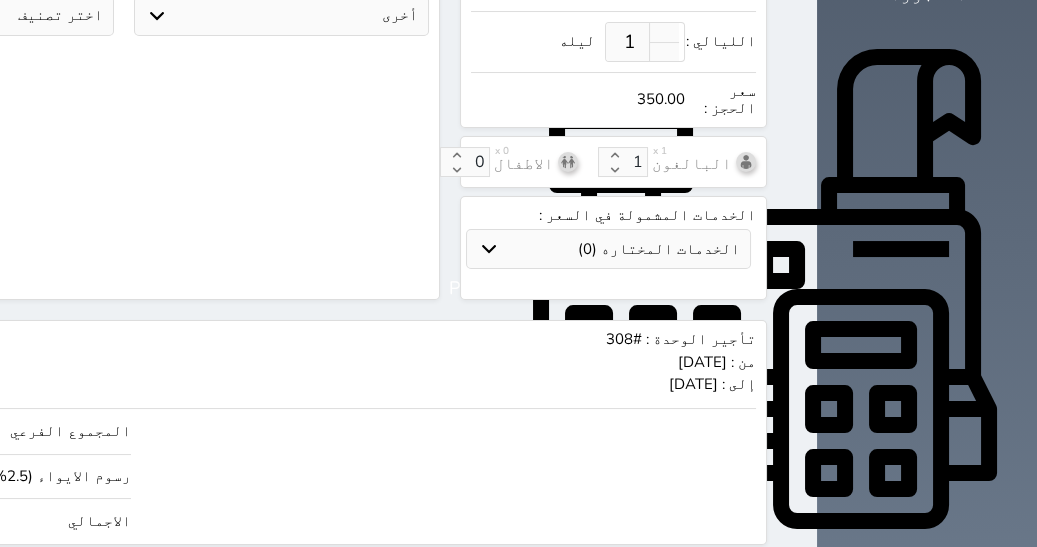 type on "350.00" 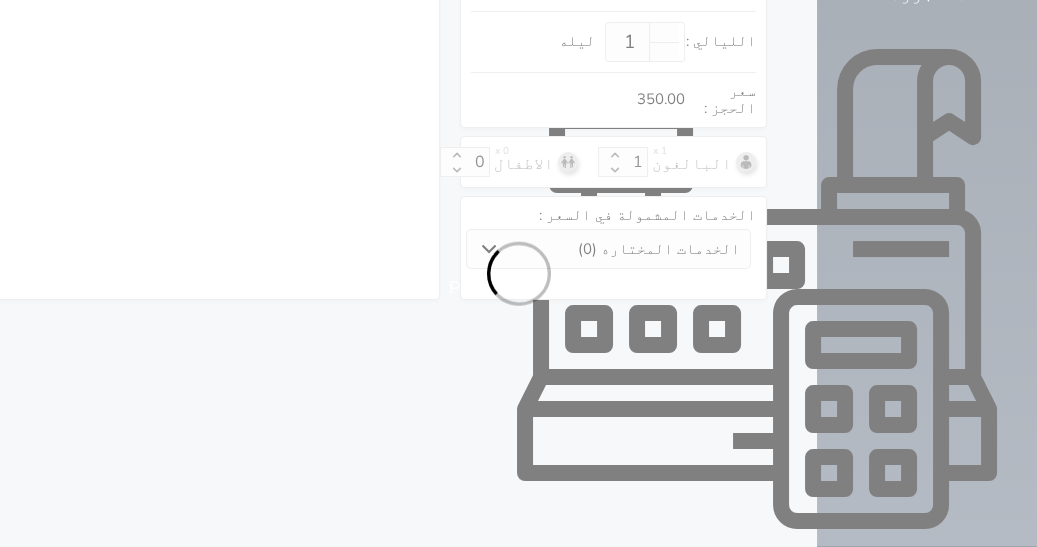 select on "1" 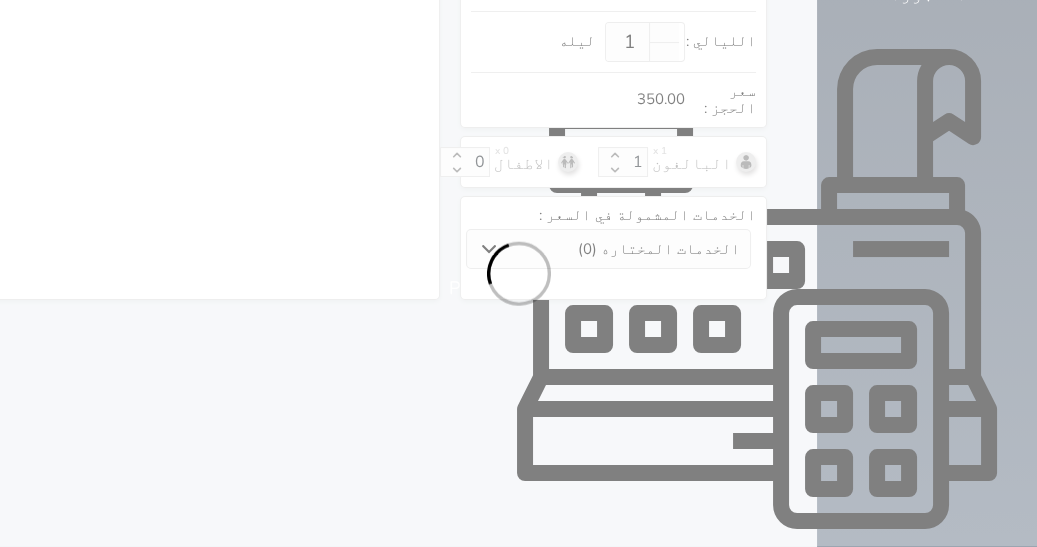 select on "113" 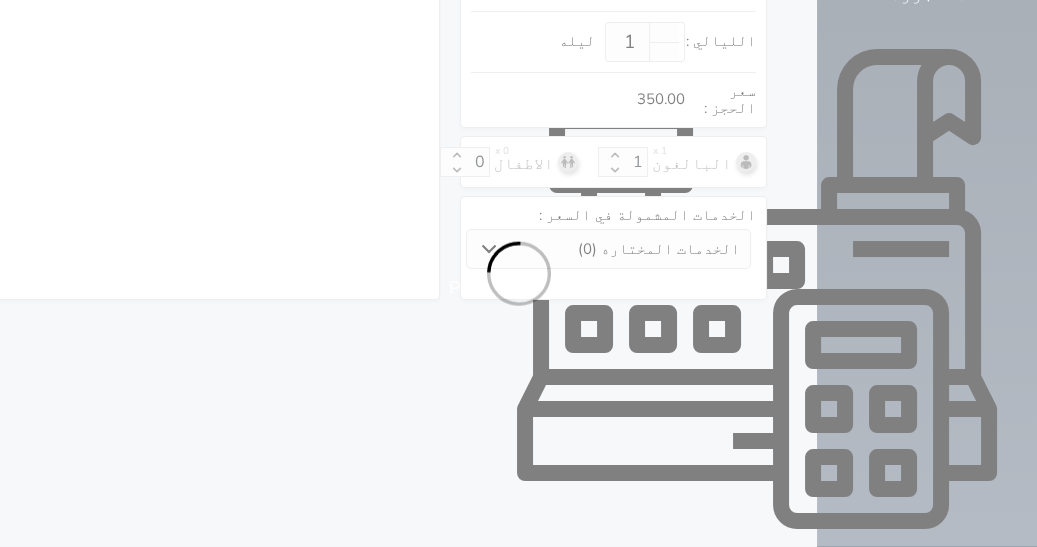 select on "1" 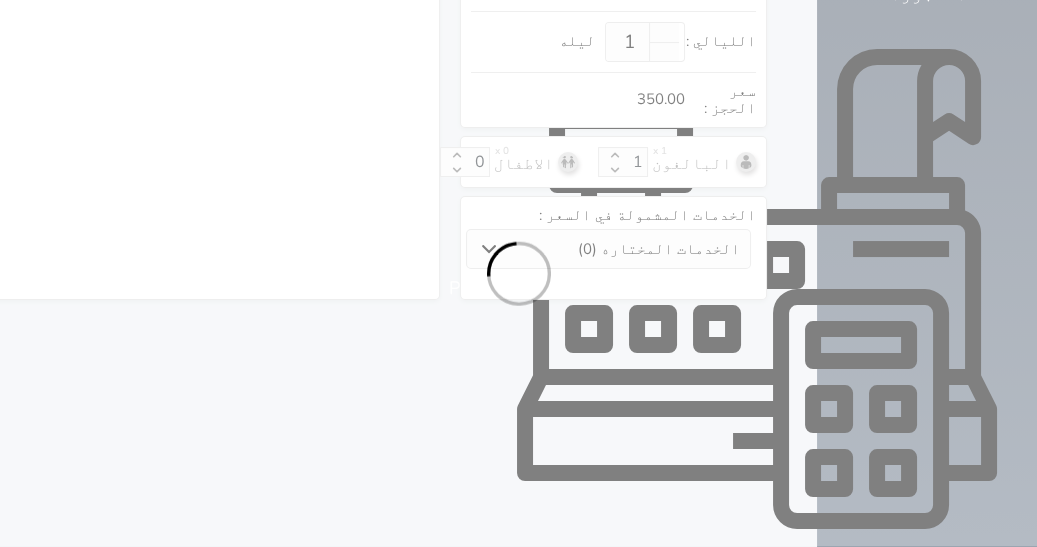 select on "7" 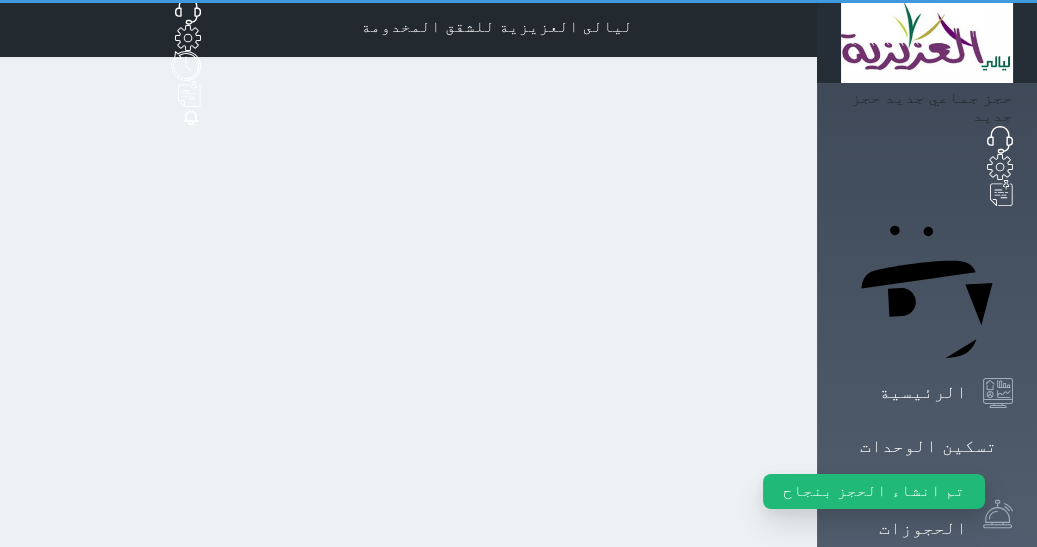 scroll, scrollTop: 0, scrollLeft: 0, axis: both 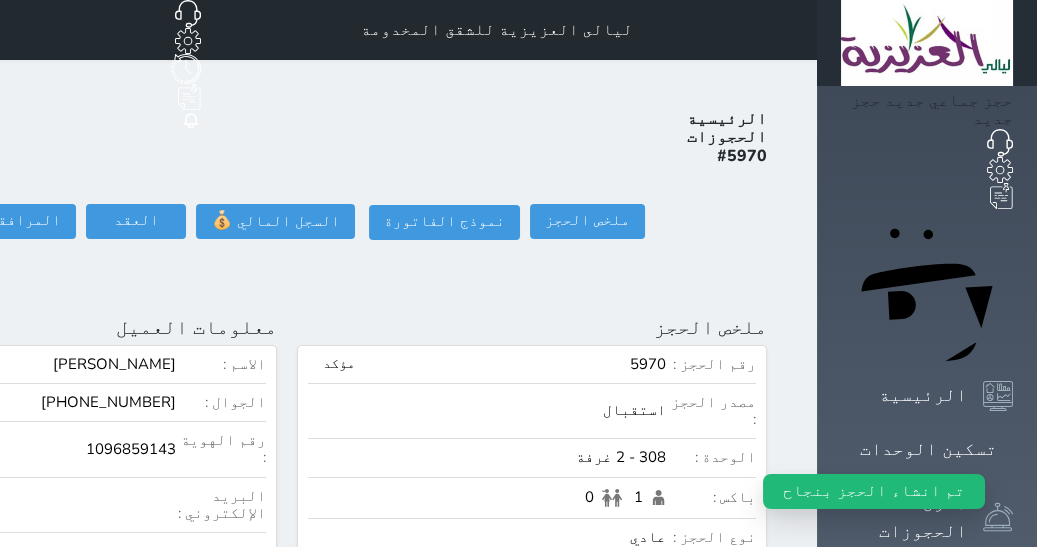 click on "تسجيل دخول" at bounding box center (-126, 221) 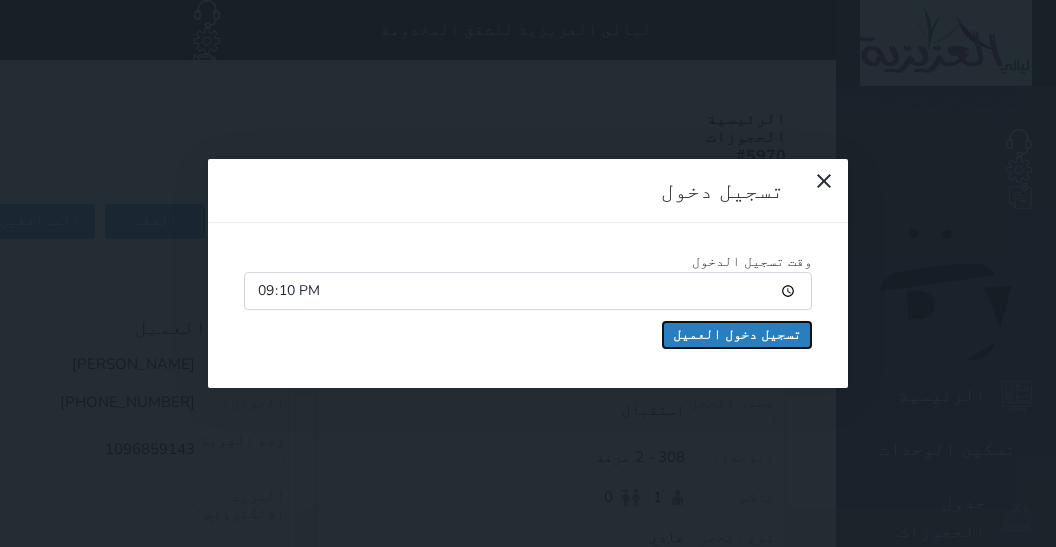 click on "تسجيل دخول العميل" at bounding box center [737, 335] 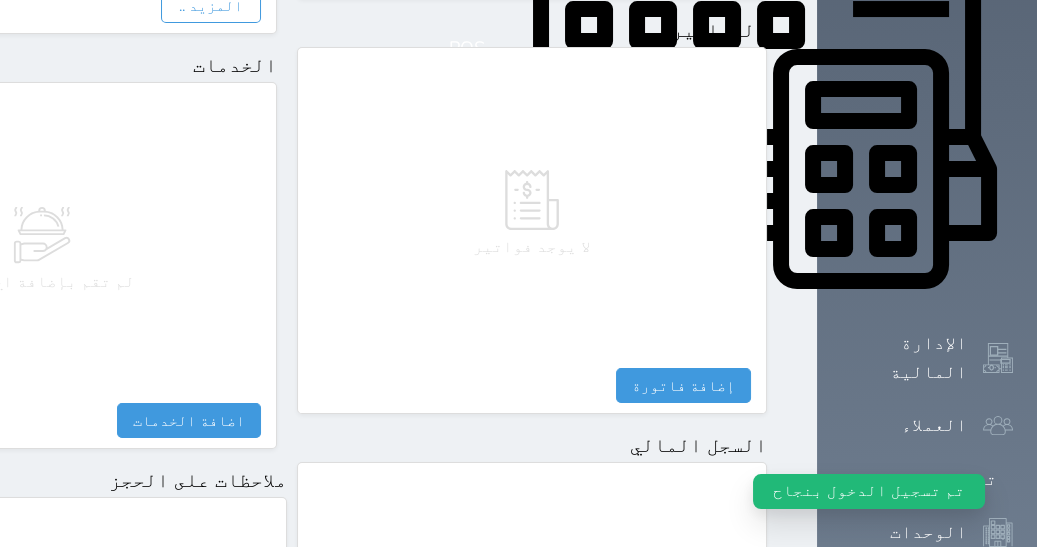 scroll, scrollTop: 1048, scrollLeft: 0, axis: vertical 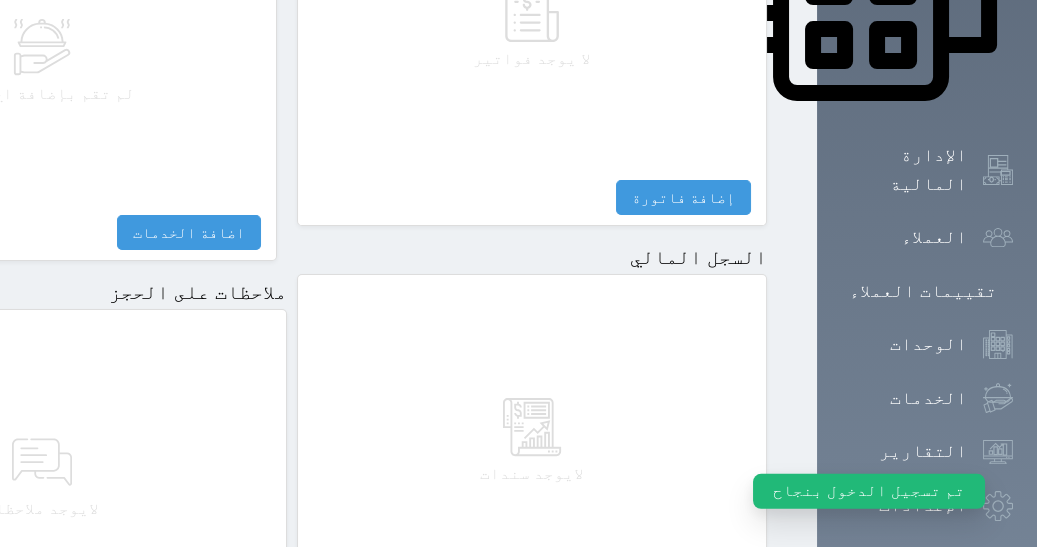 click on "مقبوضات" at bounding box center (706, 612) 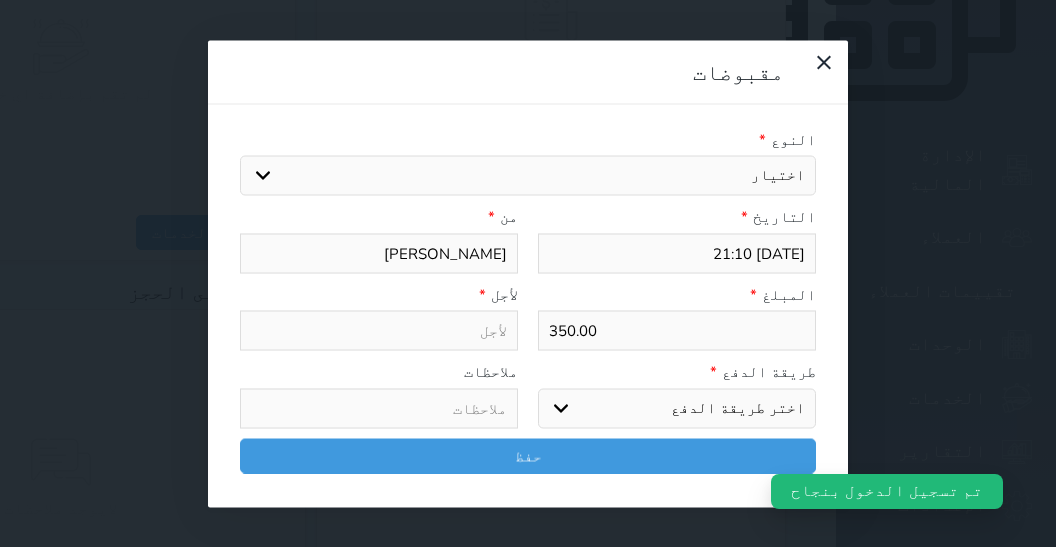 select 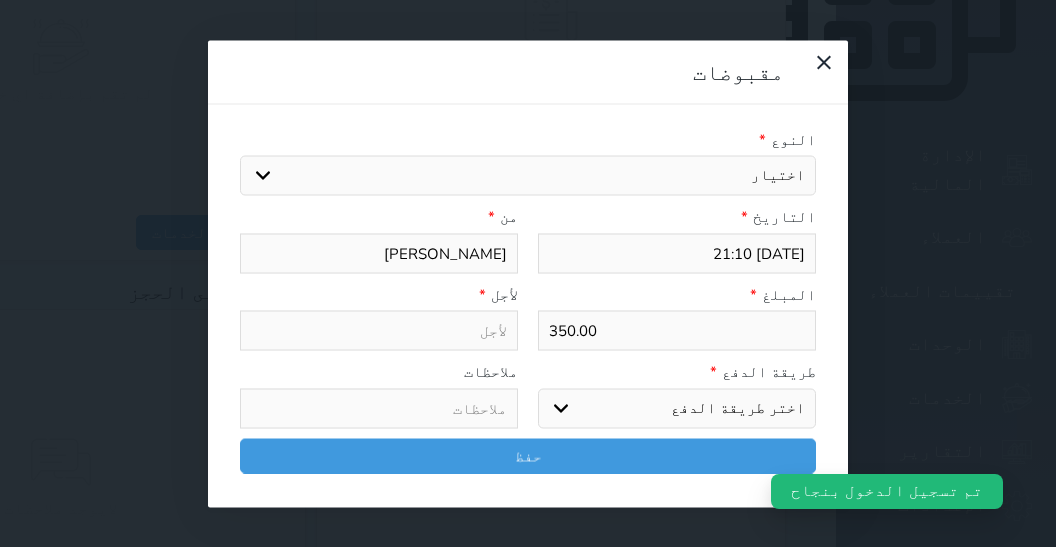 select 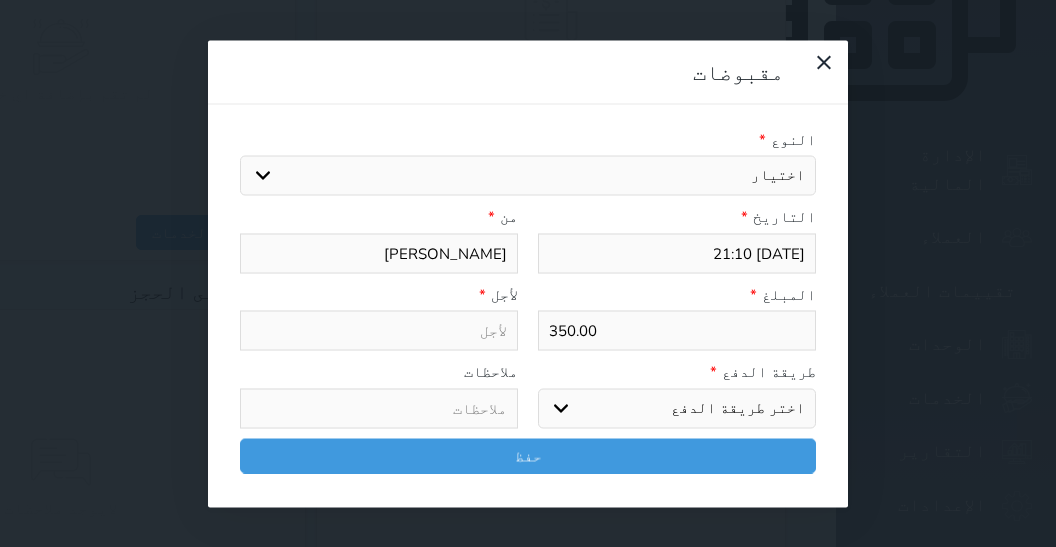 select on "2620" 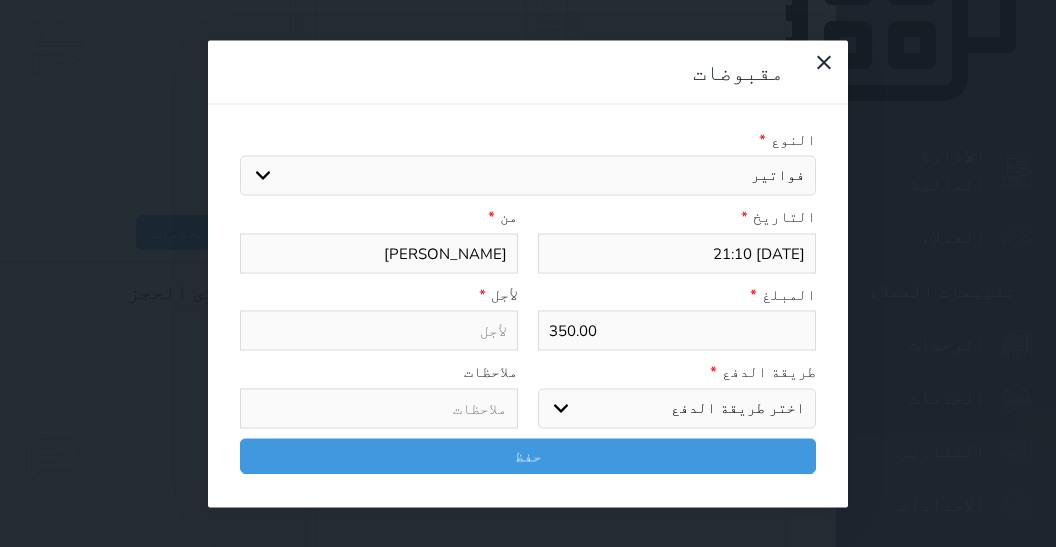 click on "فواتير" at bounding box center [0, 0] 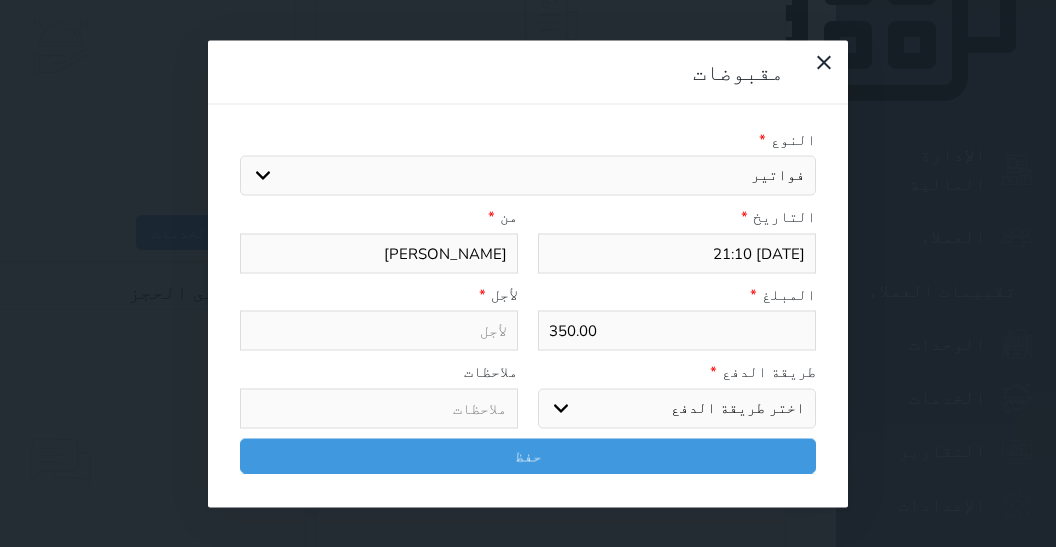 type on "فواتير - الوحدة - 308" 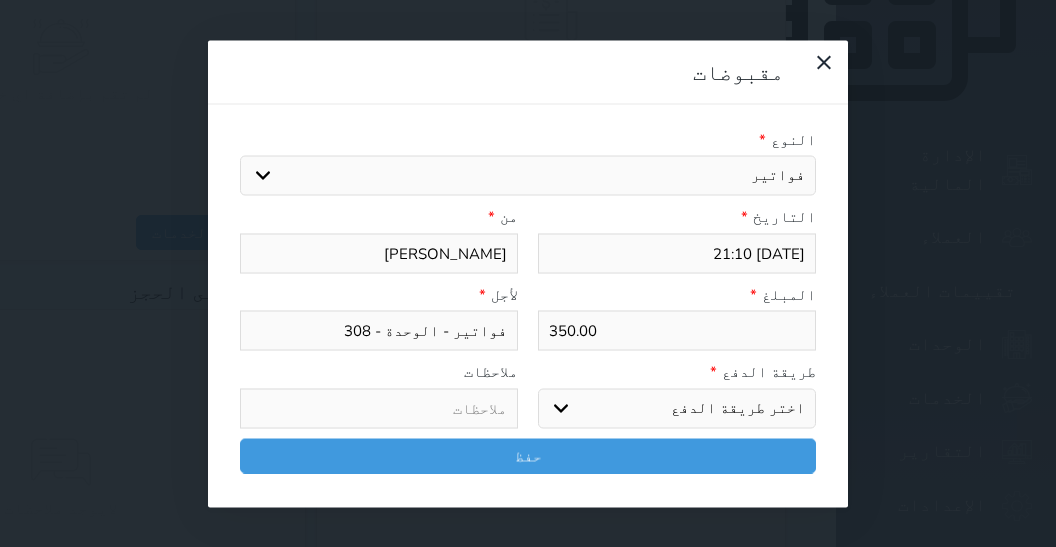 click on "اختر طريقة الدفع   دفع نقدى   تحويل بنكى   مدى   بطاقة ائتمان   آجل" at bounding box center [677, 408] 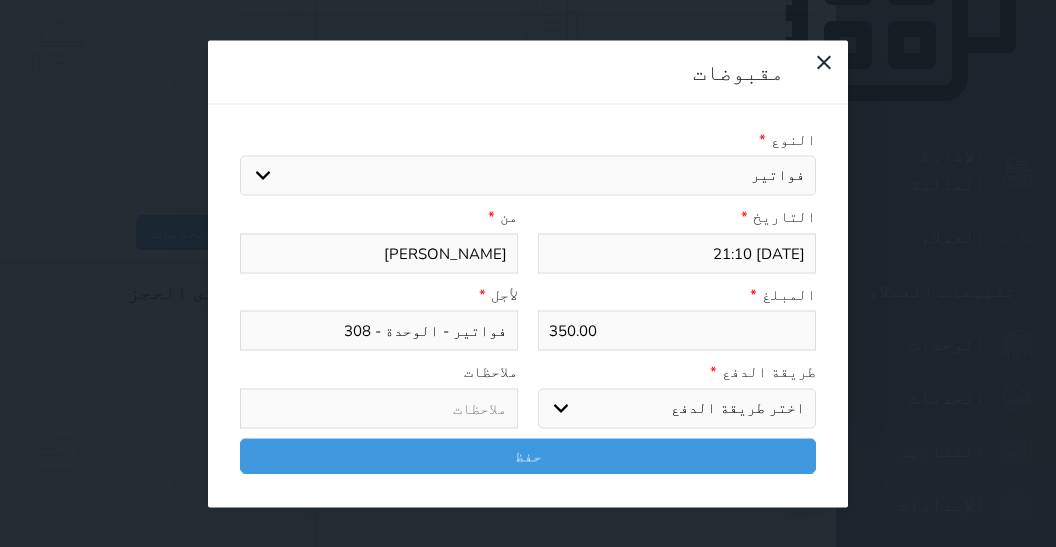 select on "mada" 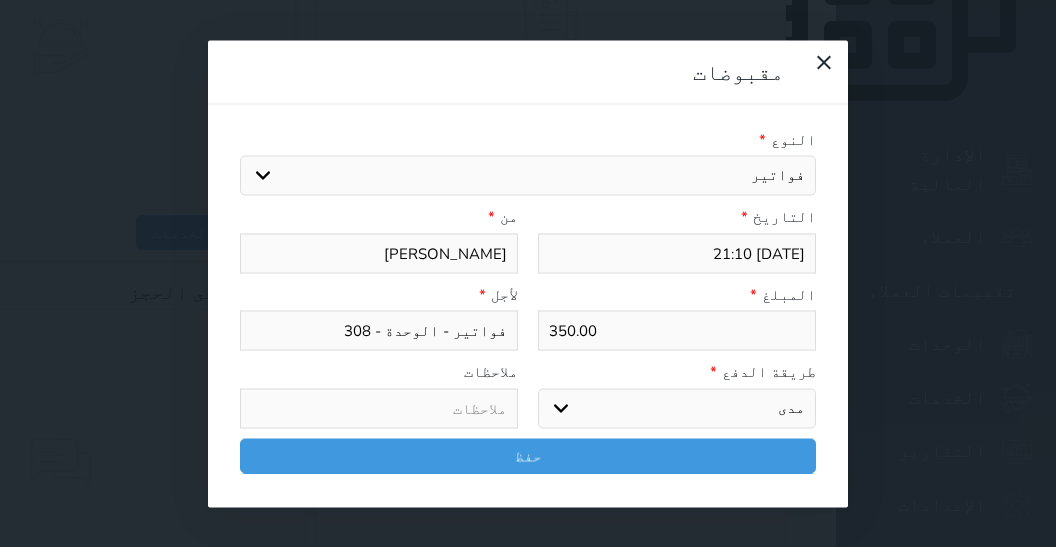 click on "مدى" at bounding box center (0, 0) 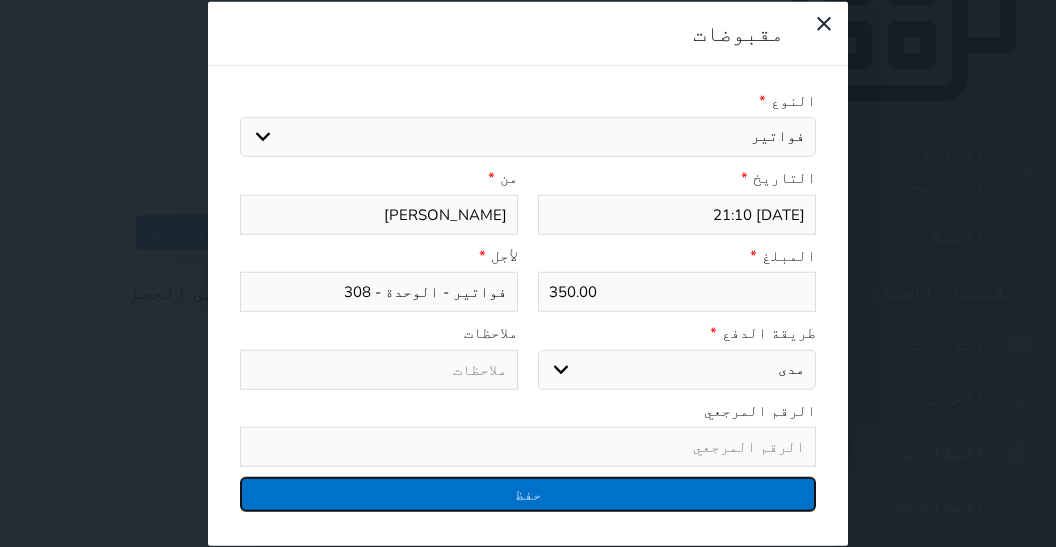 click on "حفظ" at bounding box center (528, 494) 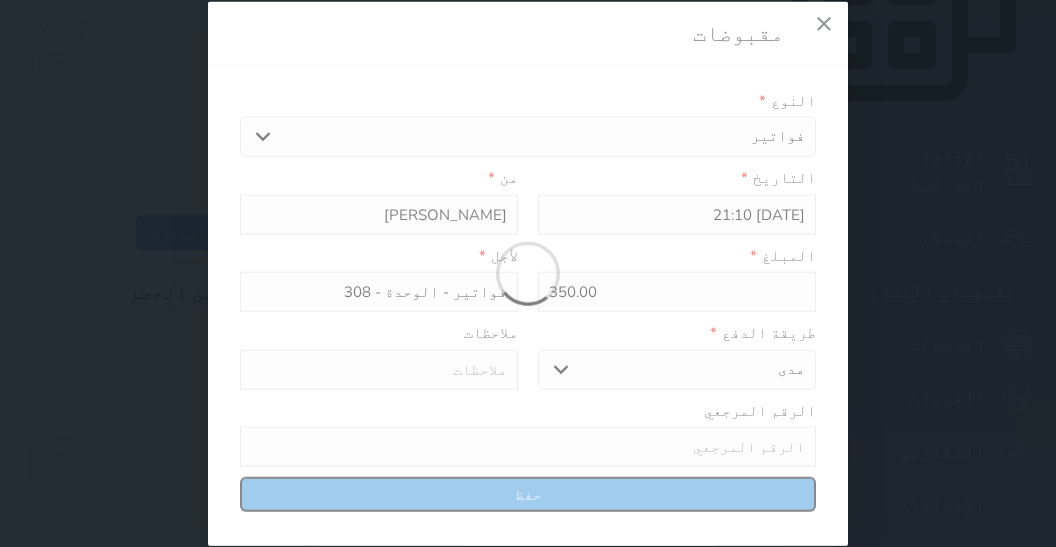 select 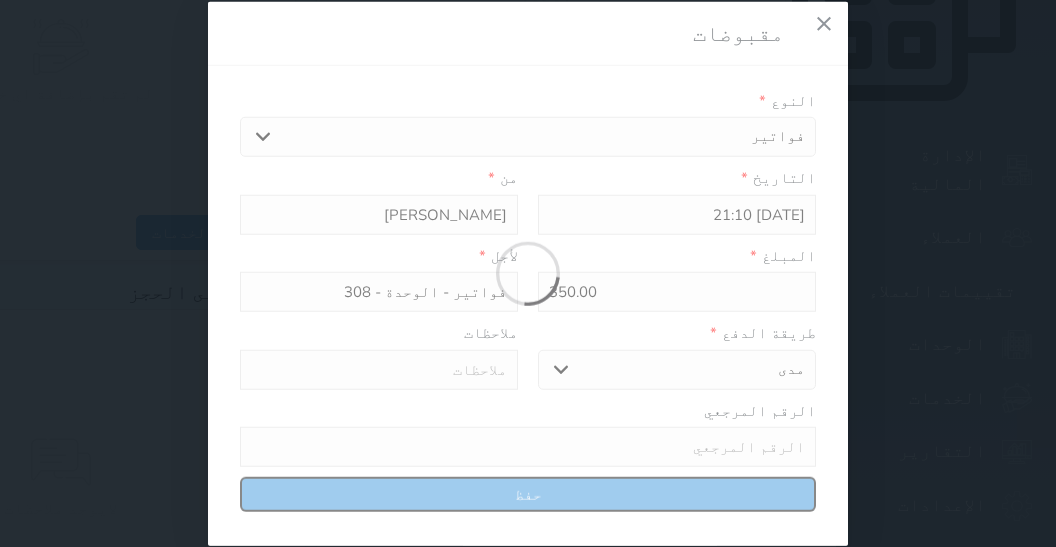 type 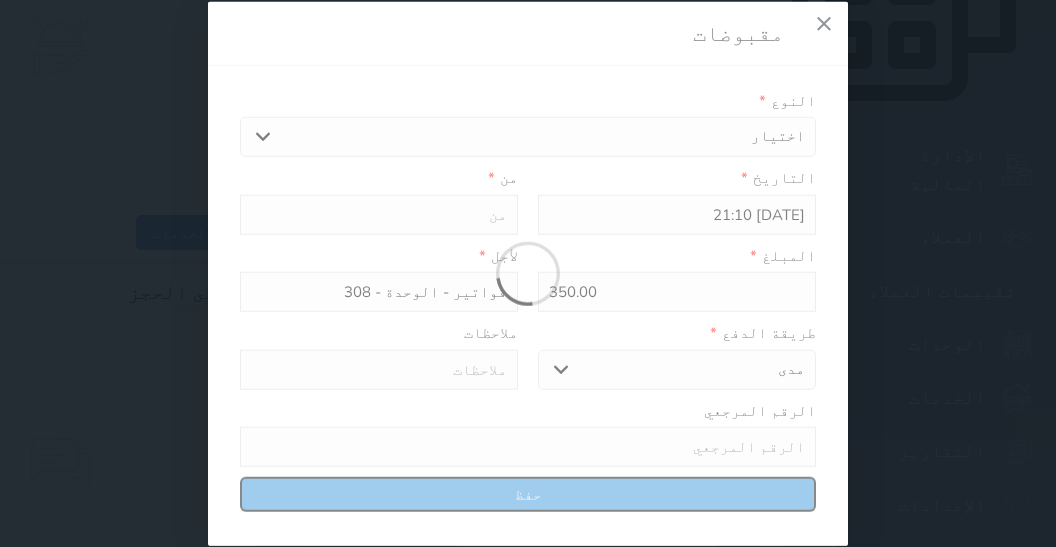 type on "0" 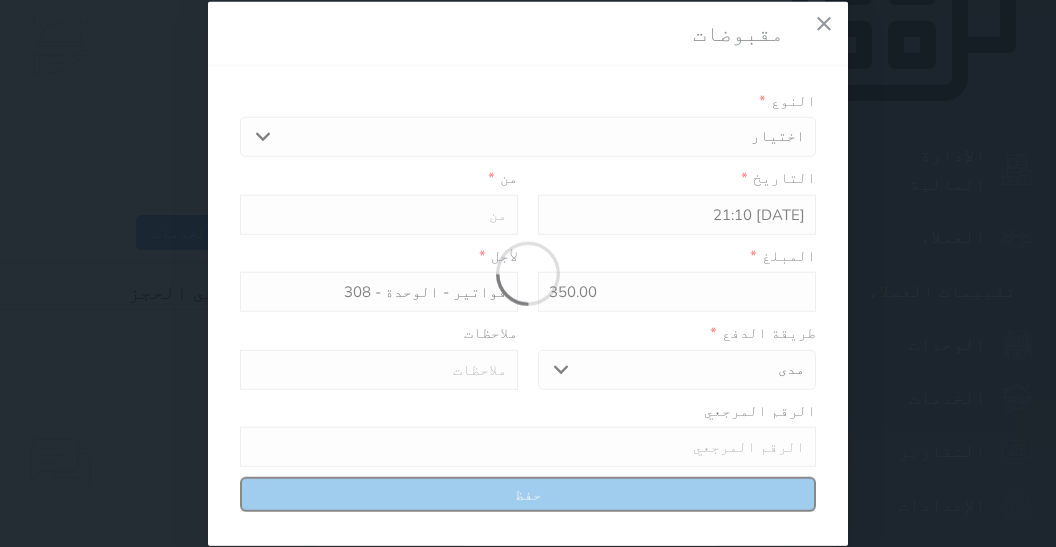 select 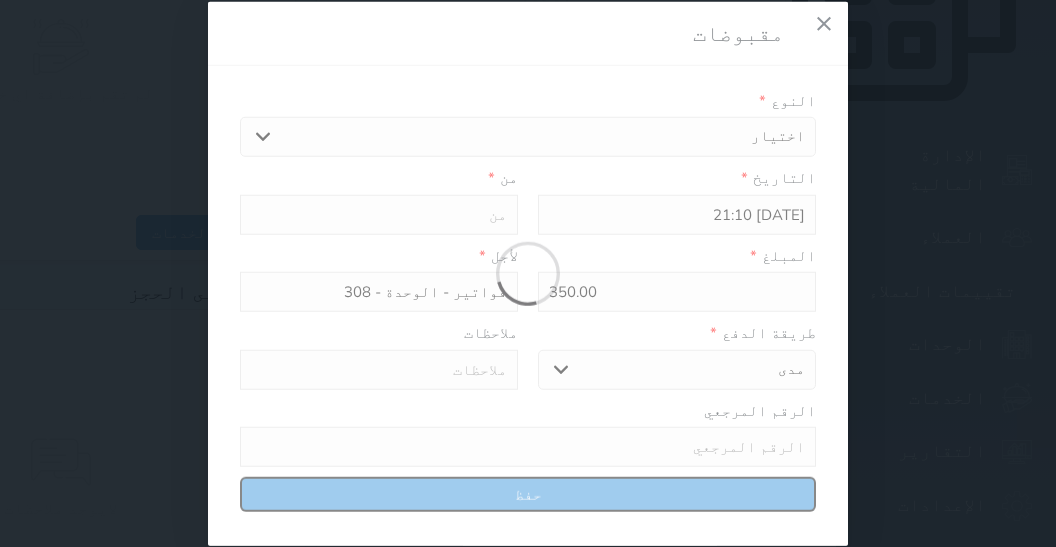 type on "0" 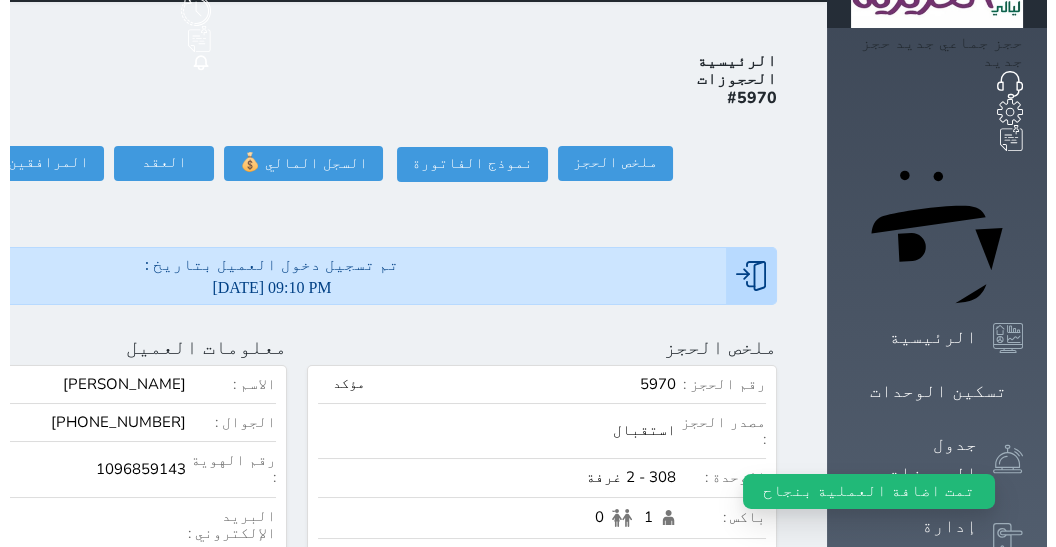 scroll, scrollTop: 0, scrollLeft: 0, axis: both 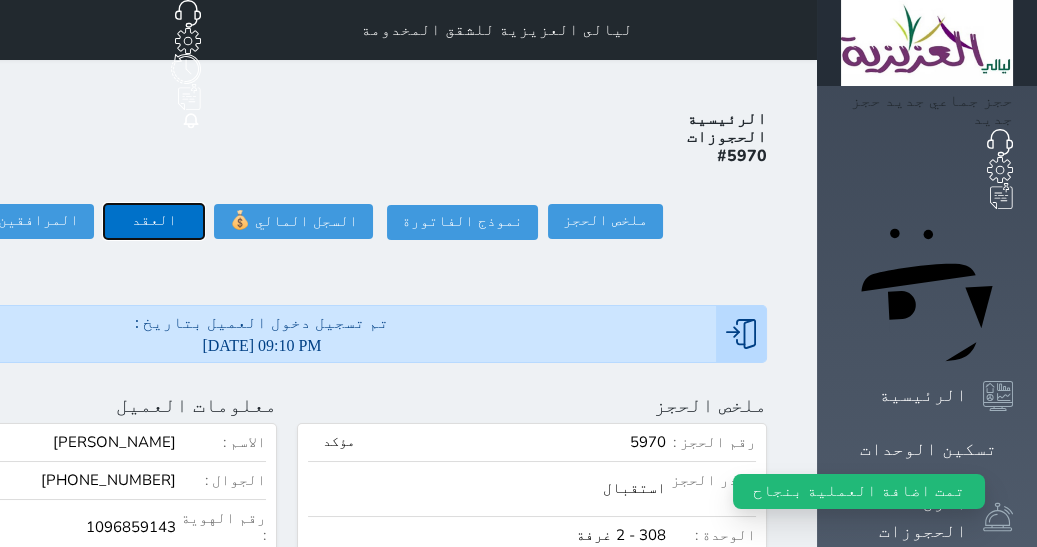 click on "العقد" at bounding box center [154, 221] 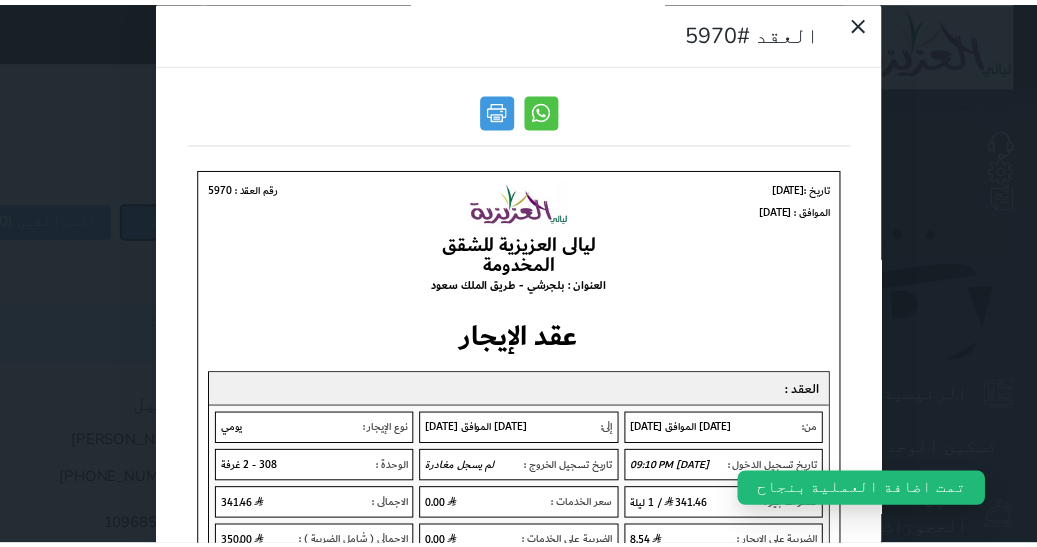 scroll, scrollTop: 0, scrollLeft: 0, axis: both 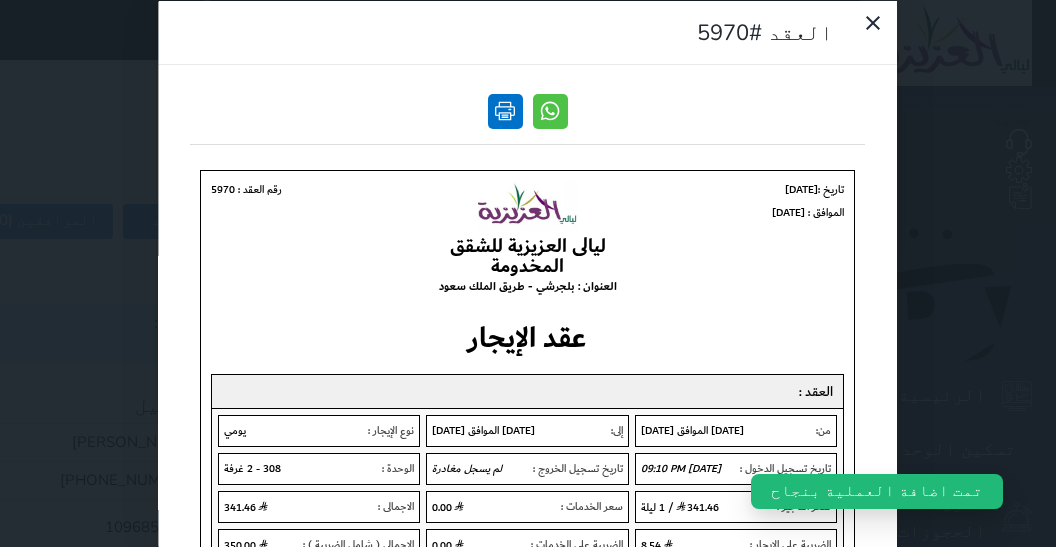 click at bounding box center (505, 110) 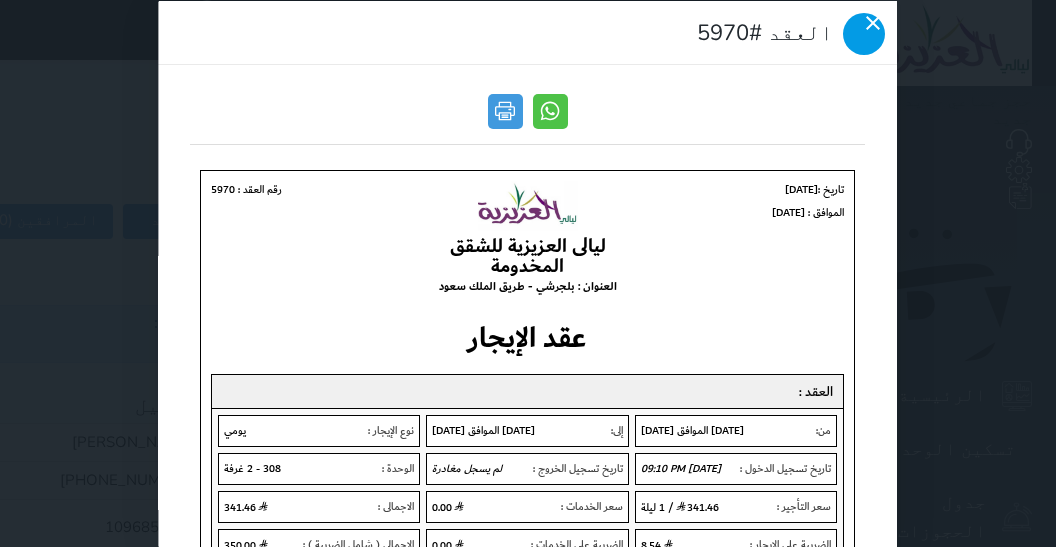 click 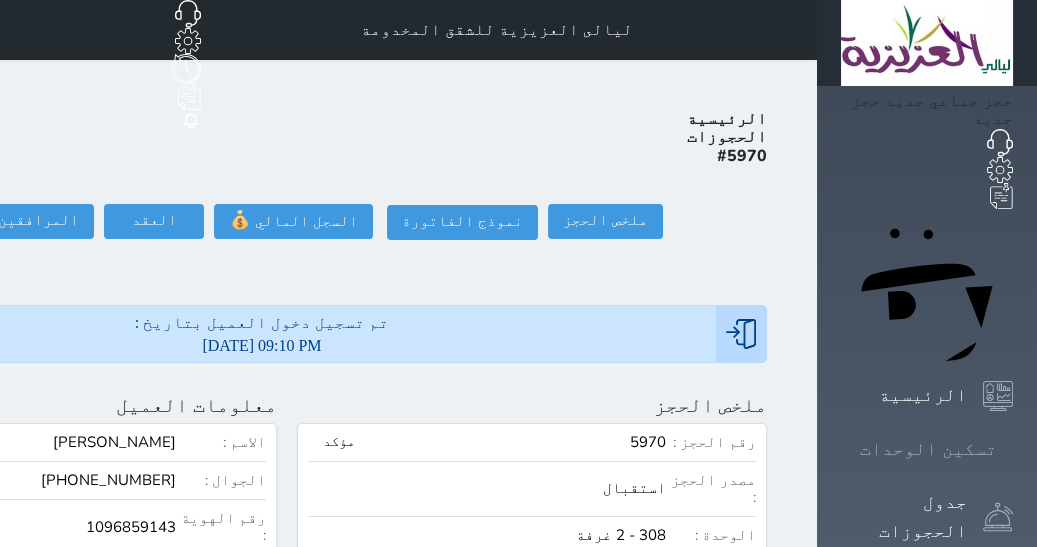 click on "تسكين الوحدات" at bounding box center (928, 449) 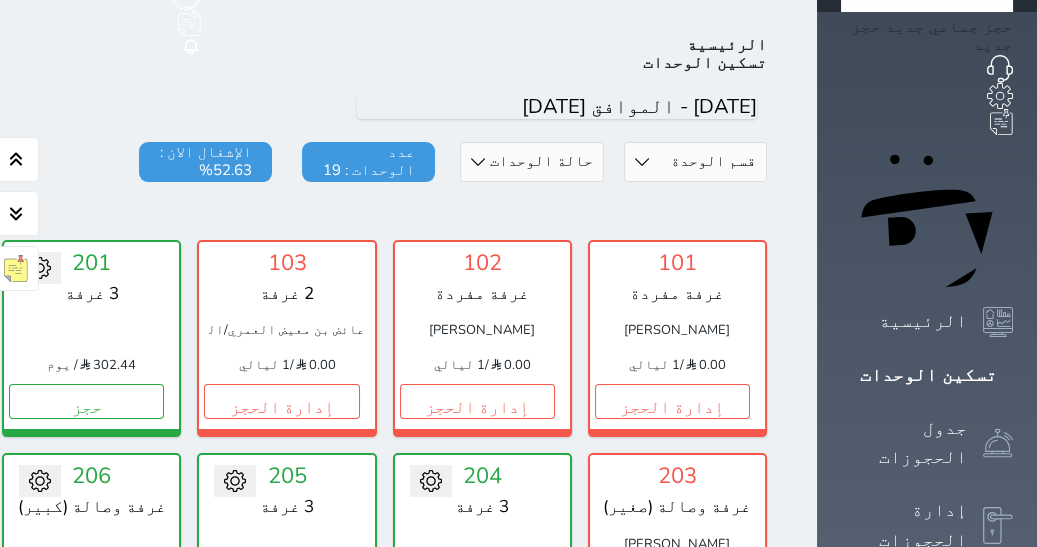 scroll, scrollTop: 77, scrollLeft: 0, axis: vertical 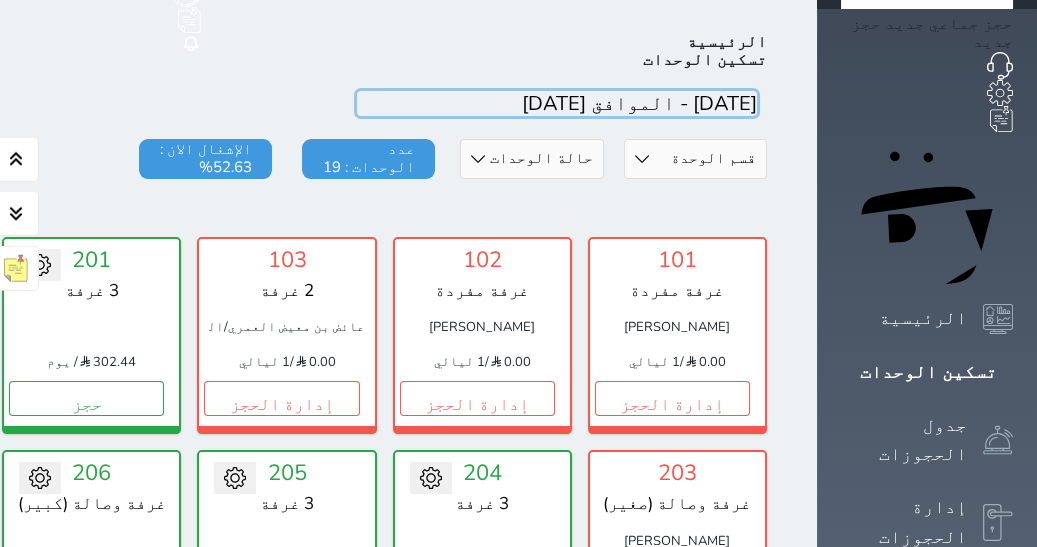 click at bounding box center [557, 103] 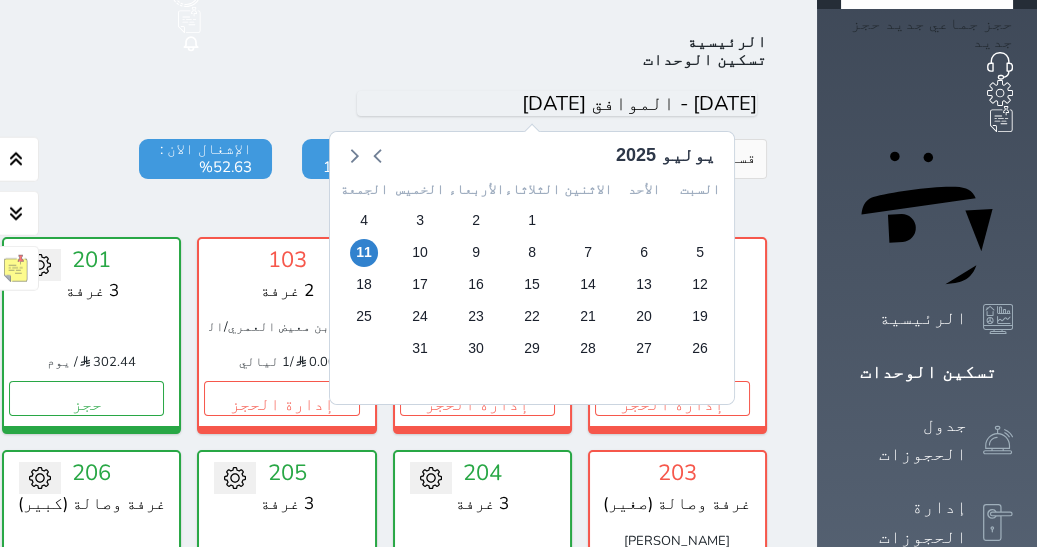 click on "يوليو 2025 السبت الأحد الاثنين الثلاثاء الأربعاء الخميس الجمعة 28 29 30 1 2 3 4 5 6 7 8 9 10 11 12 13 14 15 16 17 18 19 20 21 22 23 24 25 26 27 28 29 30 31 1 2 3 4 5 6 7 8   اليوم" at bounding box center (287, 104) 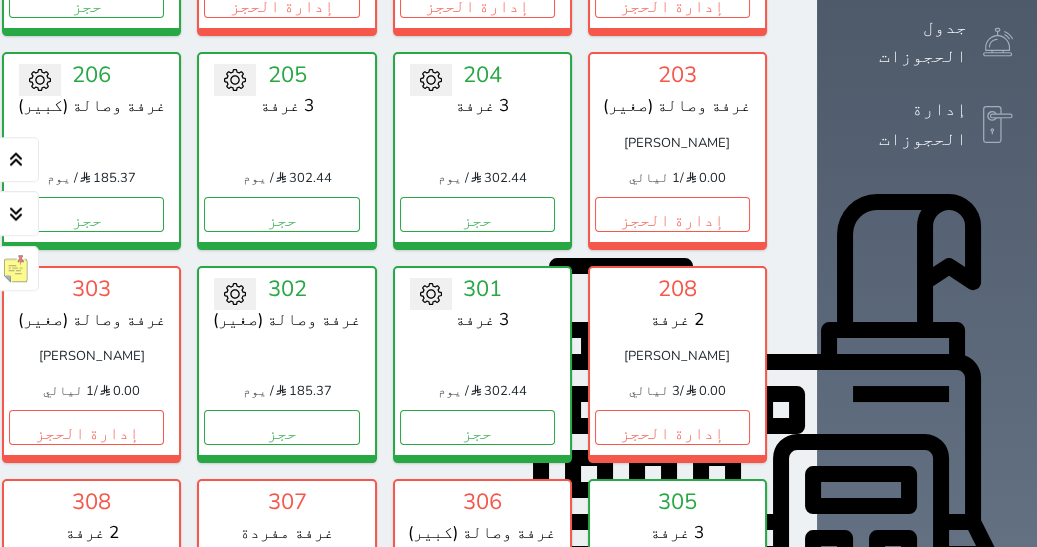 scroll, scrollTop: 512, scrollLeft: 0, axis: vertical 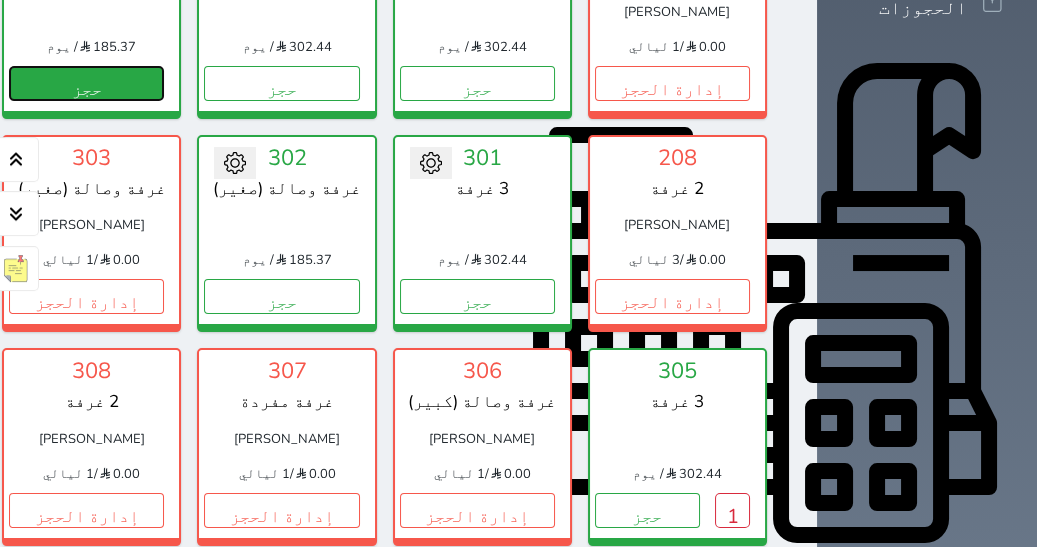 click on "حجز" at bounding box center (86, 83) 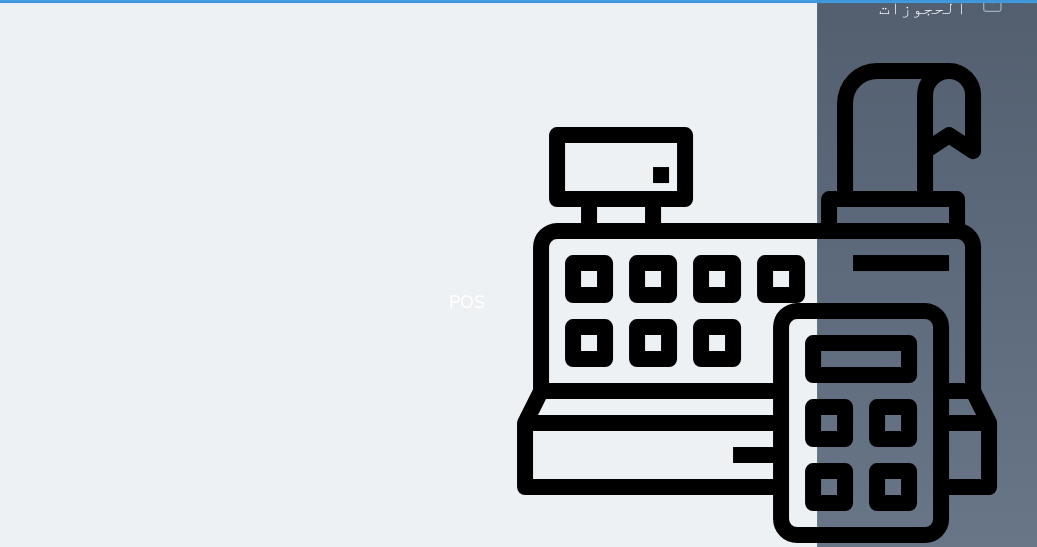scroll, scrollTop: 283, scrollLeft: 0, axis: vertical 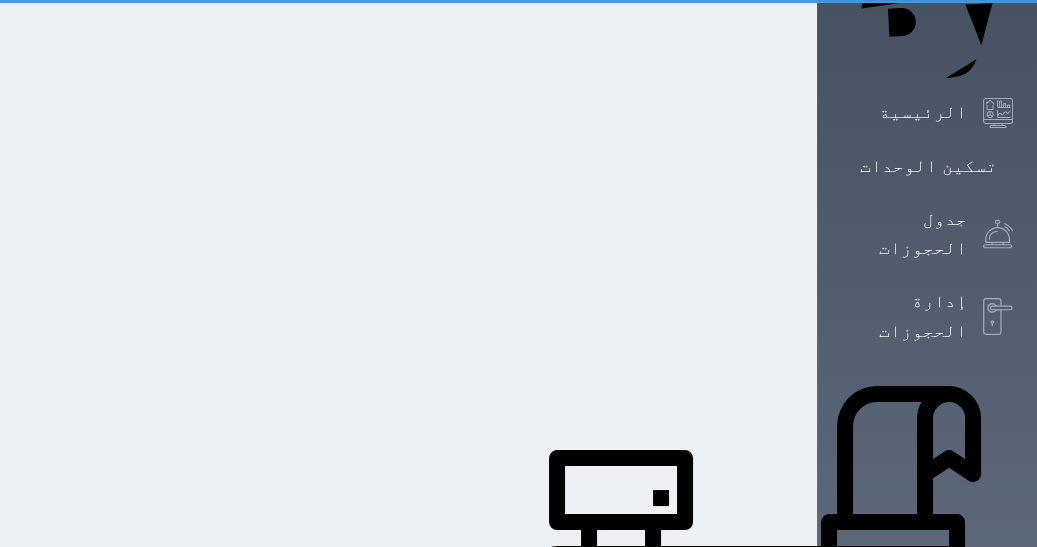 select on "1" 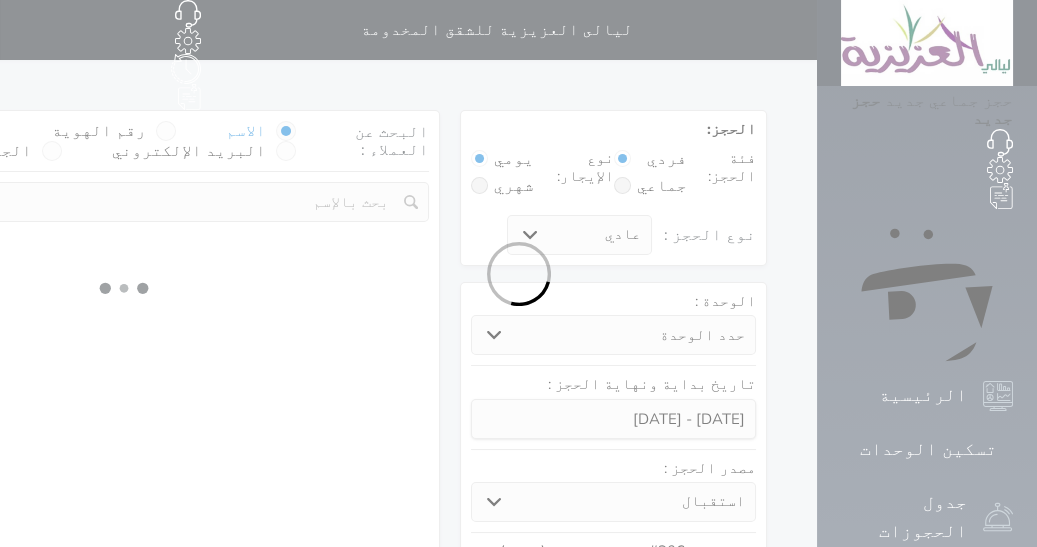 select 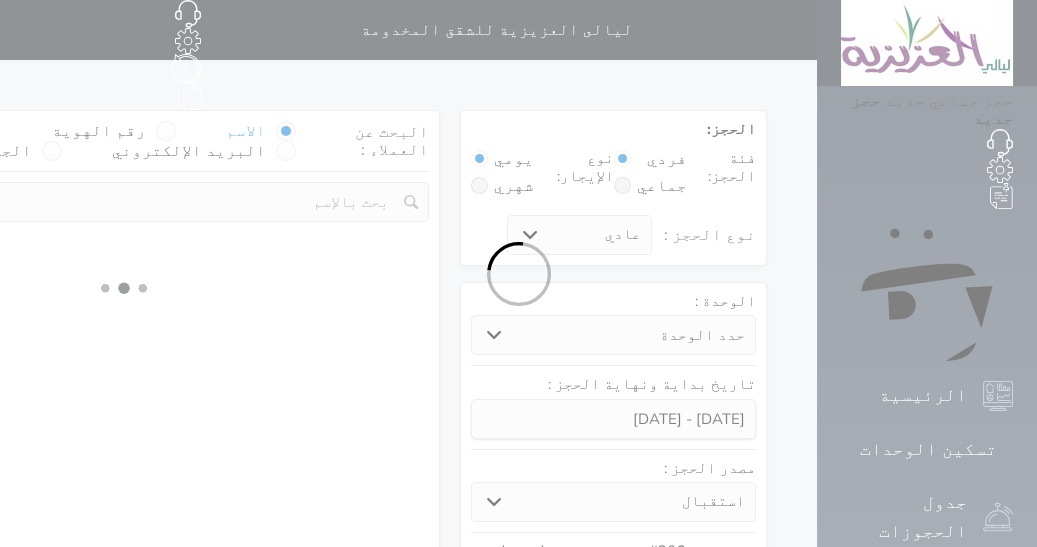 select on "1" 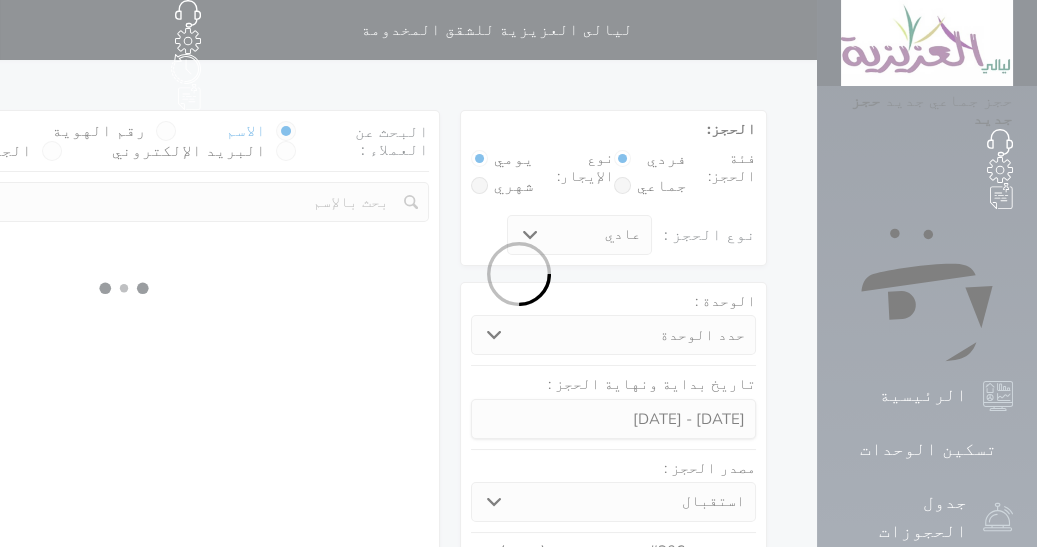 select on "113" 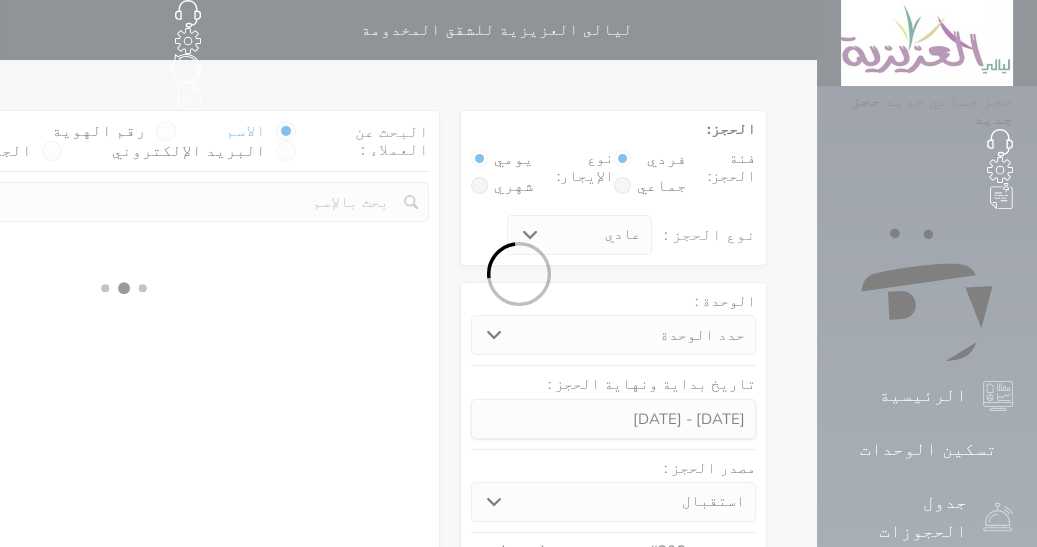 select on "1" 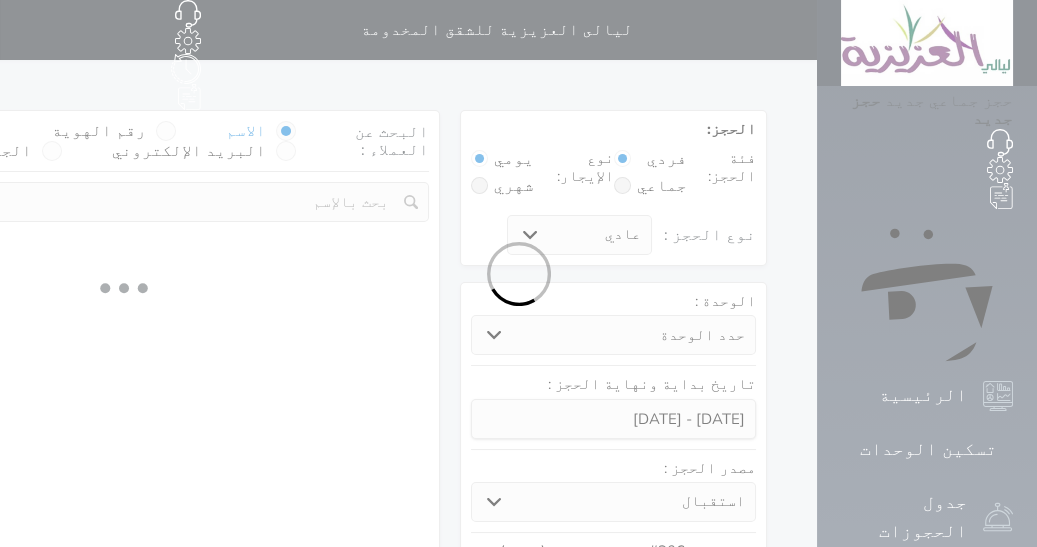 select 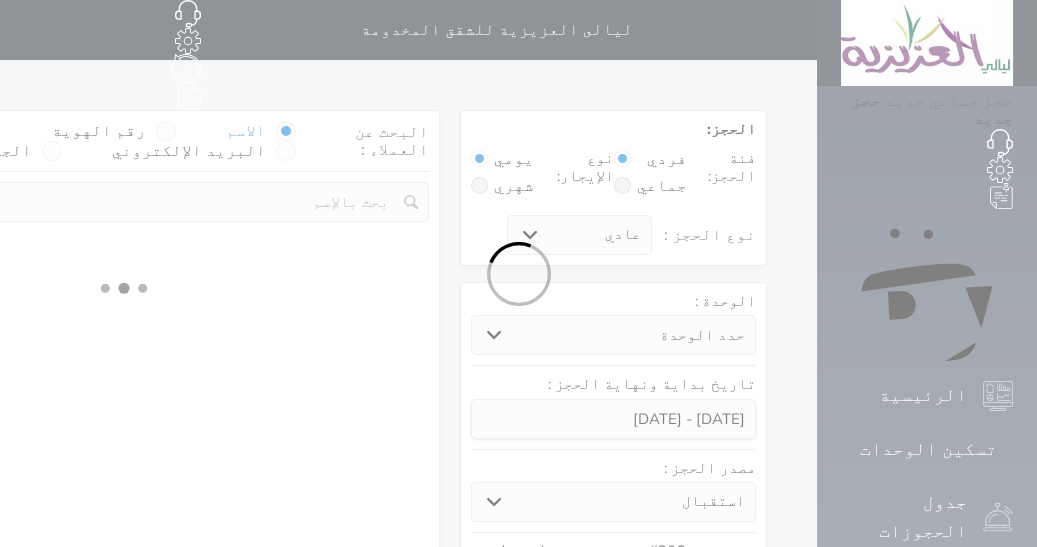 select on "7" 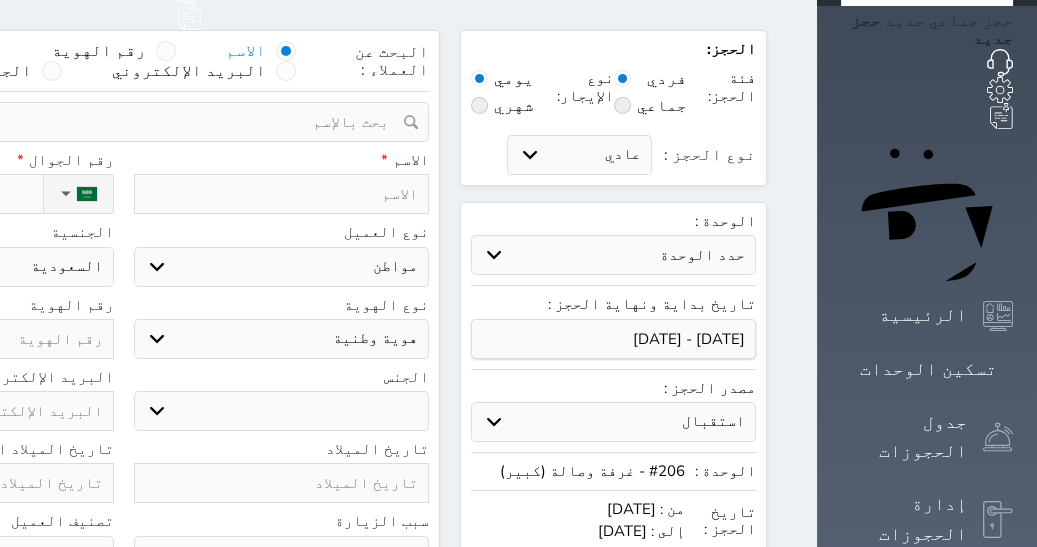 scroll, scrollTop: 127, scrollLeft: 0, axis: vertical 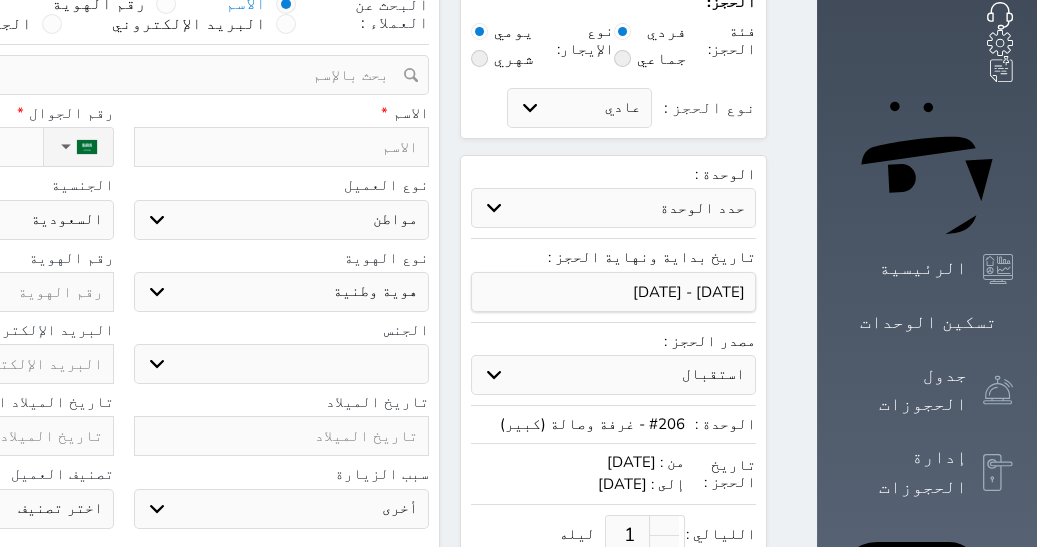 click on "ذكر   انثى" at bounding box center [282, 364] 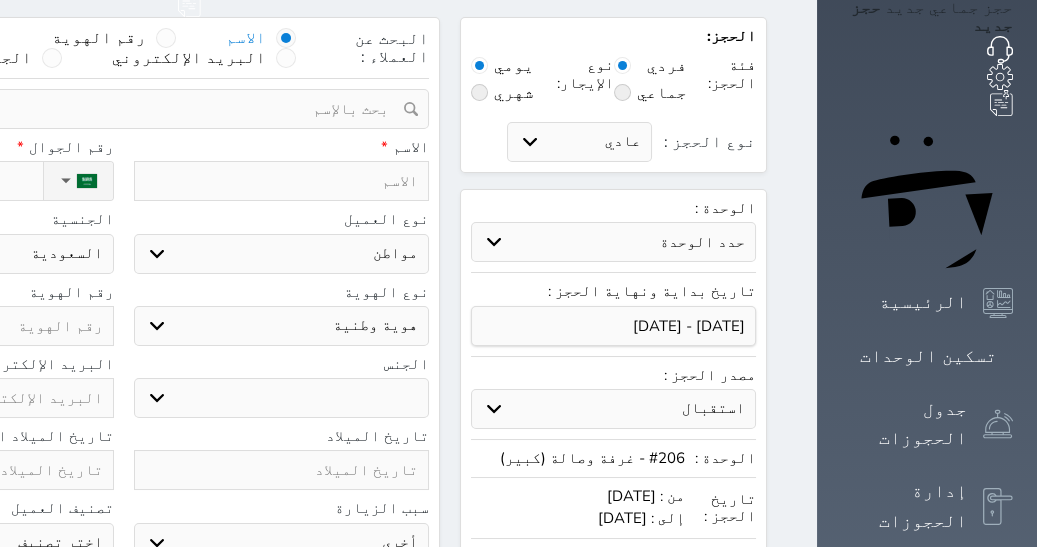 scroll, scrollTop: 382, scrollLeft: 0, axis: vertical 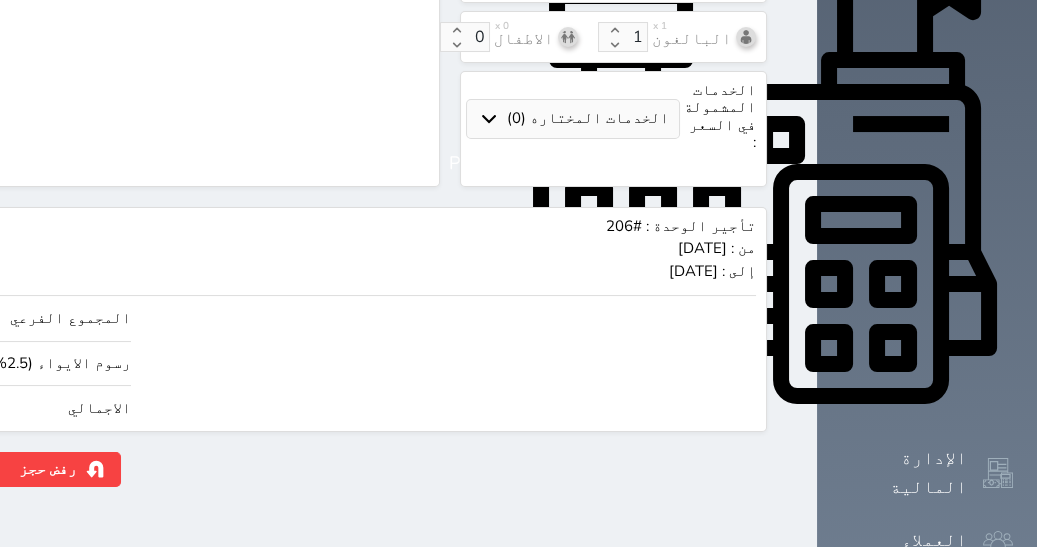 drag, startPoint x: 42, startPoint y: 363, endPoint x: 178, endPoint y: 402, distance: 141.48145 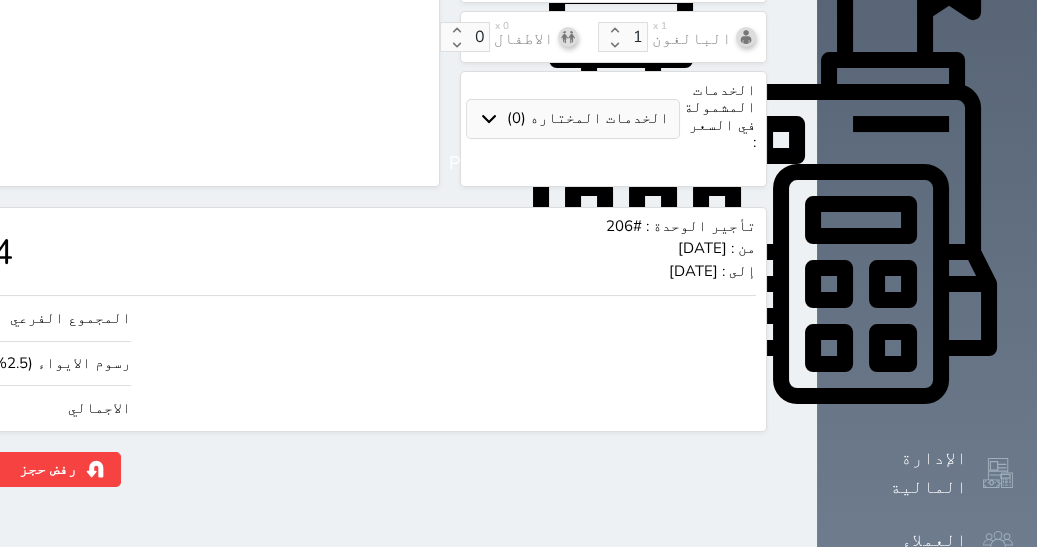 type on "2439.02" 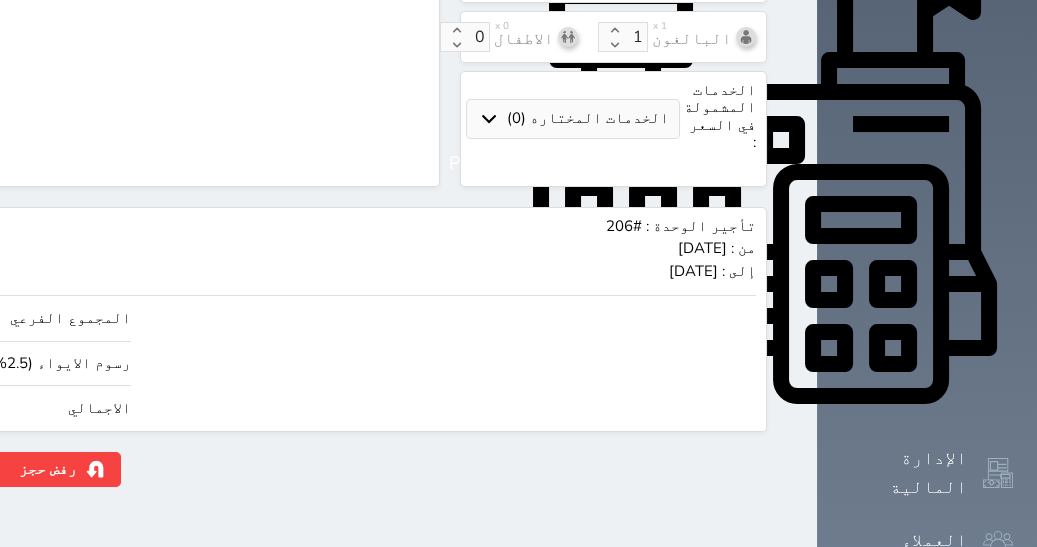 type on "243.90" 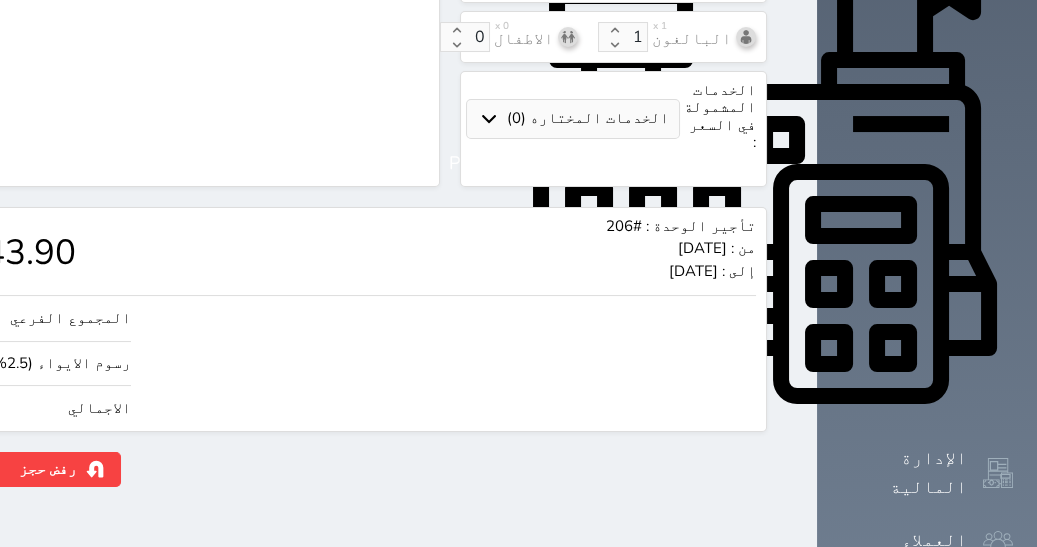 type on "2439024.39" 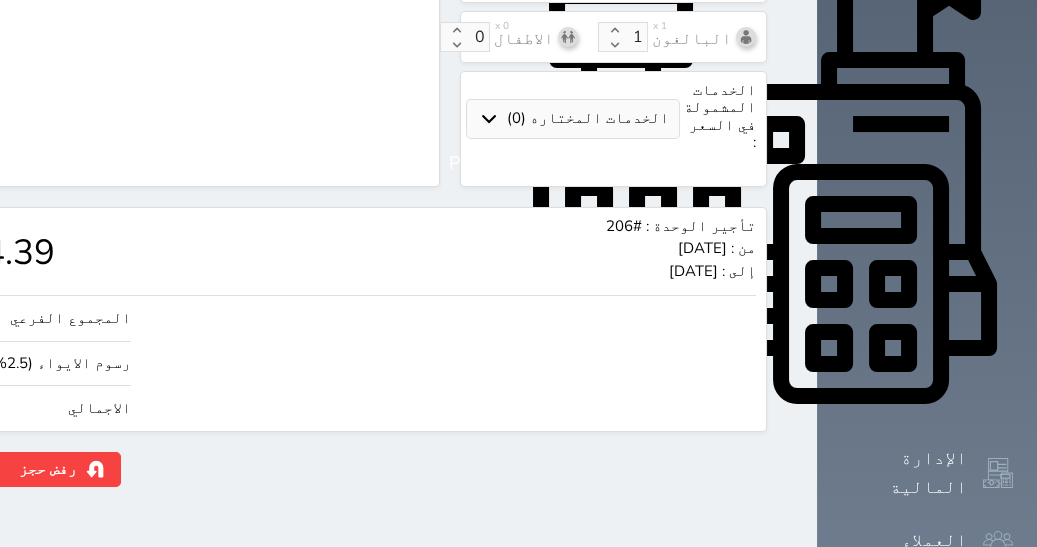 type on "243902.44" 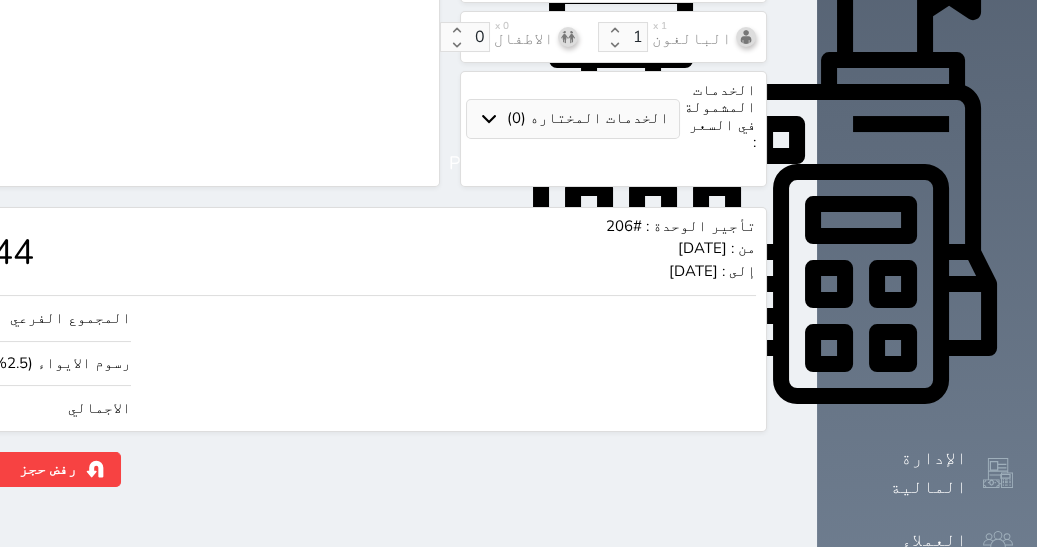 type on "24390.24" 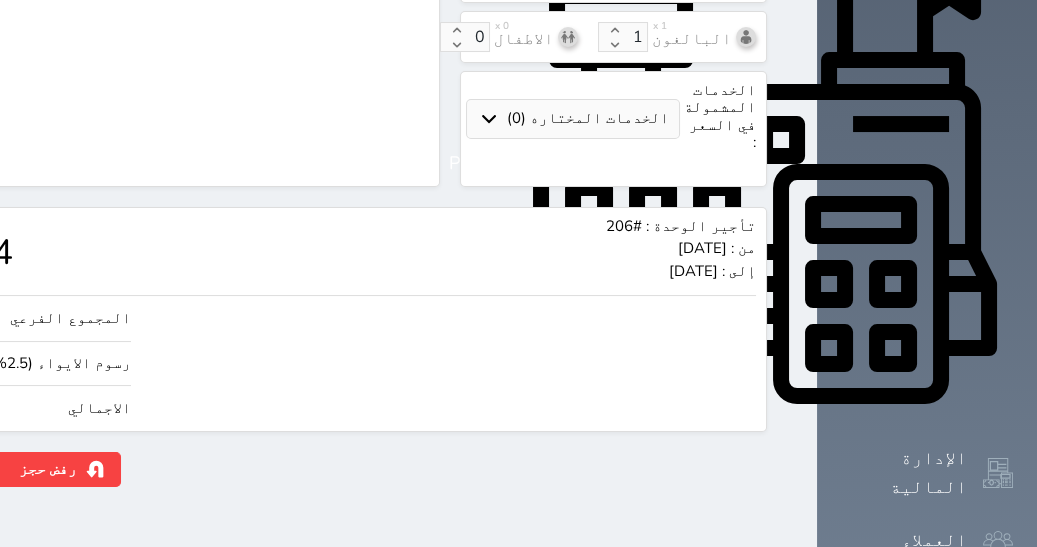 type on "2439.02" 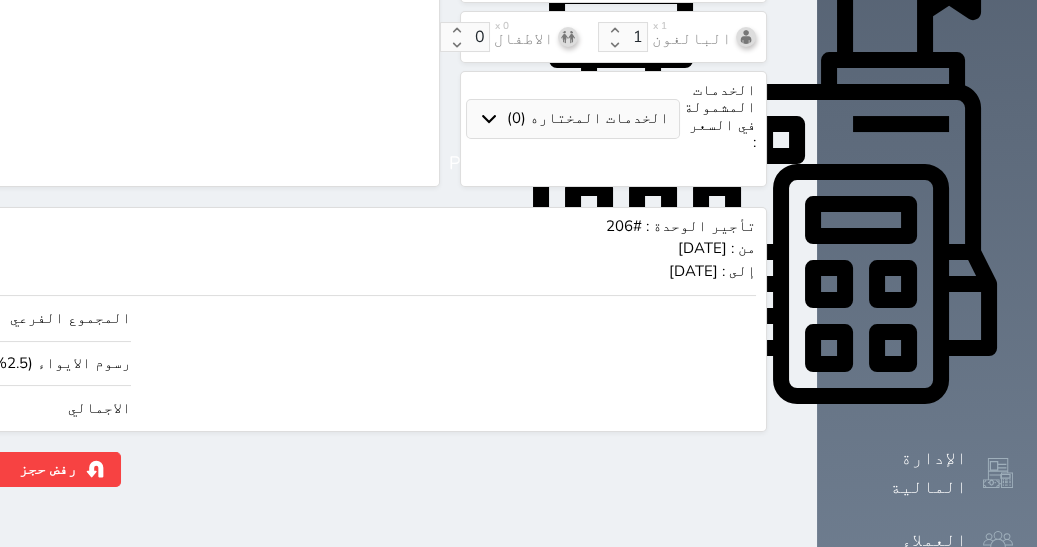 type on "243.90" 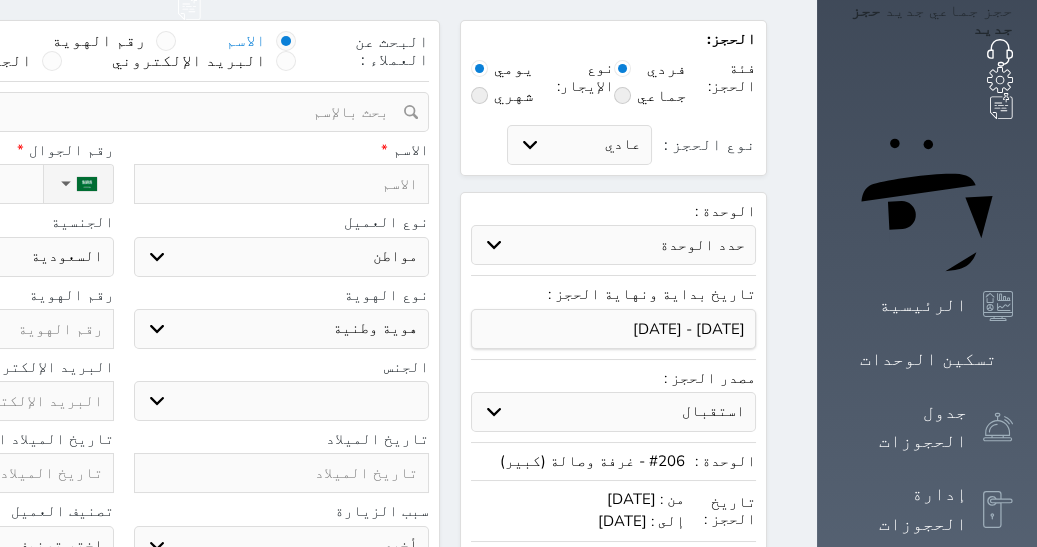 scroll, scrollTop: 127, scrollLeft: 0, axis: vertical 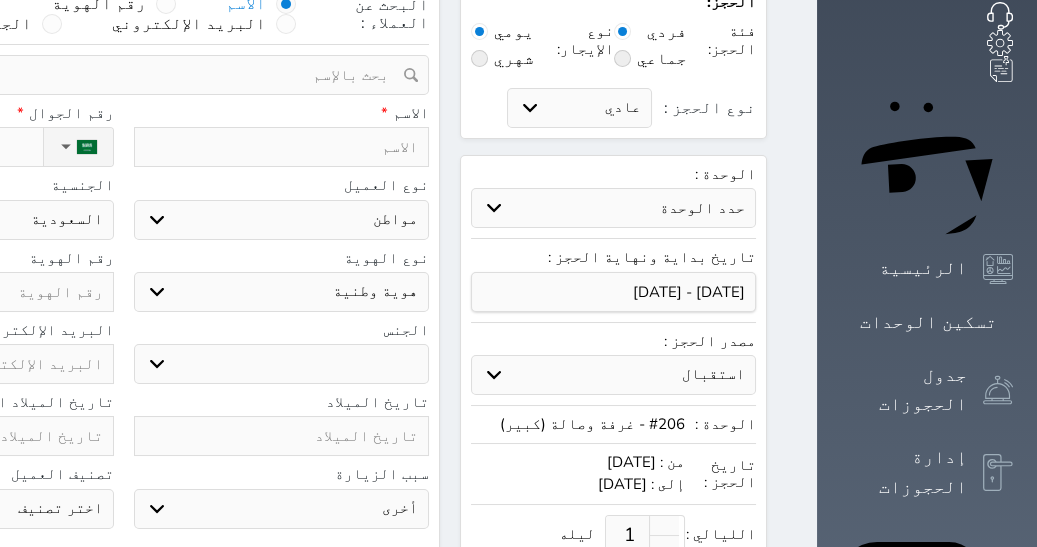 click at bounding box center (282, 147) 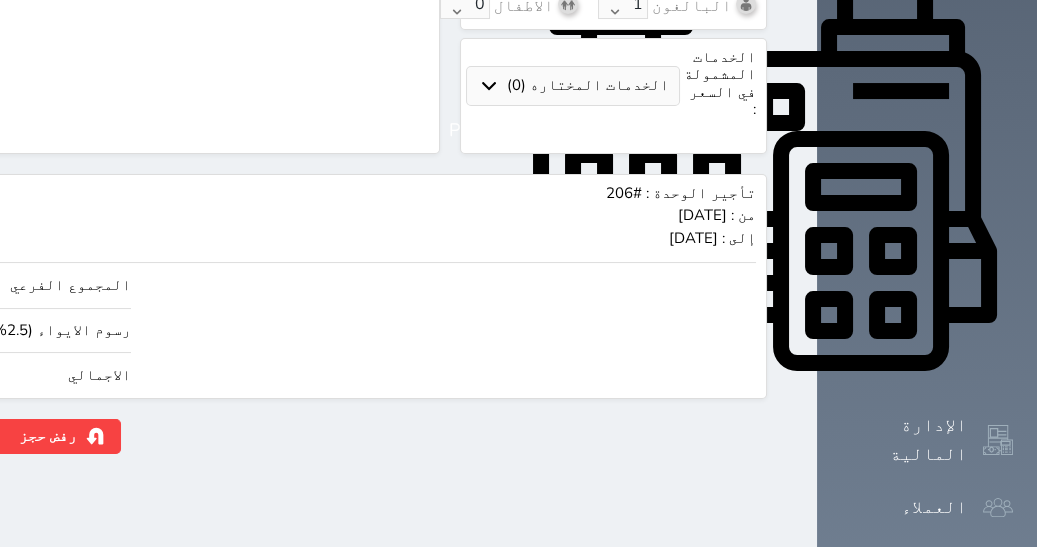 scroll, scrollTop: 780, scrollLeft: 0, axis: vertical 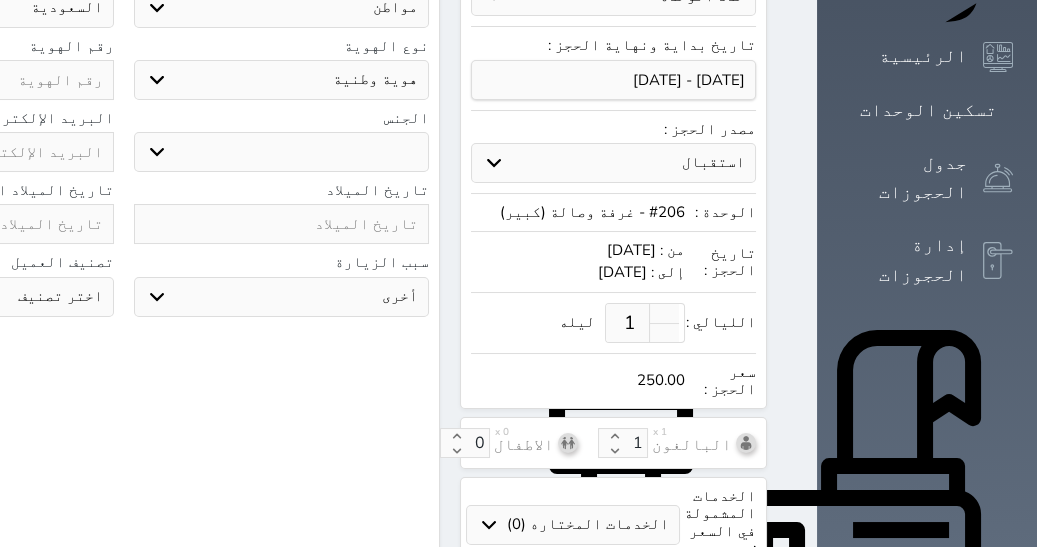 click on "1" at bounding box center (630, 323) 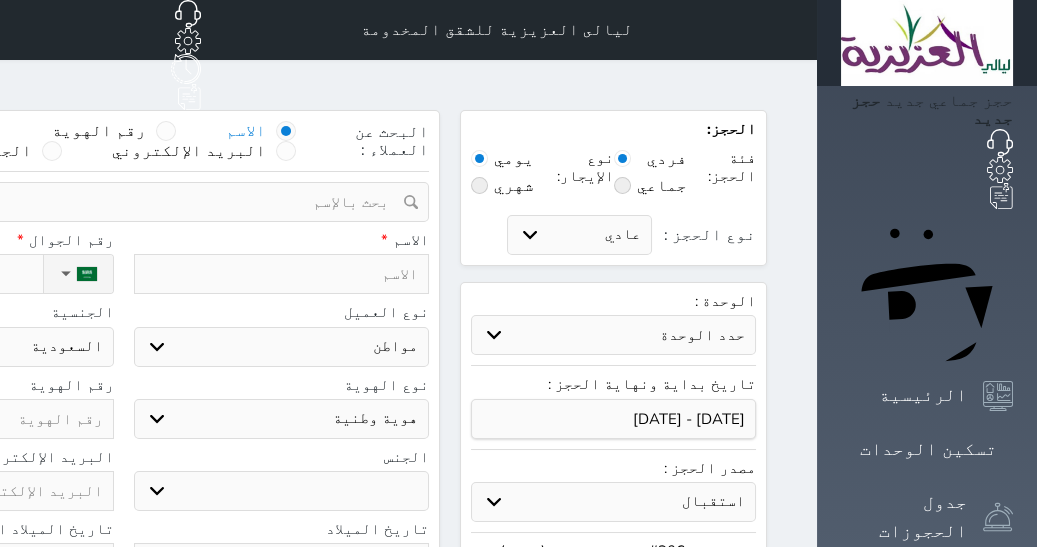 click at bounding box center [282, 274] 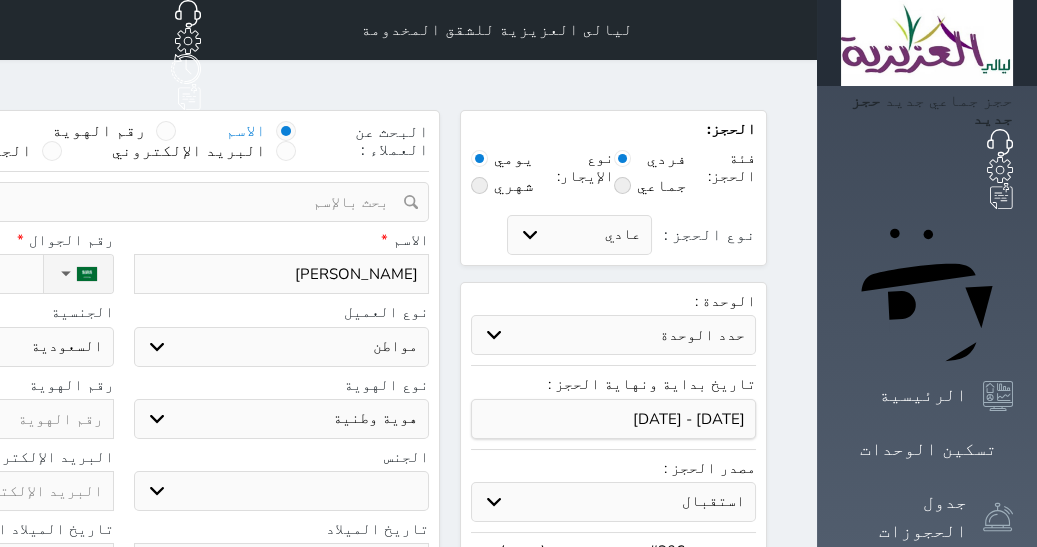 type on "[PERSON_NAME]" 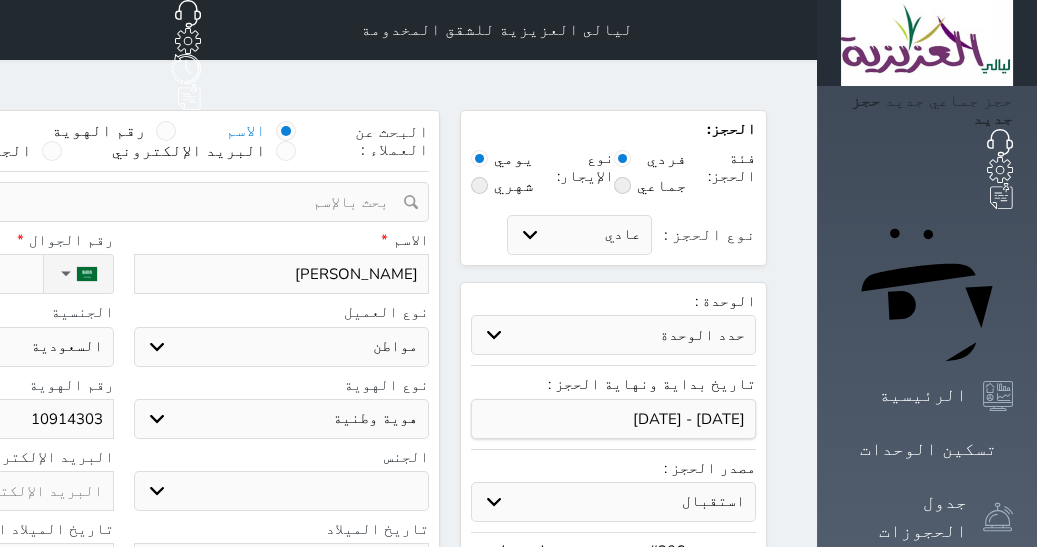 type on "10914303" 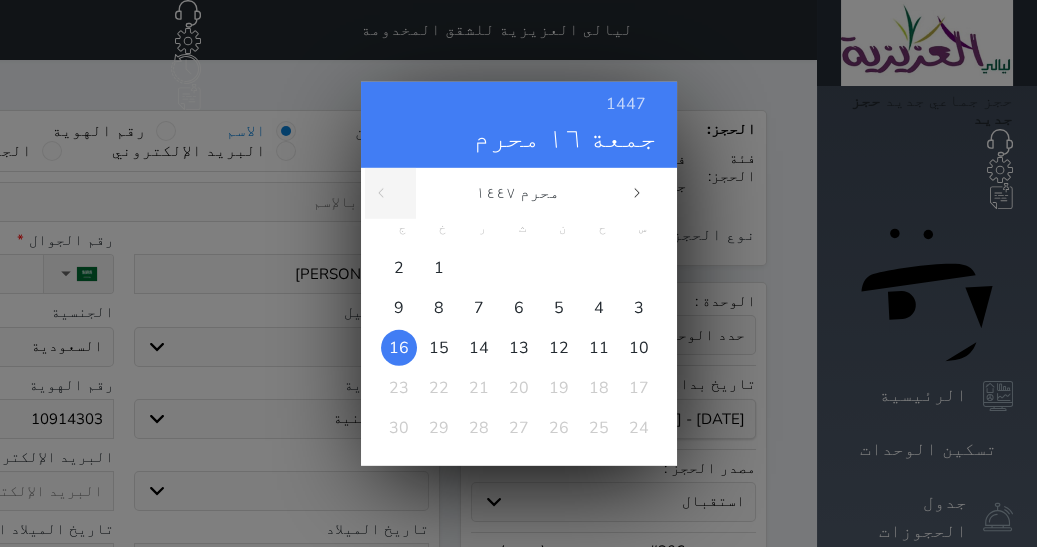 click on "1447   [PERSON_NAME][DATE]" at bounding box center (519, 124) 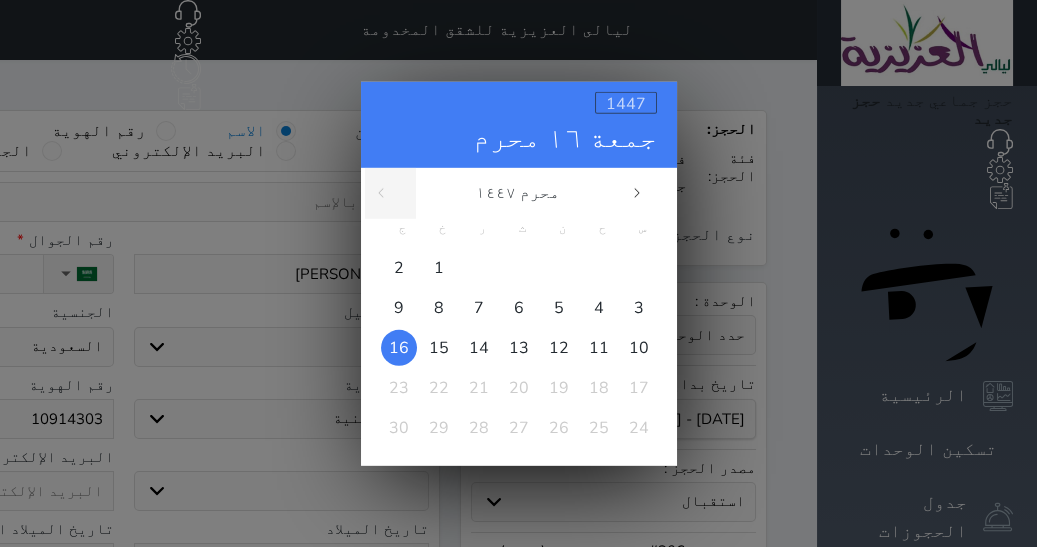click on "1447" at bounding box center [626, 103] 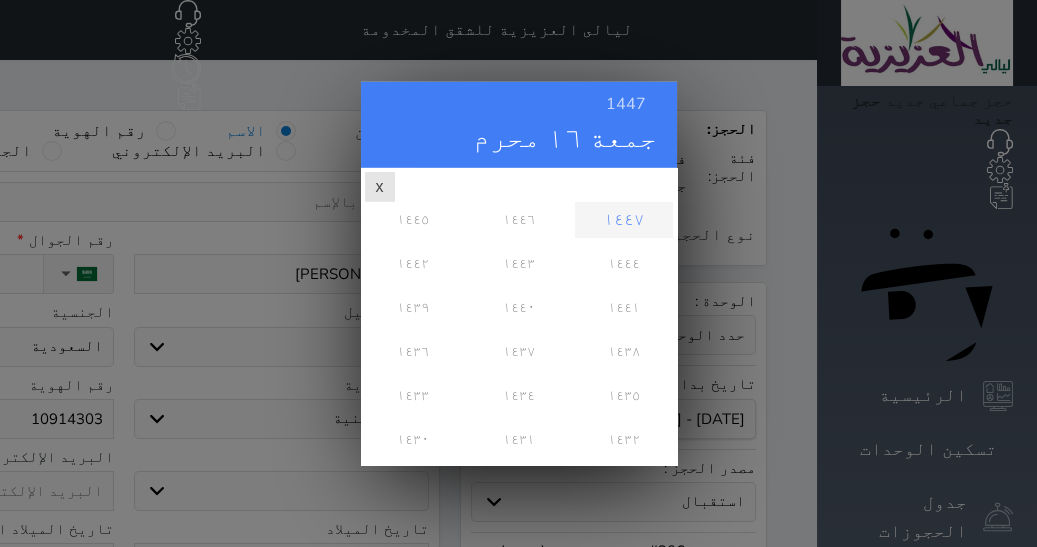scroll, scrollTop: 0, scrollLeft: 0, axis: both 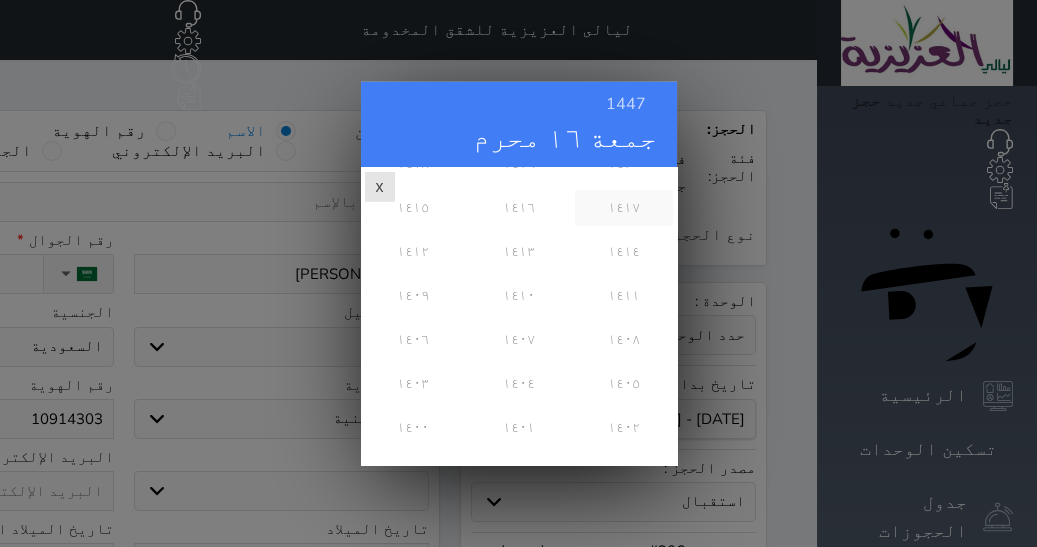 click on "١٤١٧" at bounding box center (623, 207) 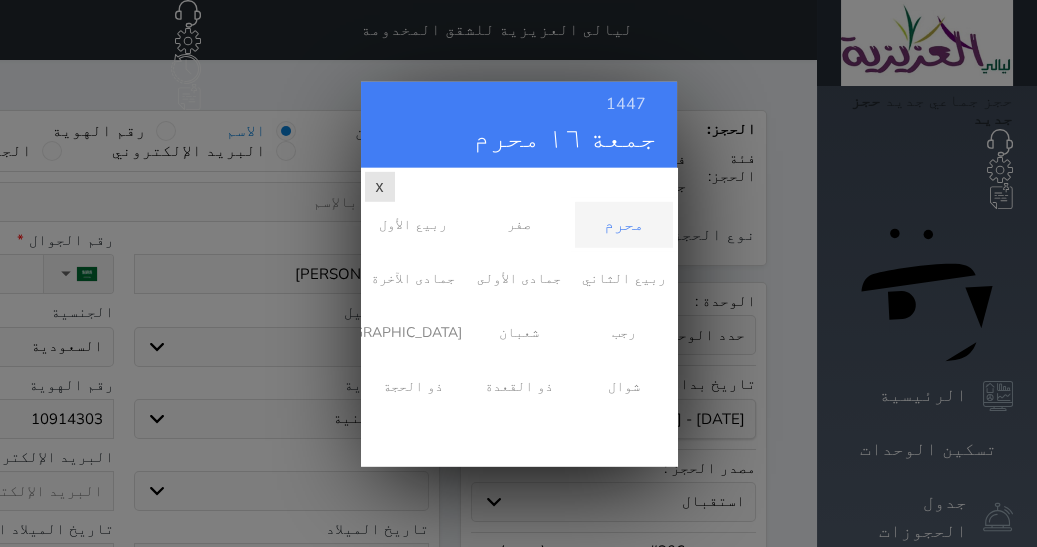 scroll, scrollTop: 0, scrollLeft: 0, axis: both 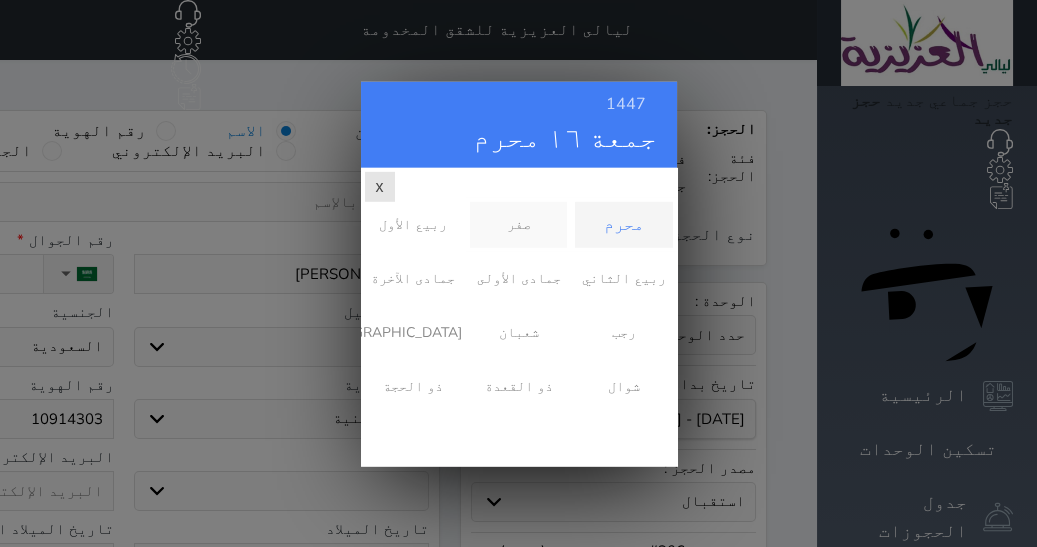 click on "صفر" at bounding box center [518, 224] 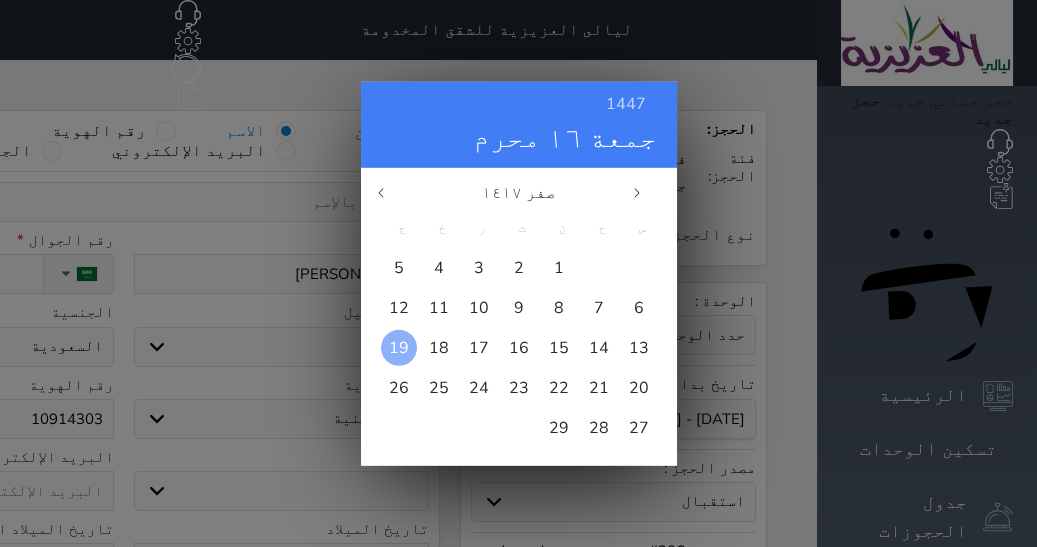 click on "19" at bounding box center [399, 347] 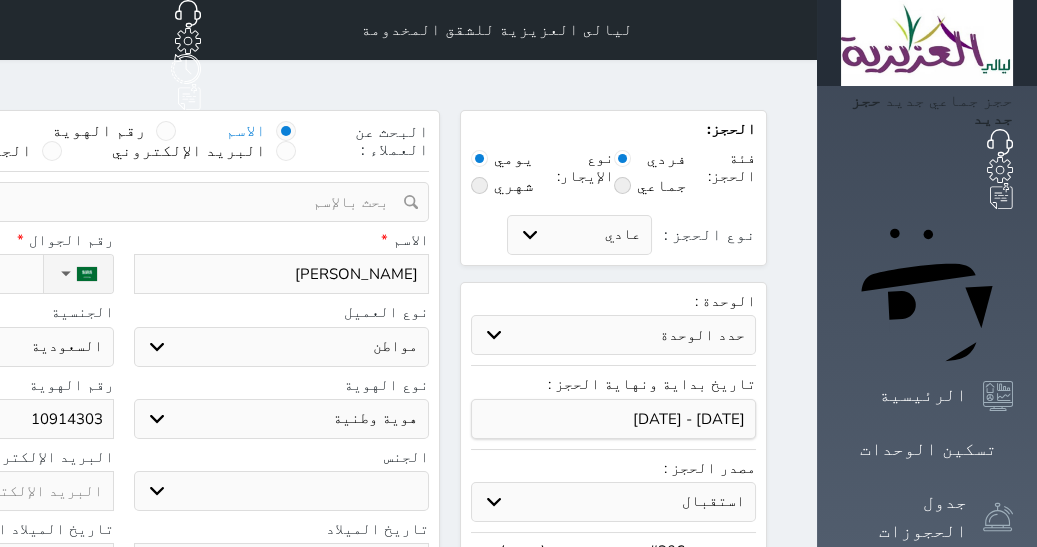 click on "نوع الحجز :" at bounding box center [-70, 274] 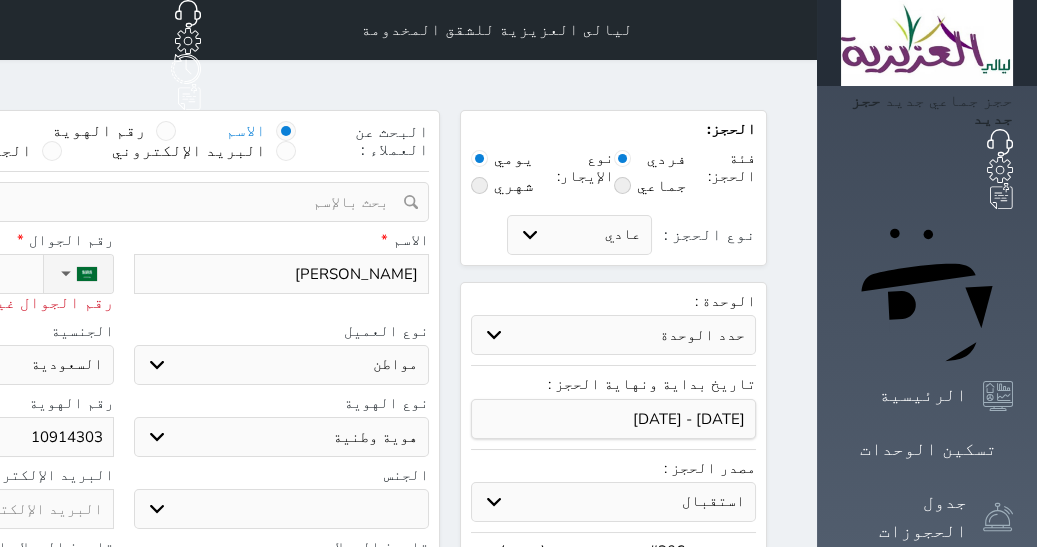 click on "10914303" at bounding box center [-34, 437] 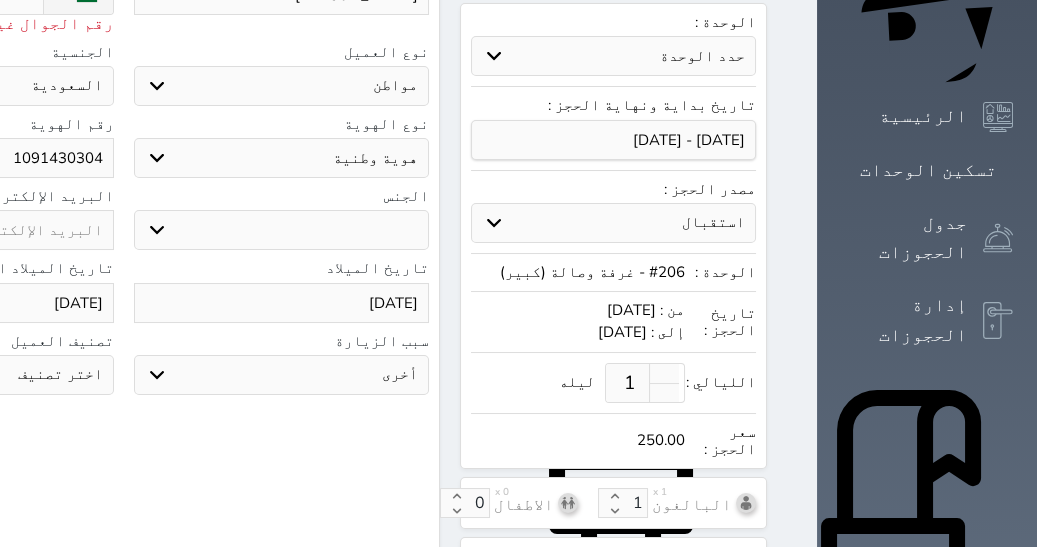 scroll, scrollTop: 0, scrollLeft: 0, axis: both 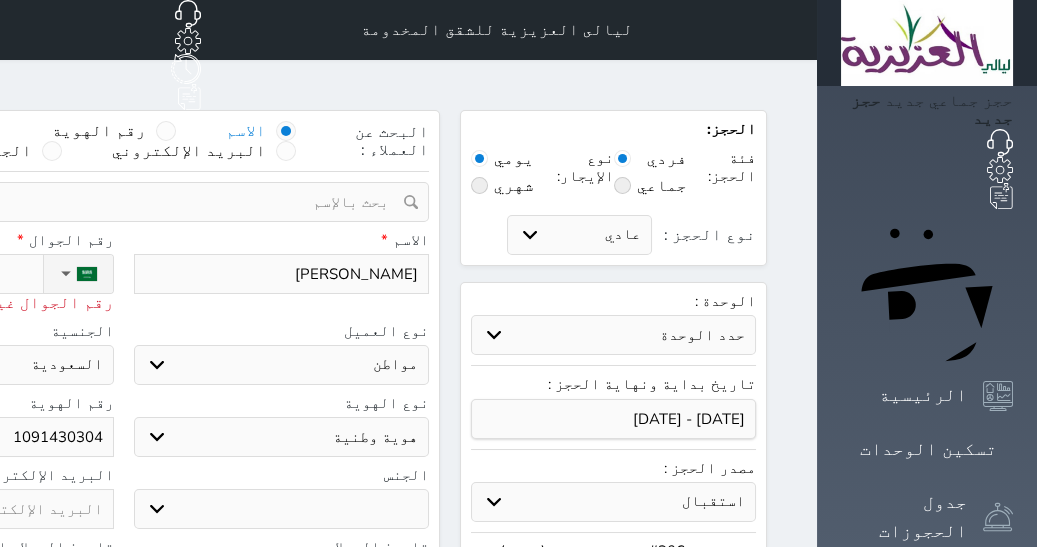 click on "[PERSON_NAME]" at bounding box center [282, 274] 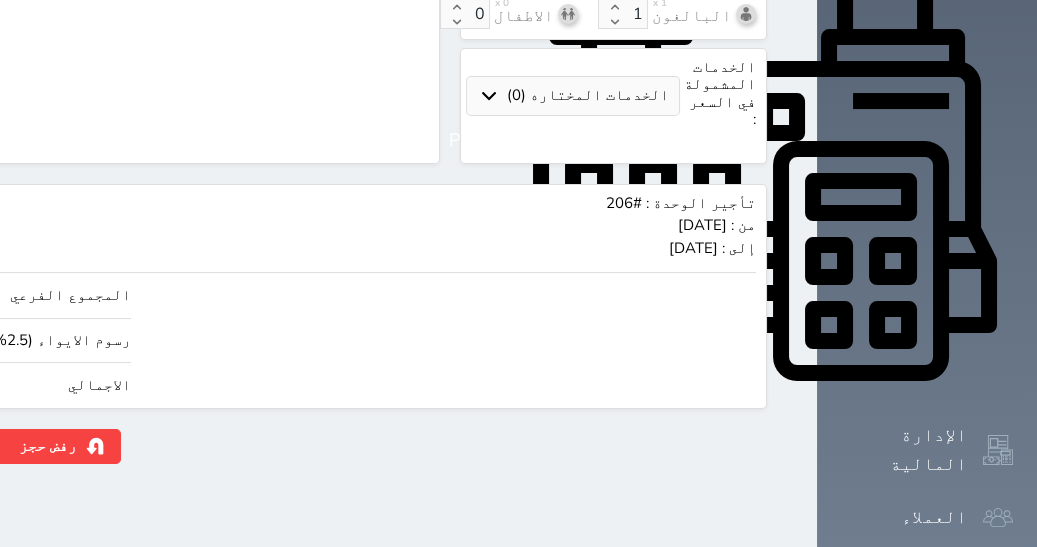 scroll, scrollTop: 770, scrollLeft: 0, axis: vertical 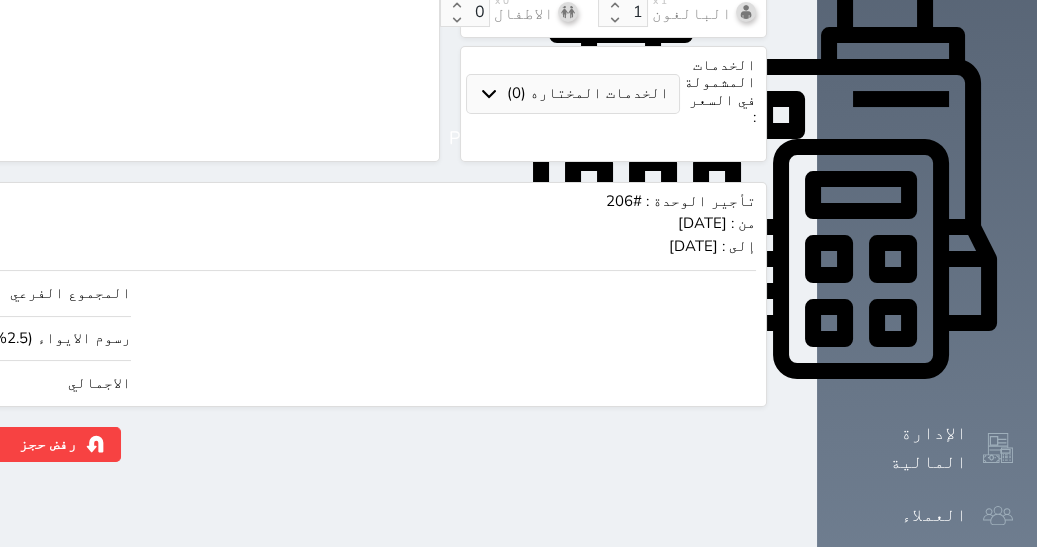 click on "250" at bounding box center (-117, 383) 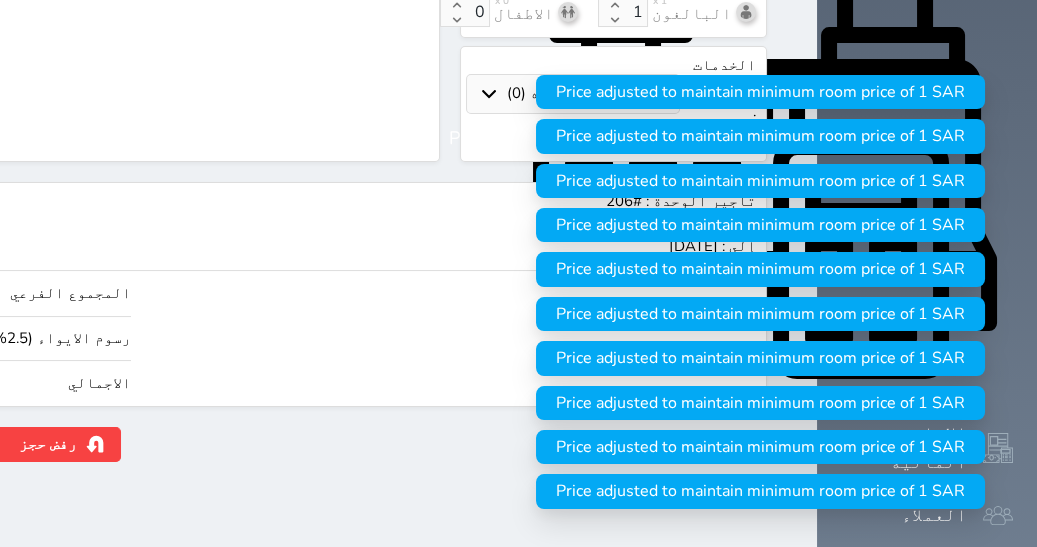 click on "ليالى العزيزية للشقق المخدومة
حجز جماعي جديد   حجز جديد   غير مرتبط مع منصة زاتكا المرحلة الثانية   غير مرتبط مع شموس   مرتبط مع المنصة الوطنية للرصد السياحي             إشعار   الغرفة   النزيل   المصدر
Admin
الحجز:   فئة الحجز:       فردي       جماعي   نوع الإيجار:       يومي       شهري     نوع الحجز :
عادي
إقامة مجانية
إستخدام داخلي
إستخدام يومي
الوحدة :   حدد الوحدة
#305 - 3 غرفة
#304 - 3 غرفة
#301 - 3 غرفة" at bounding box center (287, 95) 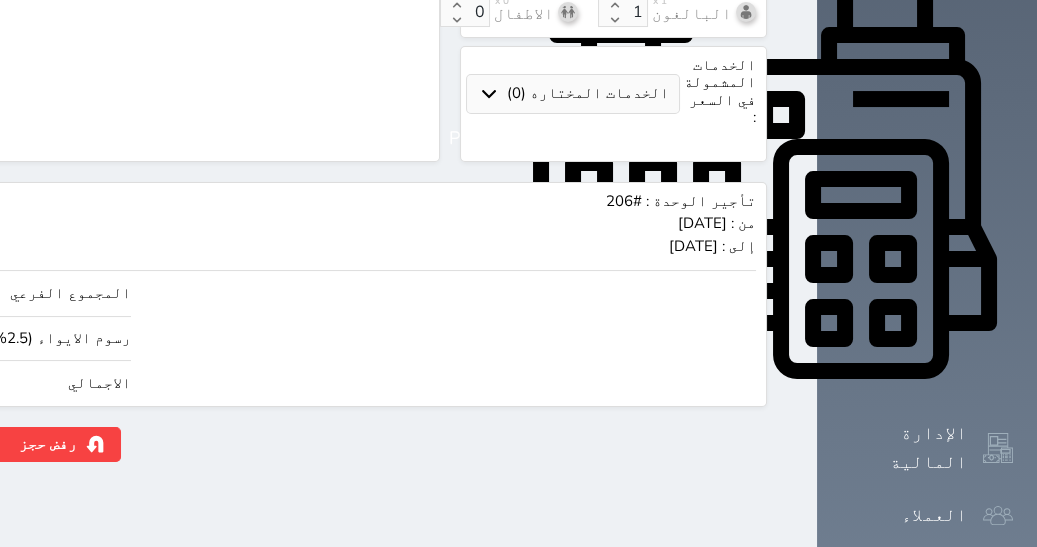 click on "حجز" at bounding box center (-100, 444) 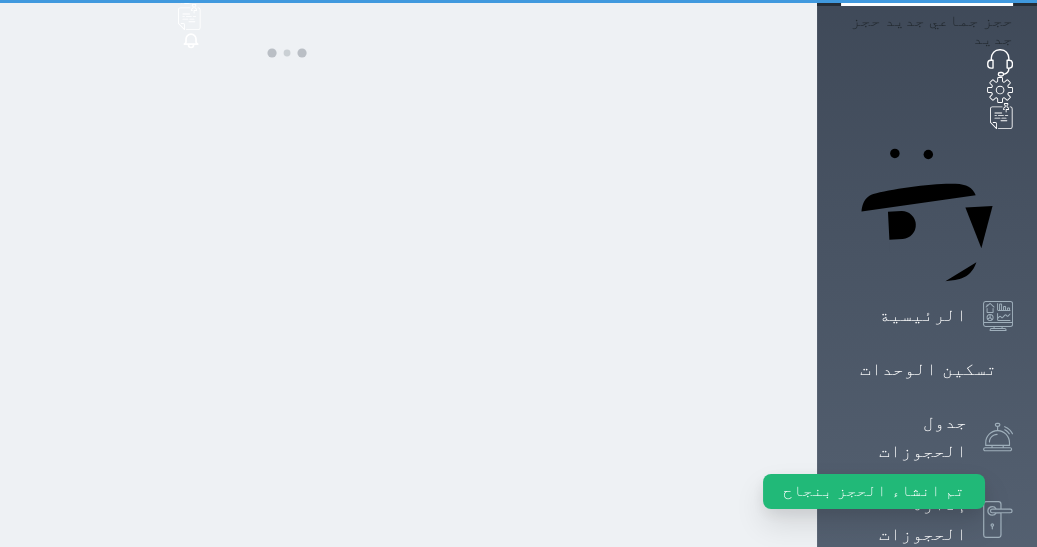 scroll, scrollTop: 0, scrollLeft: 0, axis: both 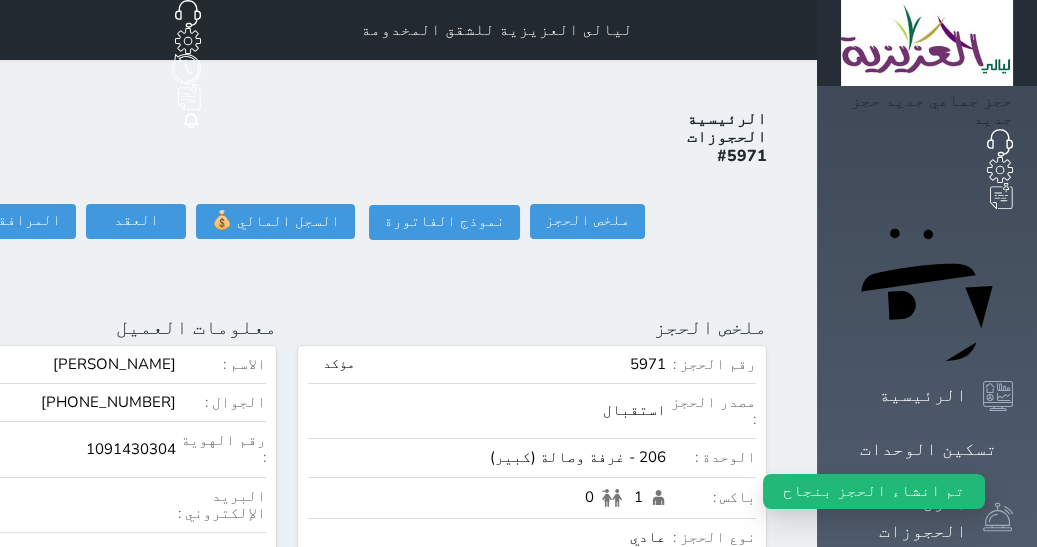 click on "تسجيل دخول" at bounding box center (-126, 221) 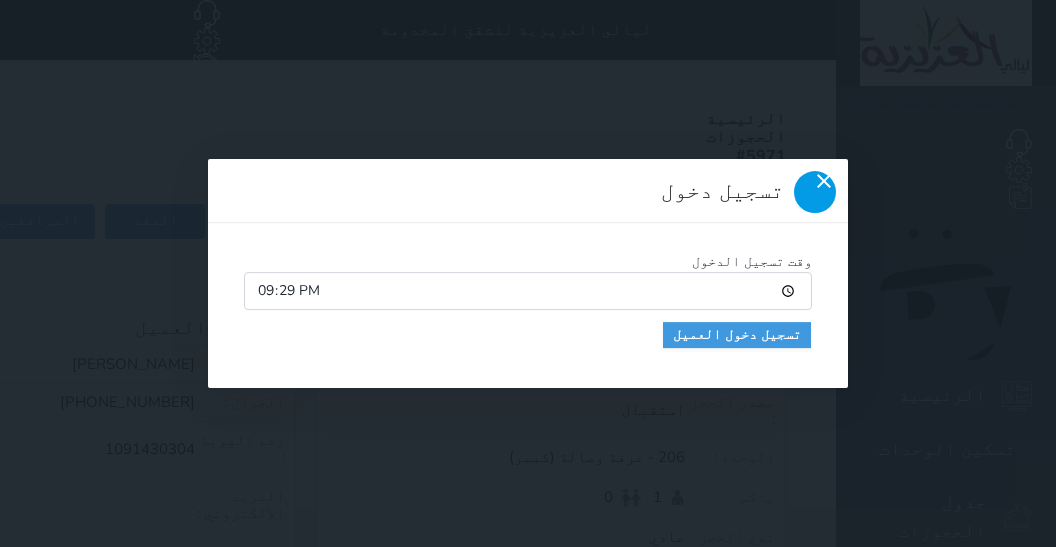 click 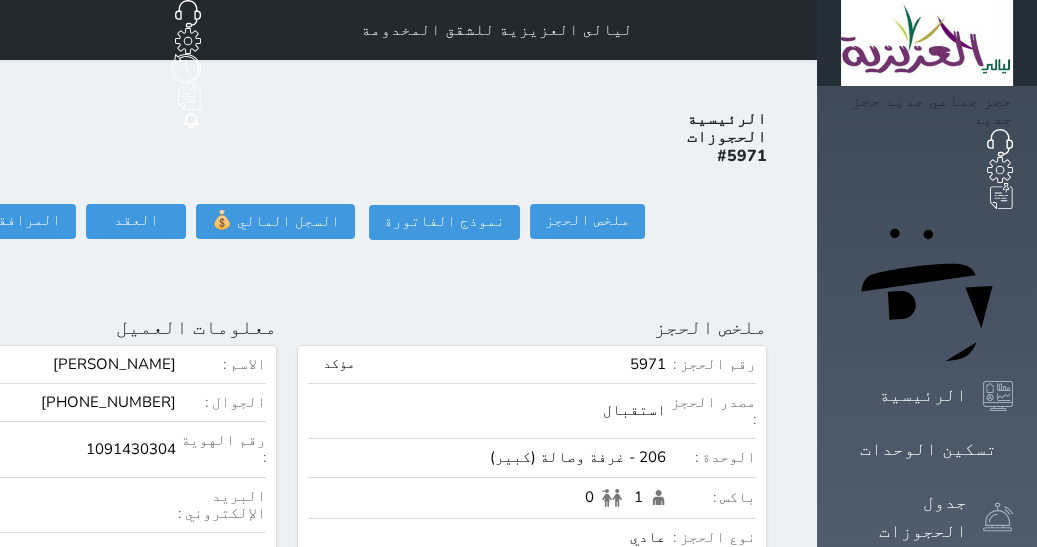 click on "معلومات العميل" at bounding box center (196, 327) 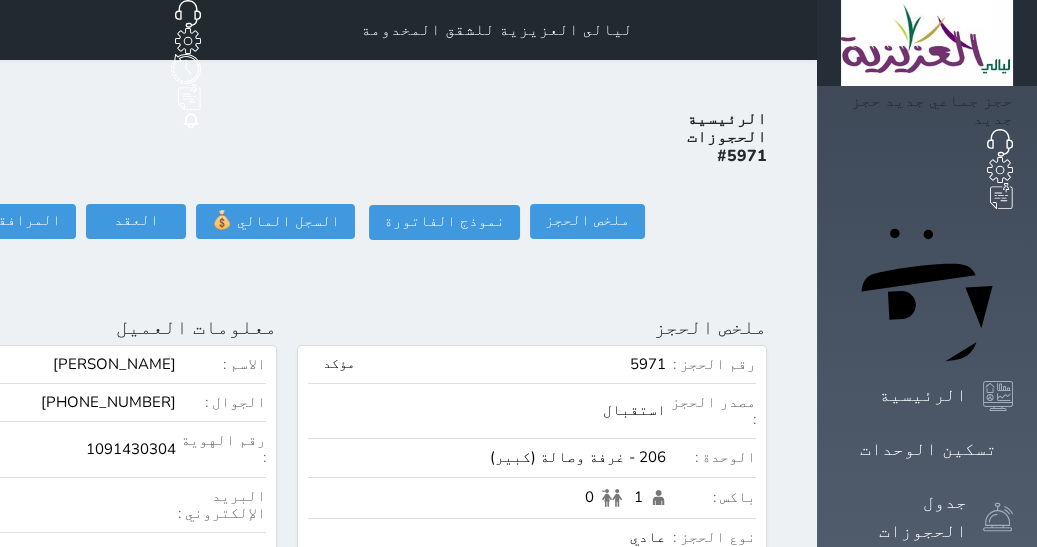 click on "تسجيل دخول" at bounding box center [-126, 221] 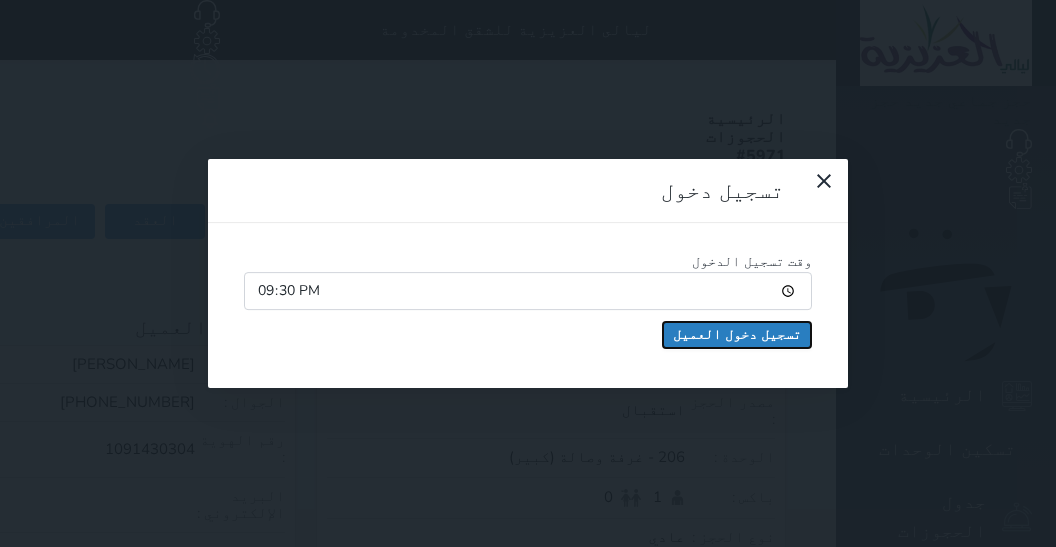 click on "تسجيل دخول العميل" at bounding box center (737, 335) 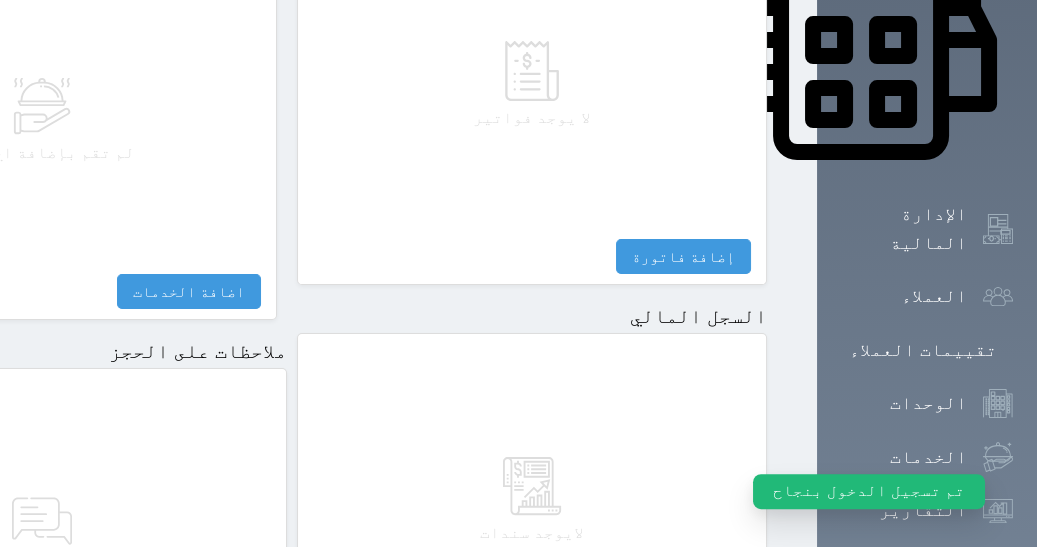 scroll, scrollTop: 1170, scrollLeft: 0, axis: vertical 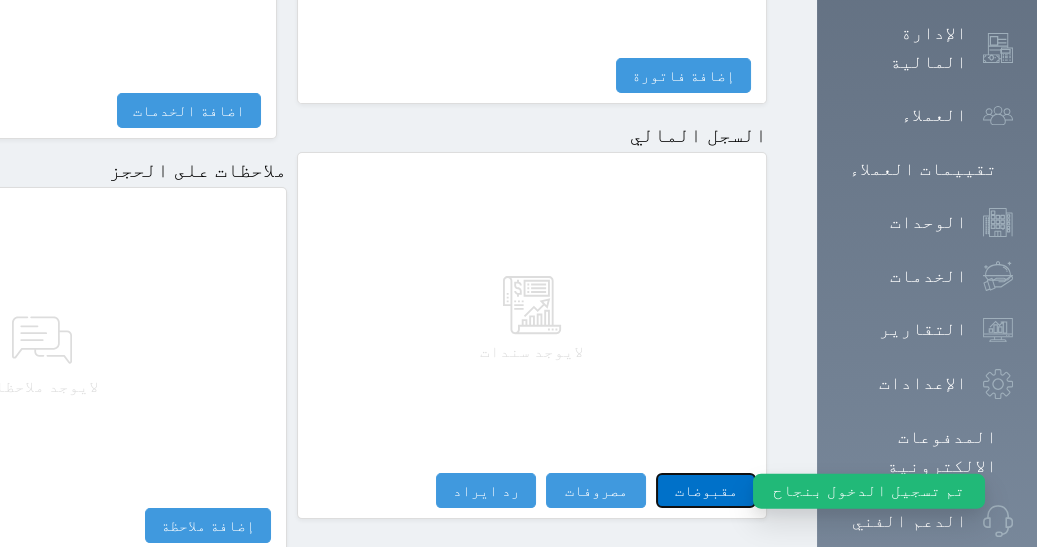 click on "مقبوضات" at bounding box center (706, 490) 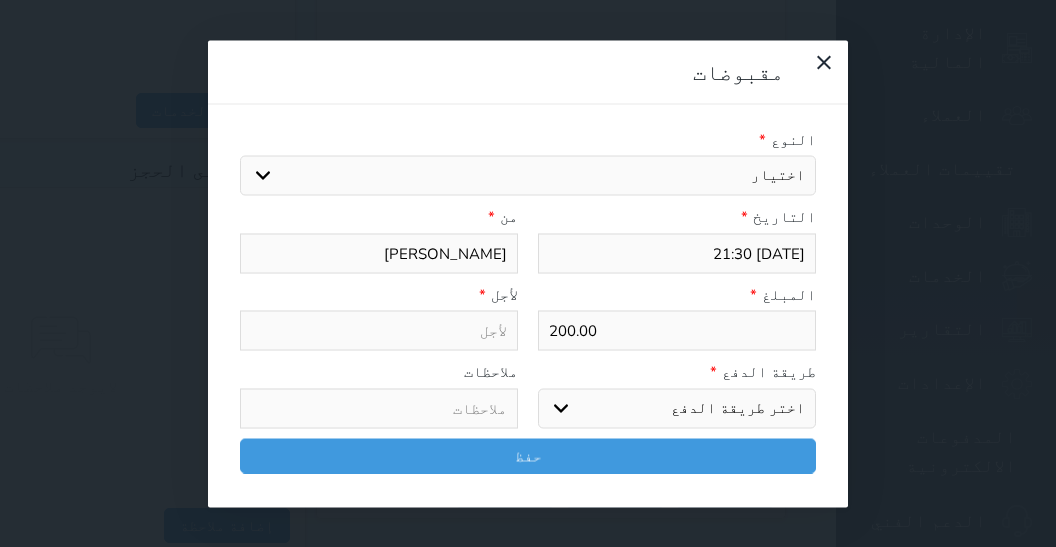 click on "اختر طريقة الدفع   دفع نقدى   تحويل بنكى   مدى   بطاقة ائتمان   آجل" at bounding box center [677, 408] 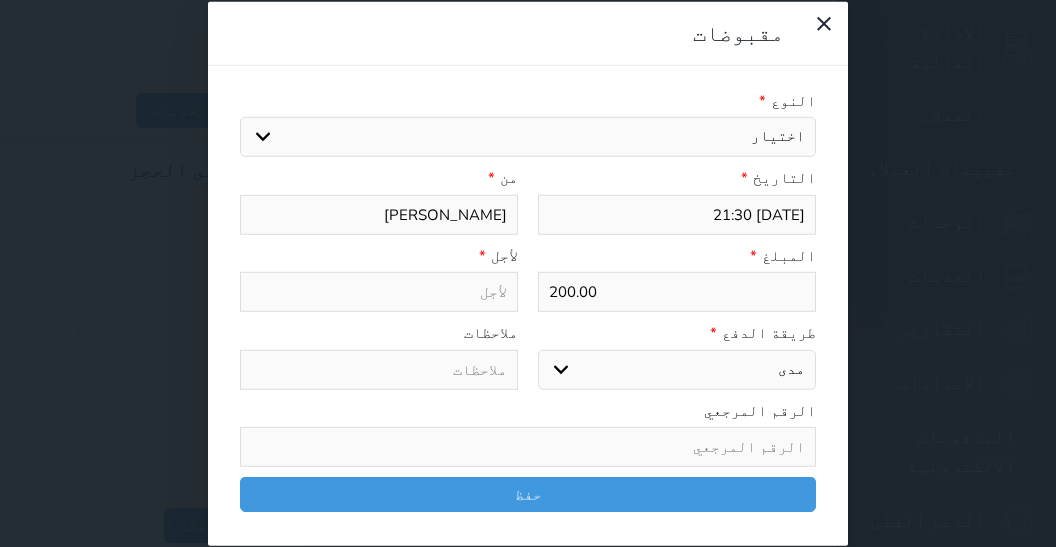 click on "اختيار   مقبوضات عامة قيمة إيجار فواتير تامين عربون لا ينطبق آخر مغسلة واي فاي - الإنترنت مواقف السيارات طعام الأغذية والمشروبات مشروبات المشروبات الباردة المشروبات الساخنة الإفطار غداء عشاء مخبز و كعك حمام سباحة الصالة الرياضية سبا و خدمات الجمال اختيار وإسقاط (خدمات النقل) ميني بار كابل - تلفزيون سرير إضافي تصفيف الشعر التسوق خدمات الجولات السياحية المنظمة خدمات الدليل السياحي" at bounding box center [528, 137] 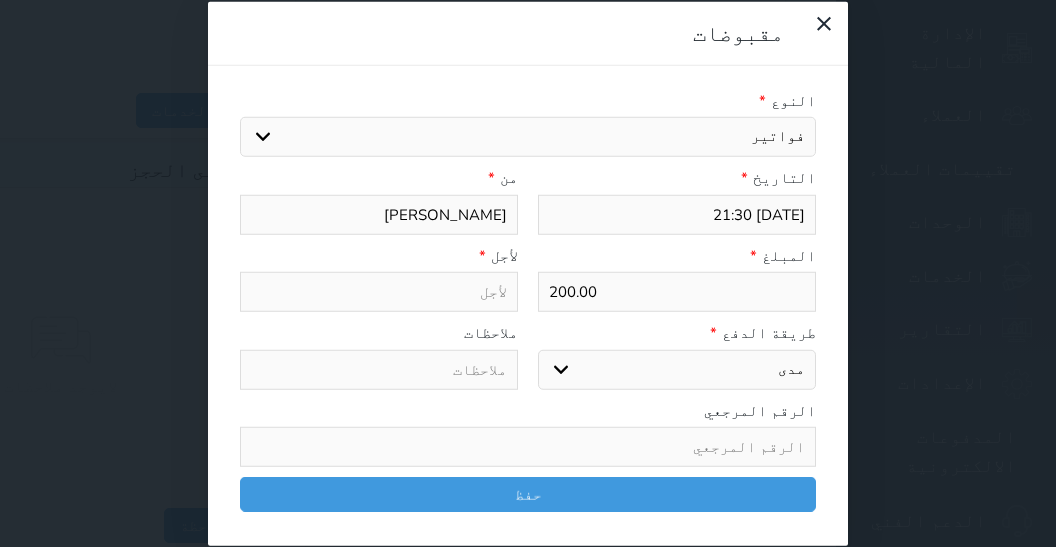 click on "فواتير" at bounding box center [0, 0] 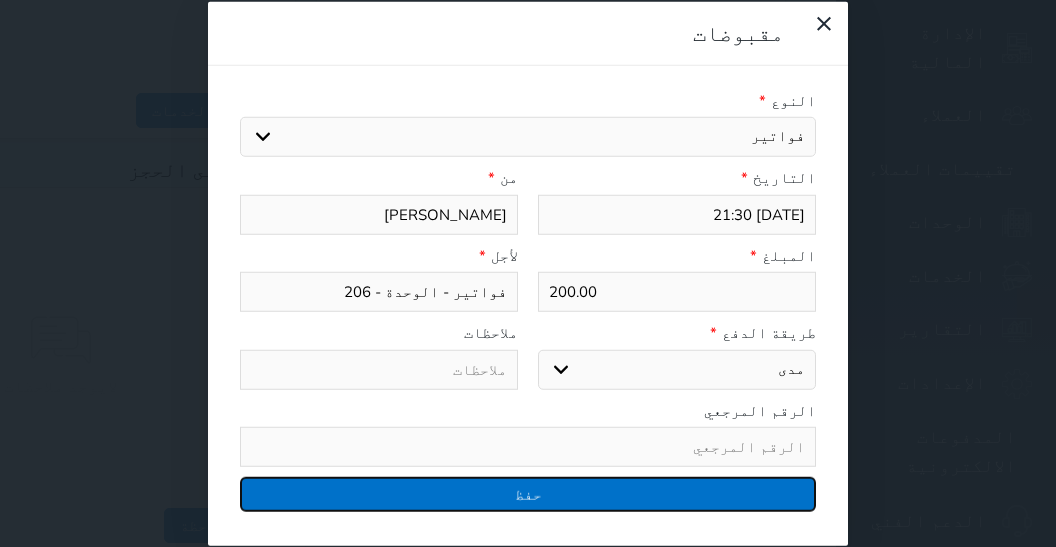 click on "حفظ" at bounding box center (528, 494) 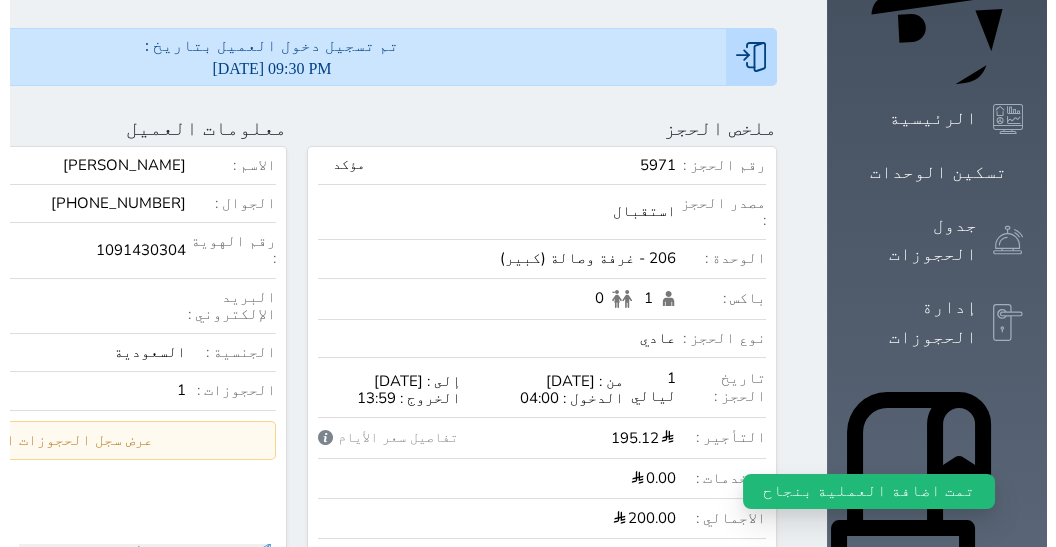 scroll, scrollTop: 0, scrollLeft: 0, axis: both 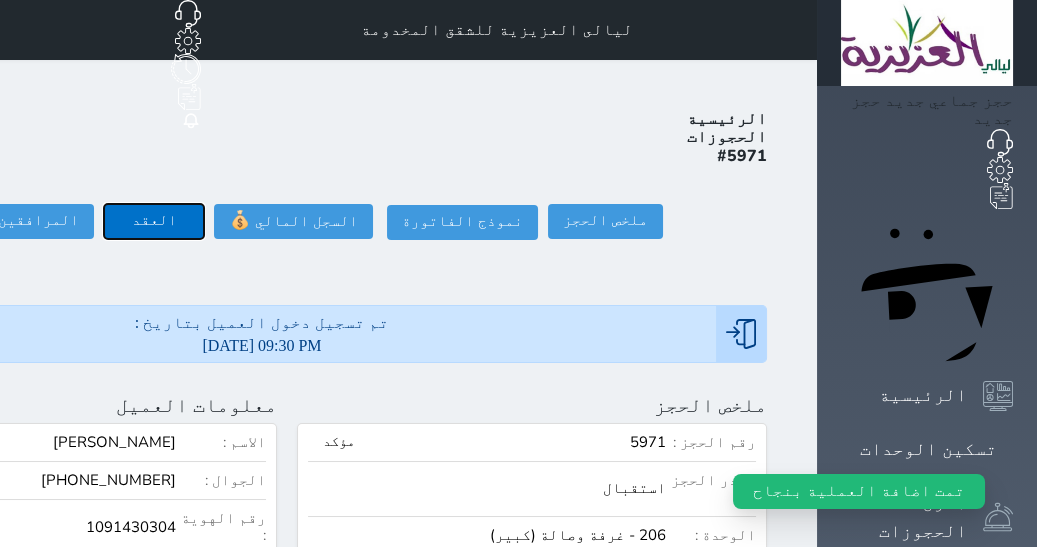 click on "العقد" at bounding box center (154, 221) 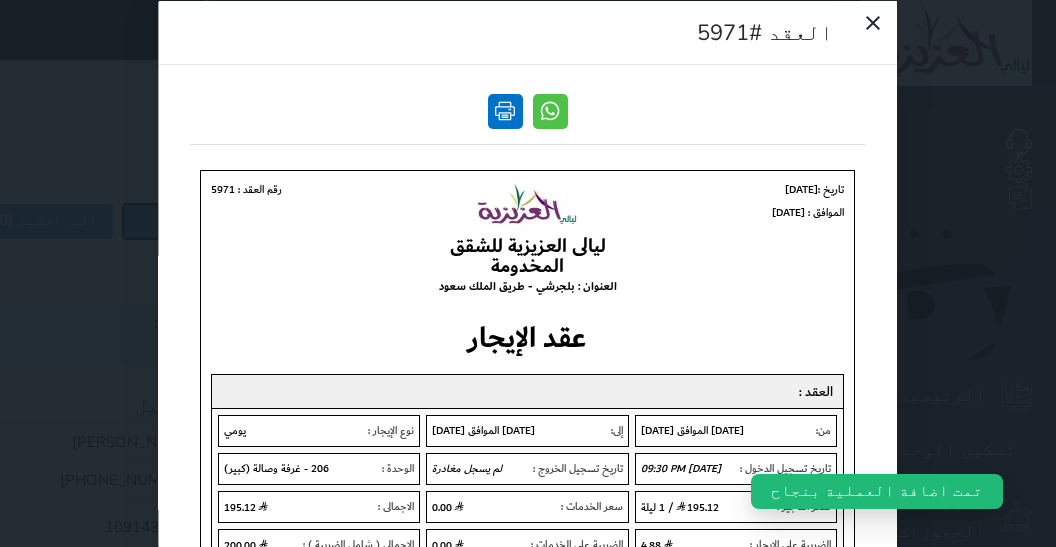 scroll, scrollTop: 0, scrollLeft: 0, axis: both 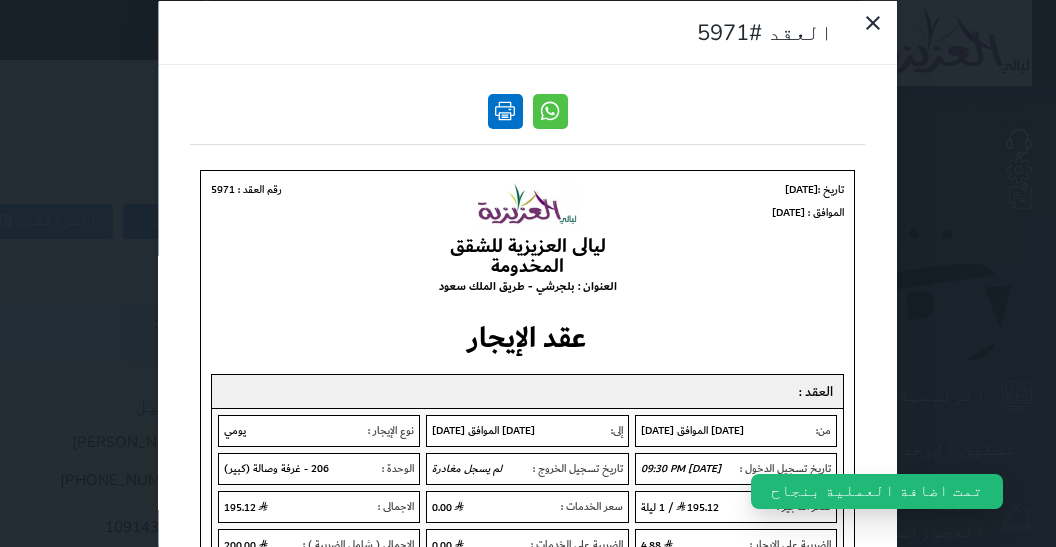click at bounding box center (505, 110) 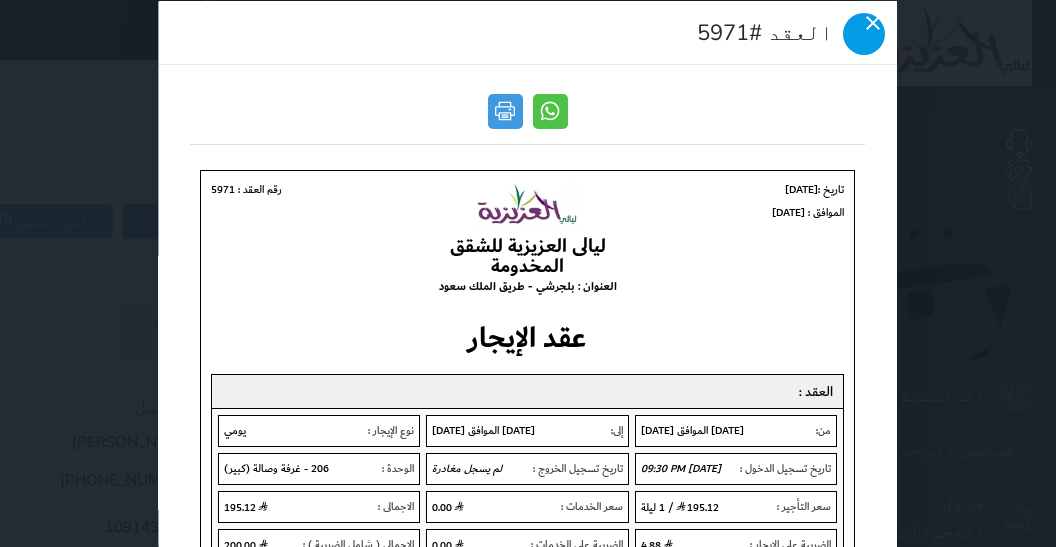 click 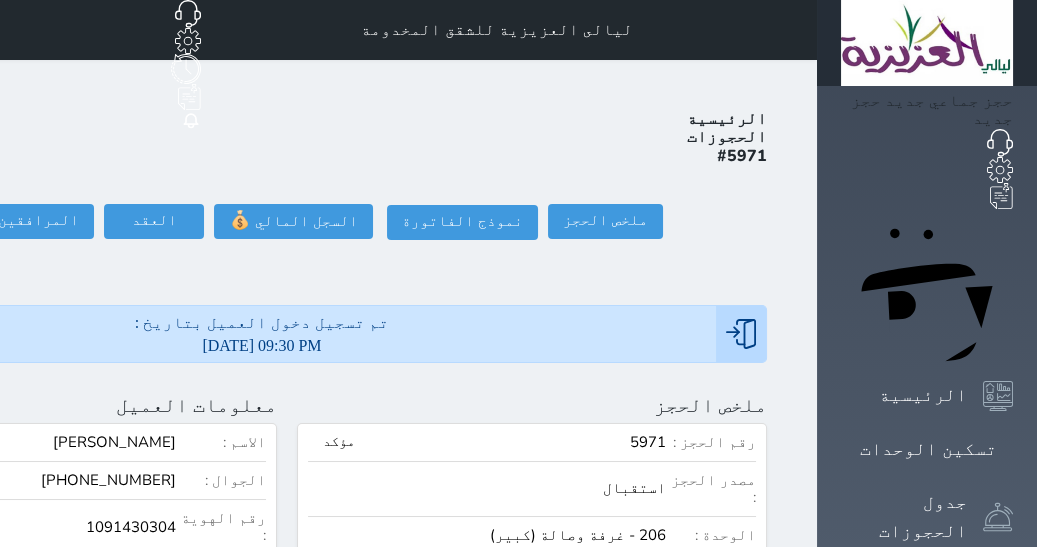 click on "1091430304" at bounding box center [-3, 527] 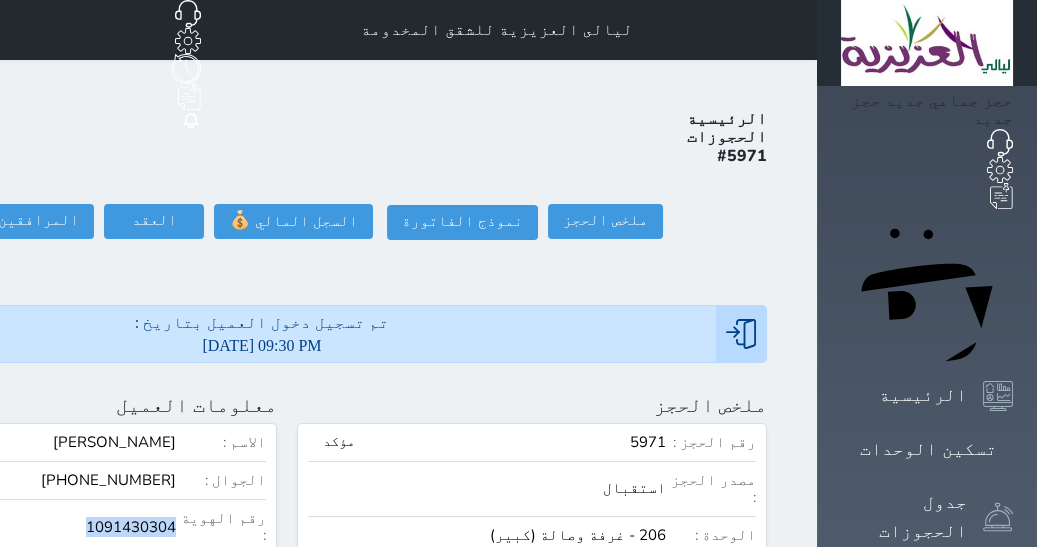 click on "1091430304" at bounding box center (-3, 527) 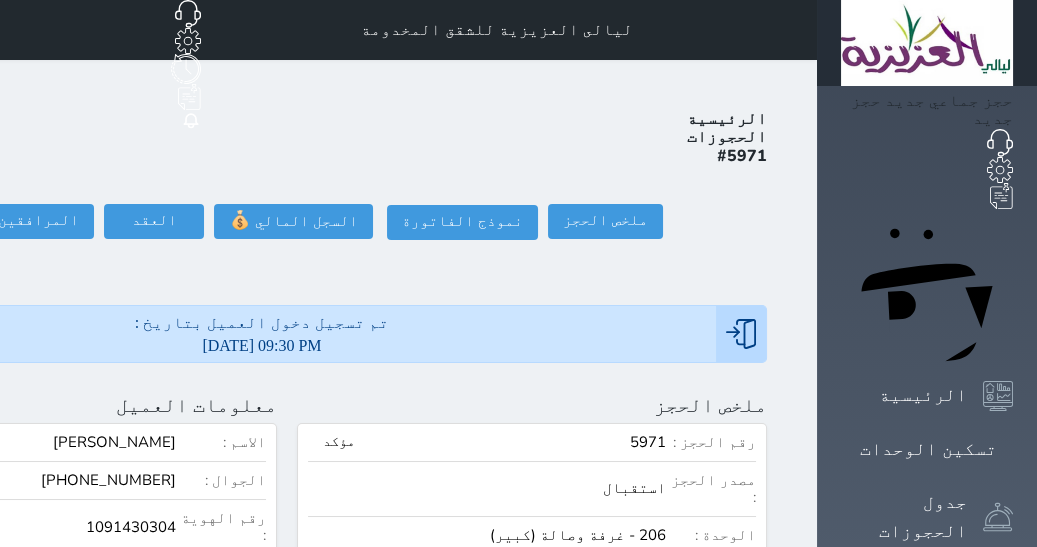 click on "تم تسجيل دخول العميل بتاريخ :   [DATE] 09:30 PM" at bounding box center (287, 334) 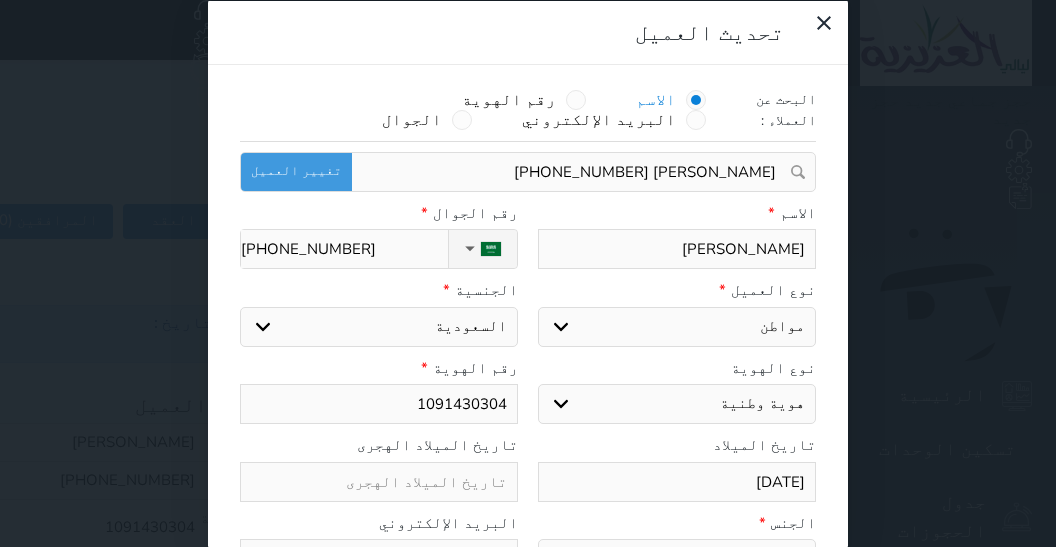 click on "[PERSON_NAME]" at bounding box center [677, 249] 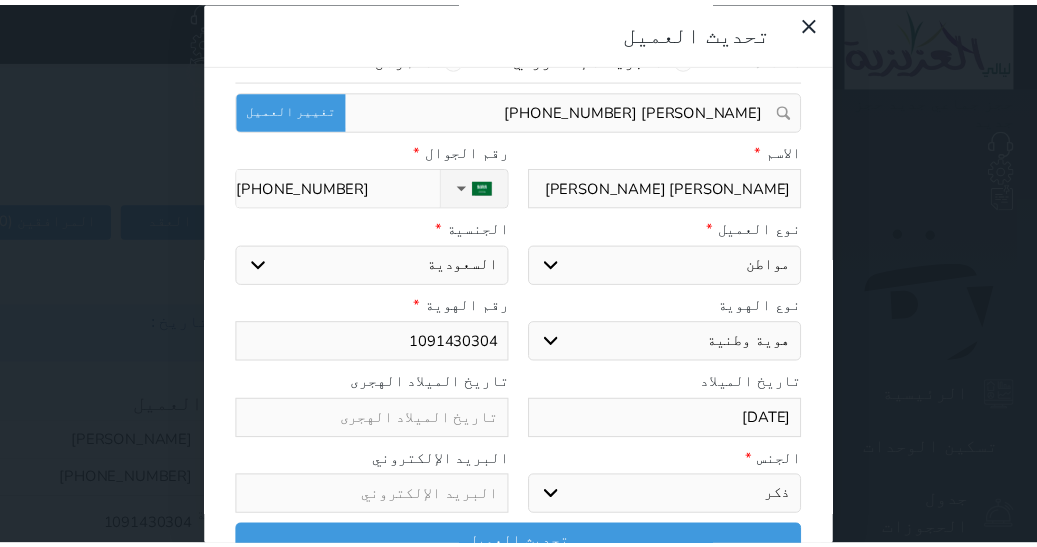 scroll, scrollTop: 65, scrollLeft: 0, axis: vertical 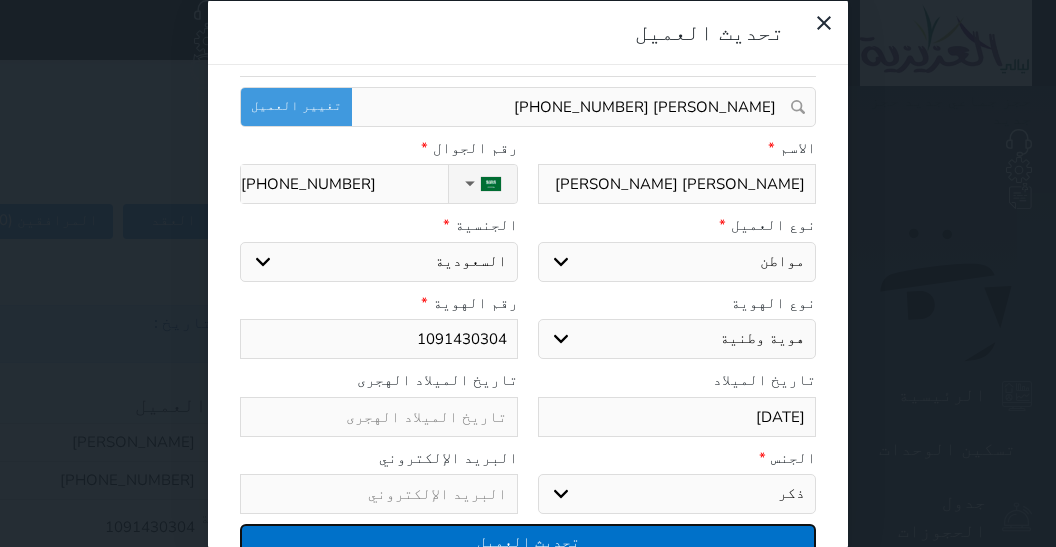 click on "تحديث العميل" at bounding box center [528, 541] 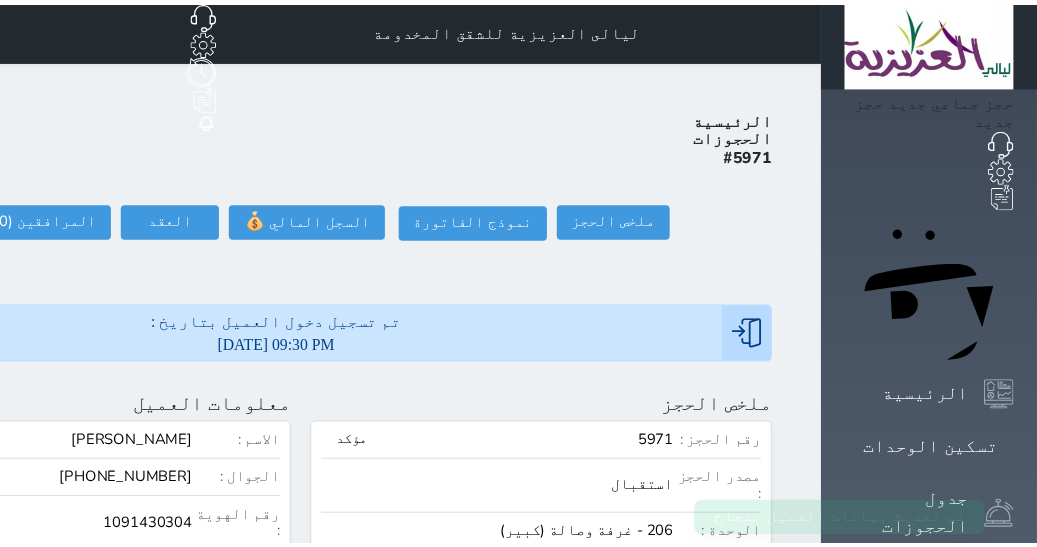 scroll, scrollTop: 65, scrollLeft: 0, axis: vertical 